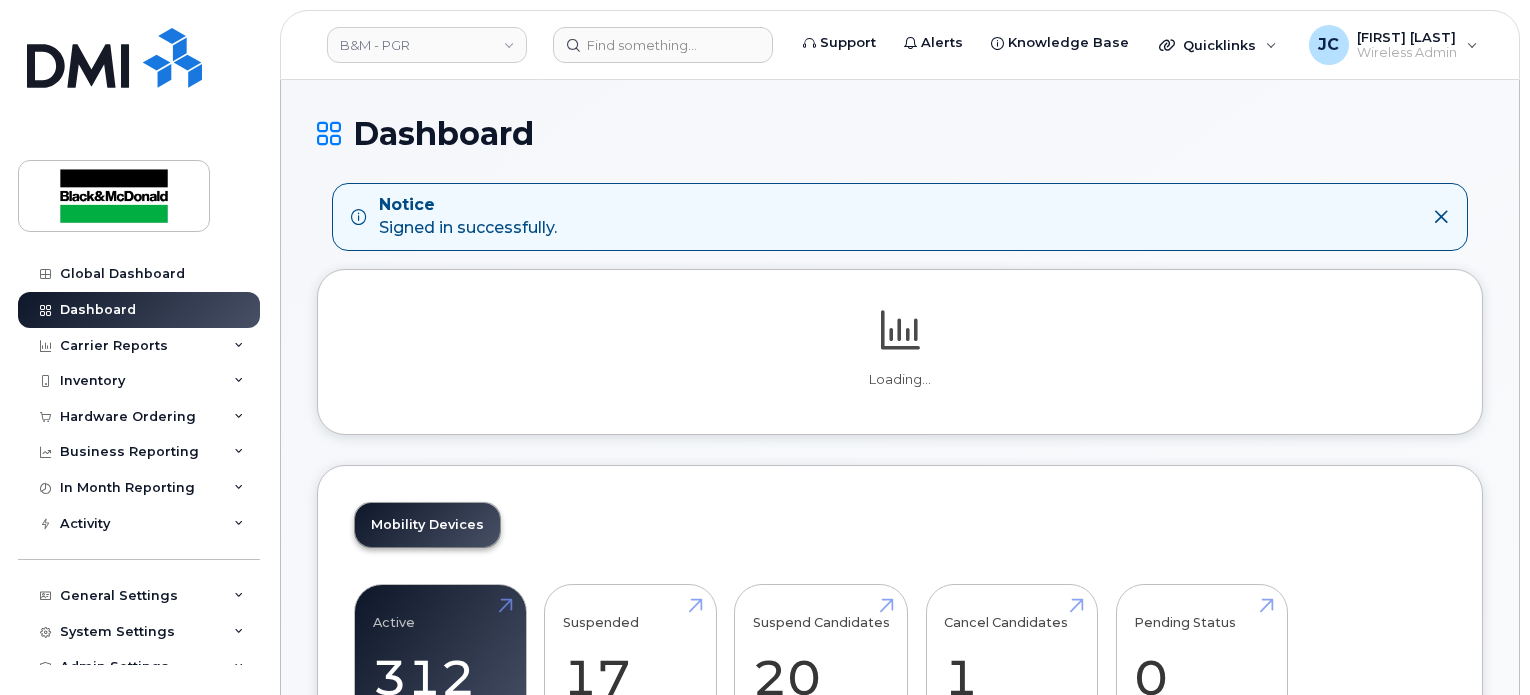 scroll, scrollTop: 0, scrollLeft: 0, axis: both 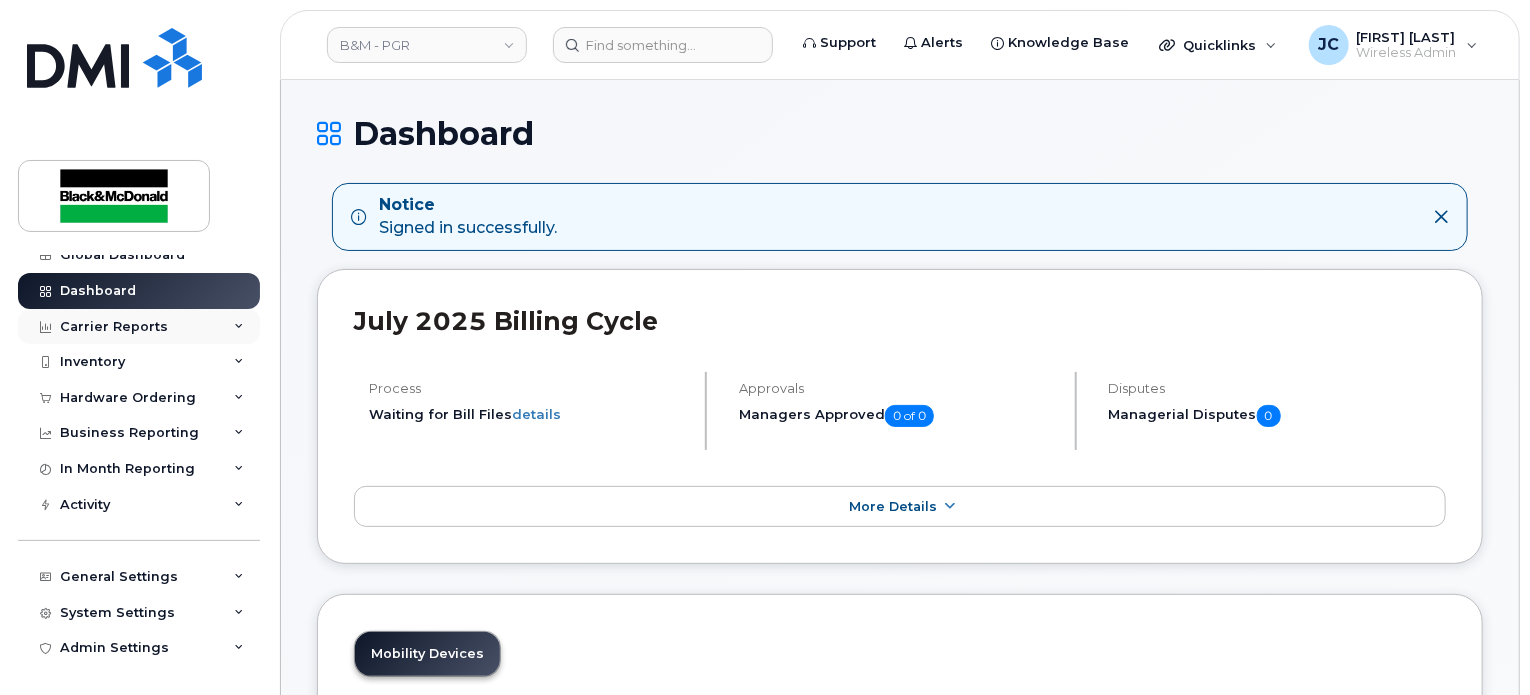 click on "Carrier Reports" at bounding box center (114, 327) 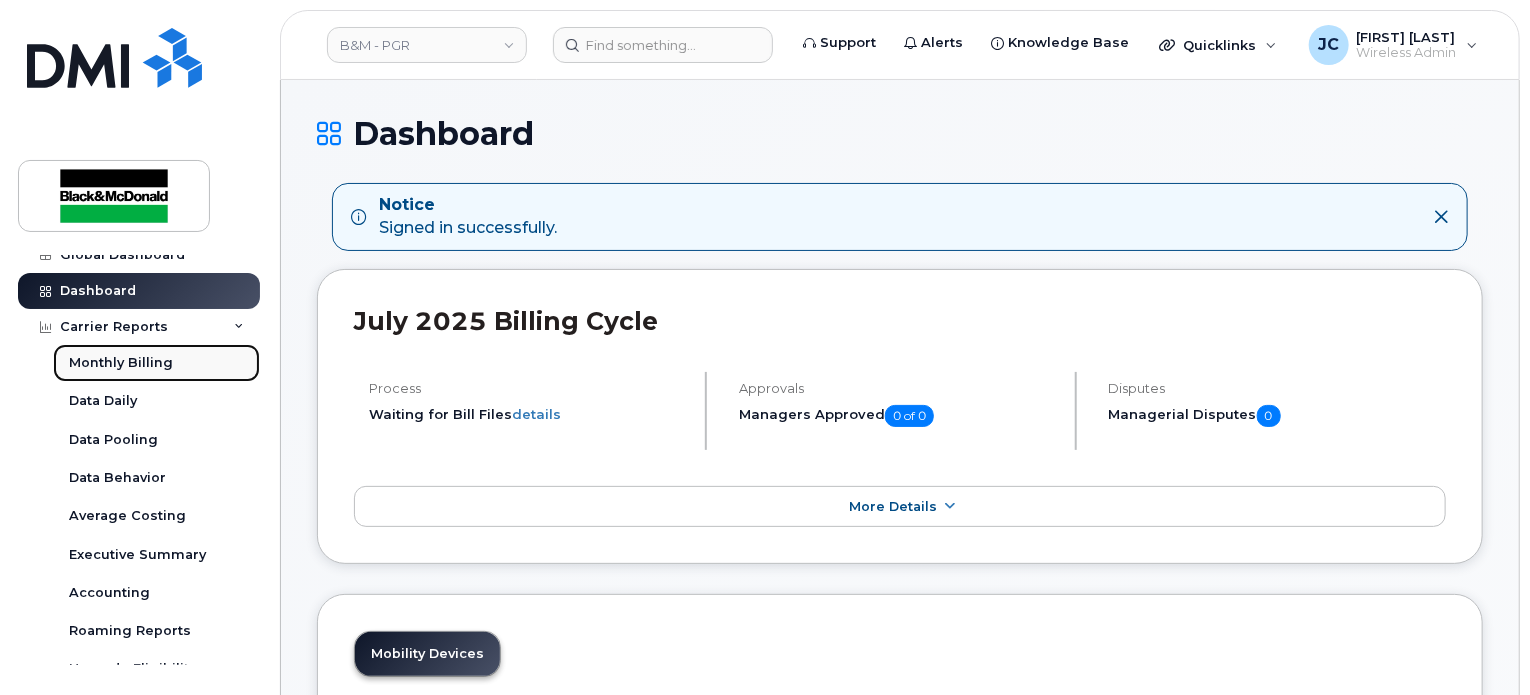 click on "Monthly Billing" at bounding box center [121, 363] 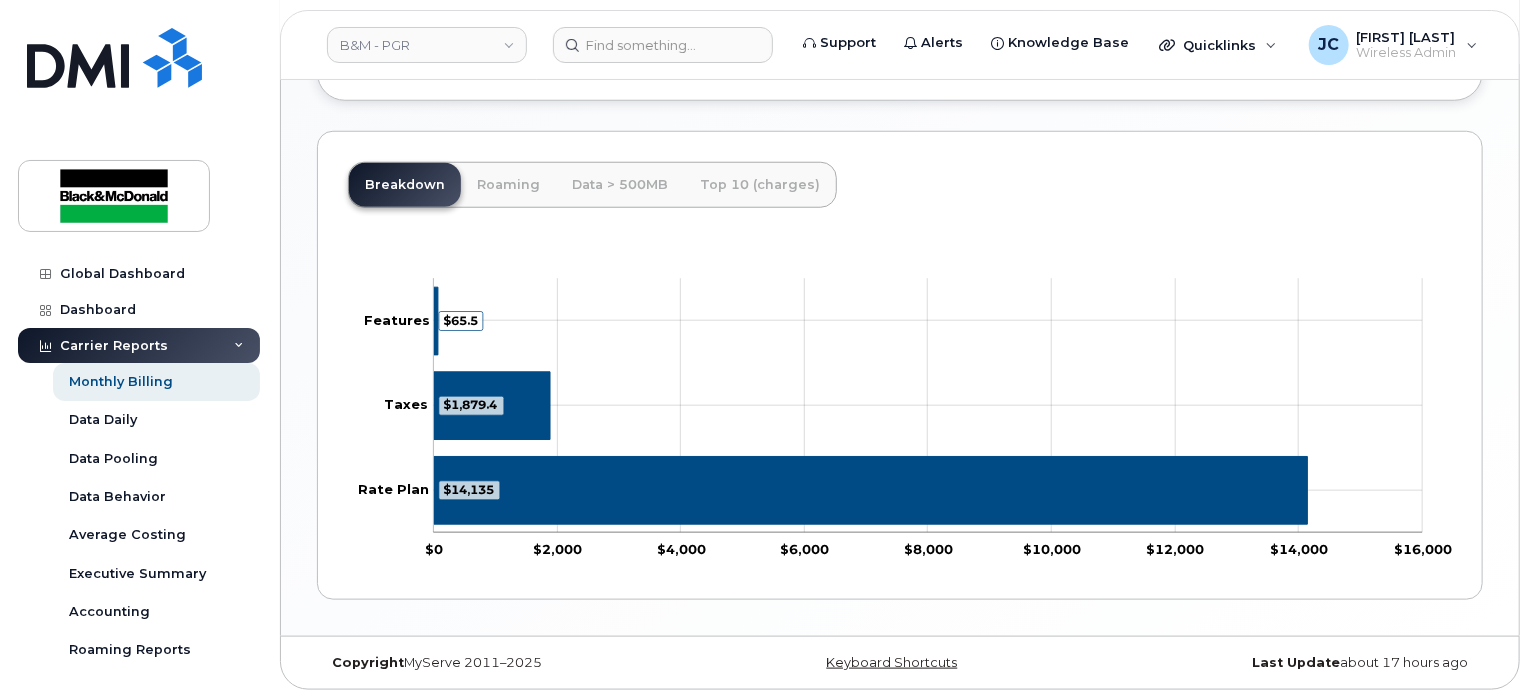 scroll, scrollTop: 870, scrollLeft: 0, axis: vertical 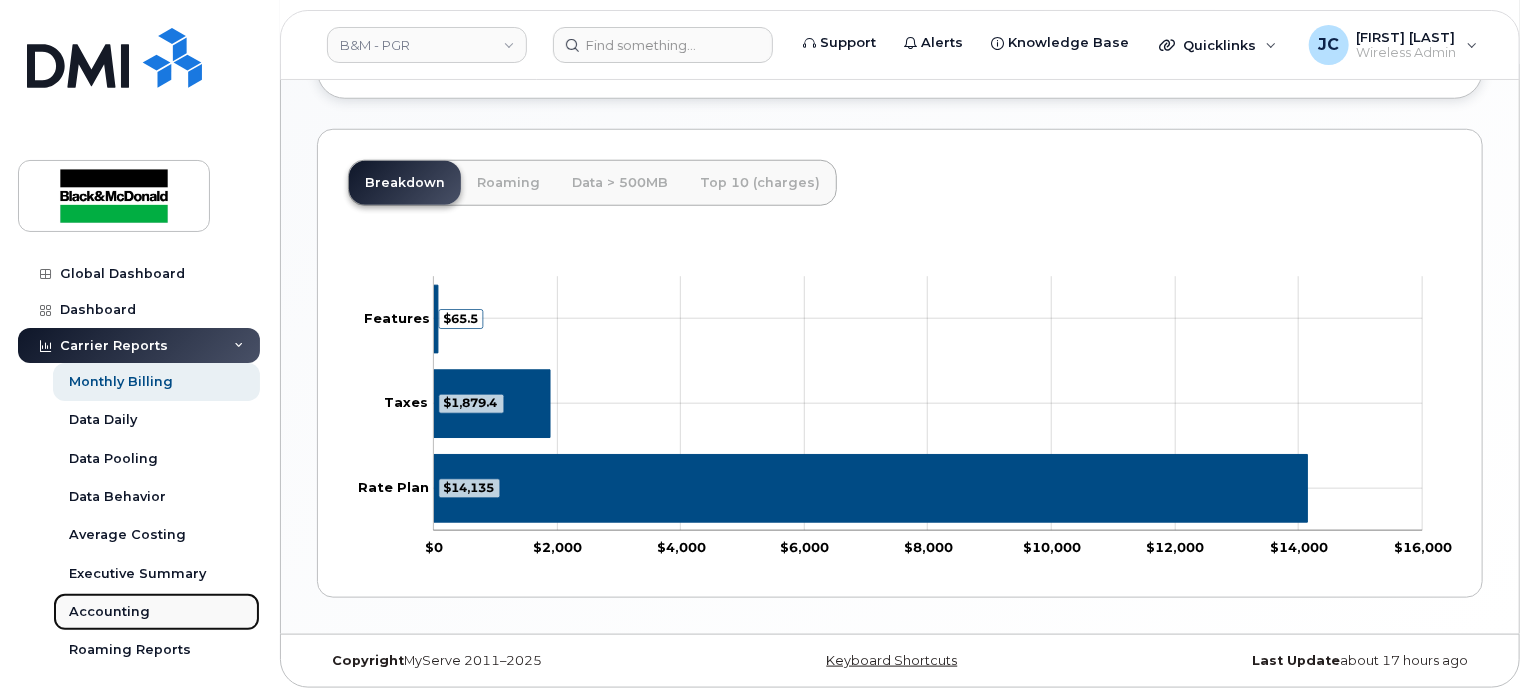 click on "Accounting" at bounding box center [109, 612] 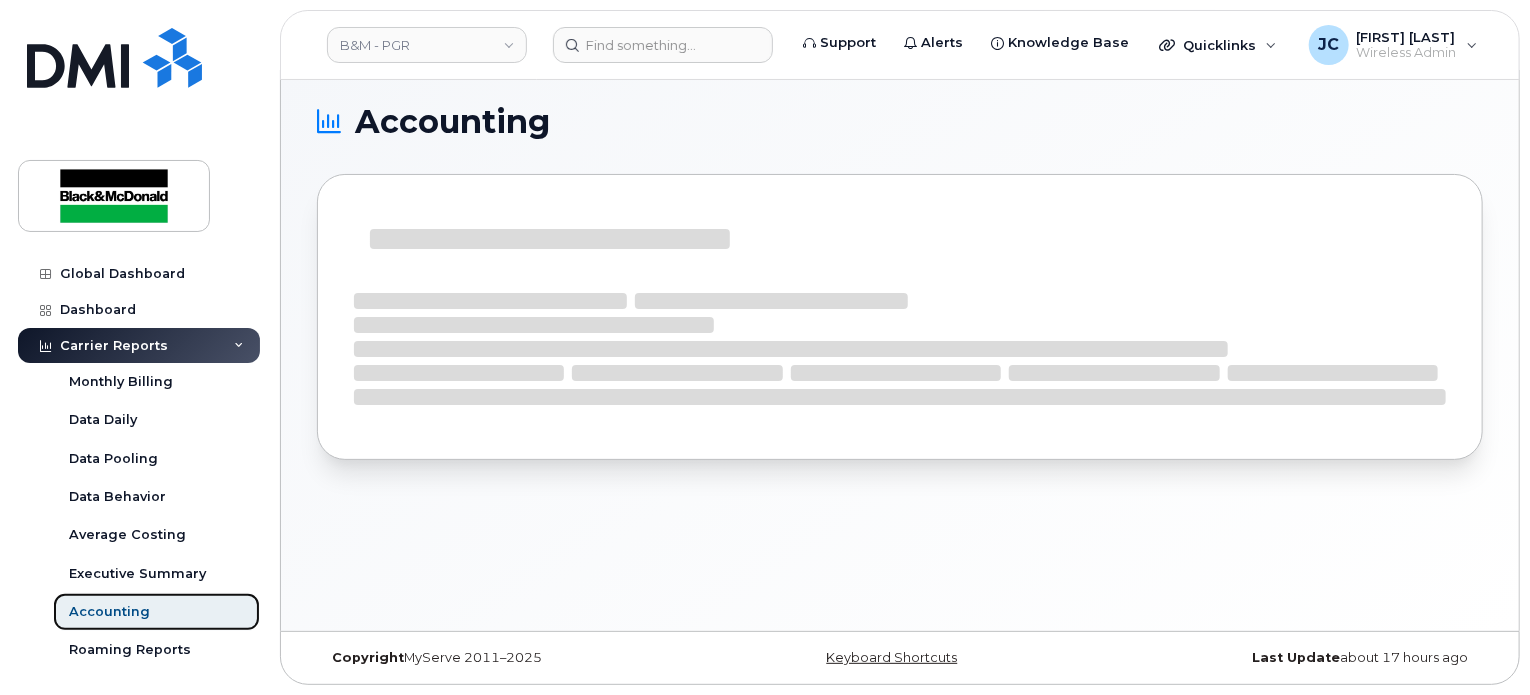 scroll, scrollTop: 0, scrollLeft: 0, axis: both 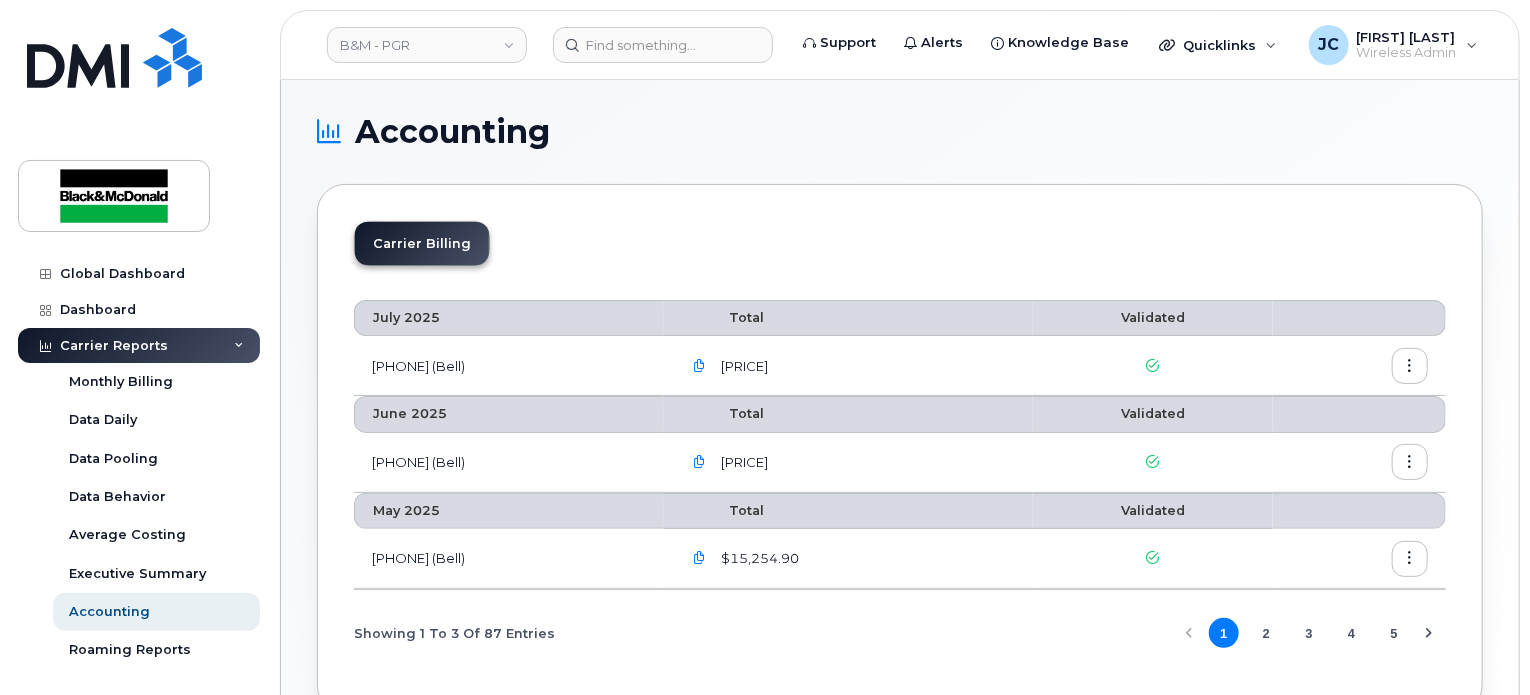 click at bounding box center [1410, 366] 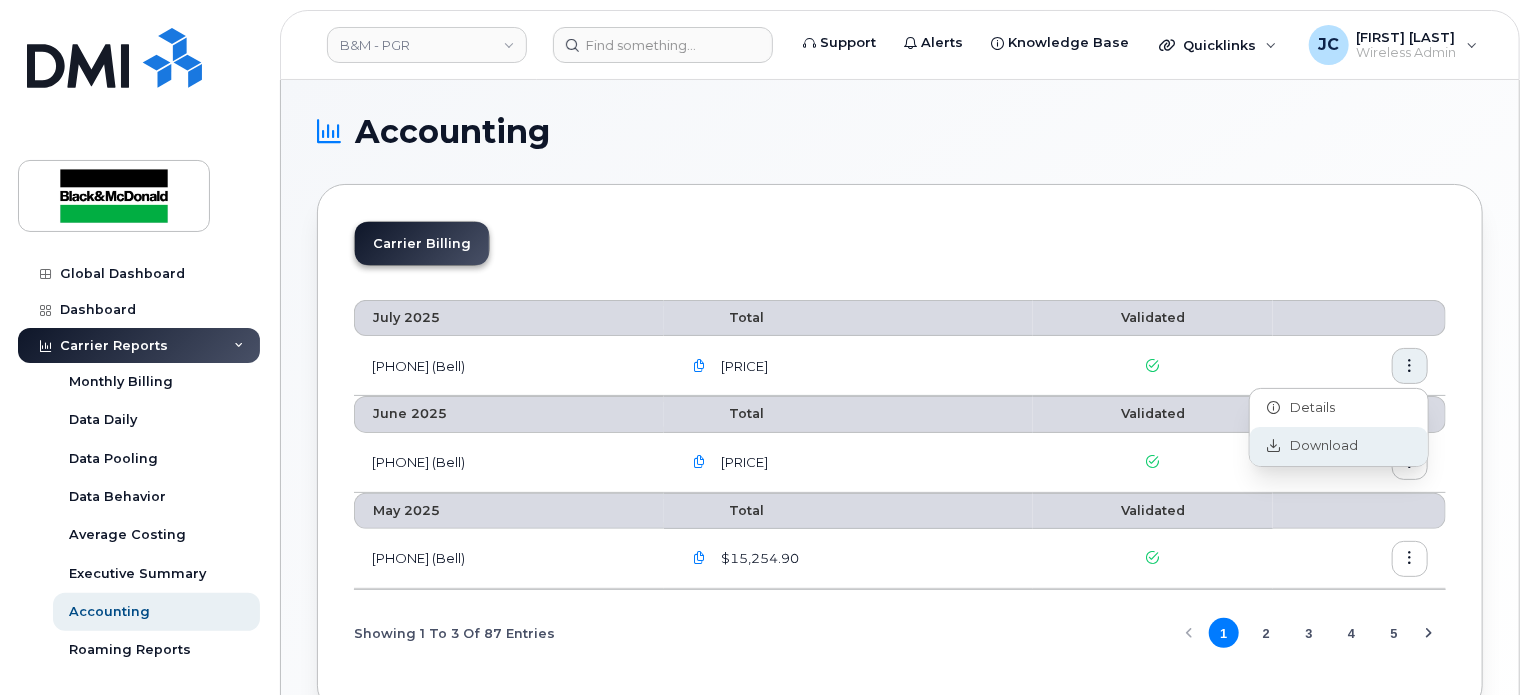 click on "Download" 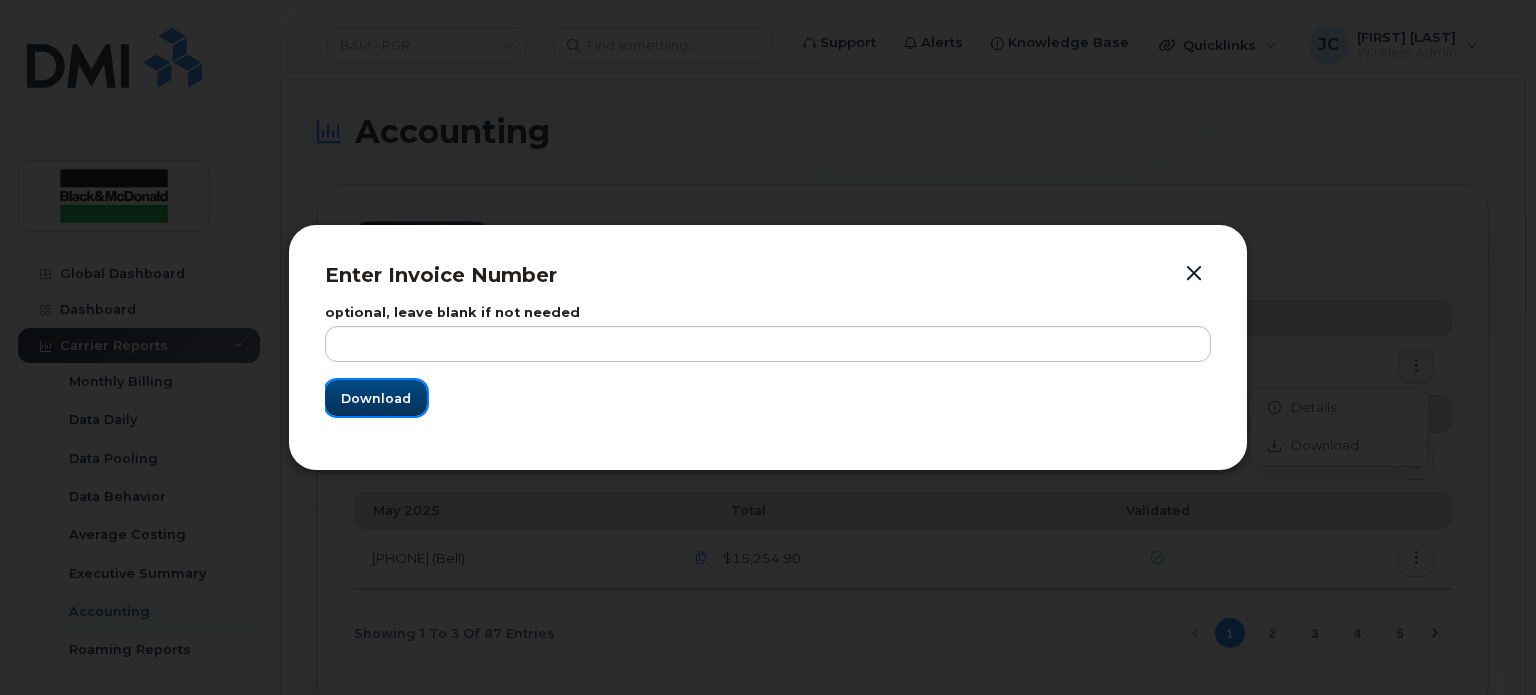 click on "Download" at bounding box center [376, 398] 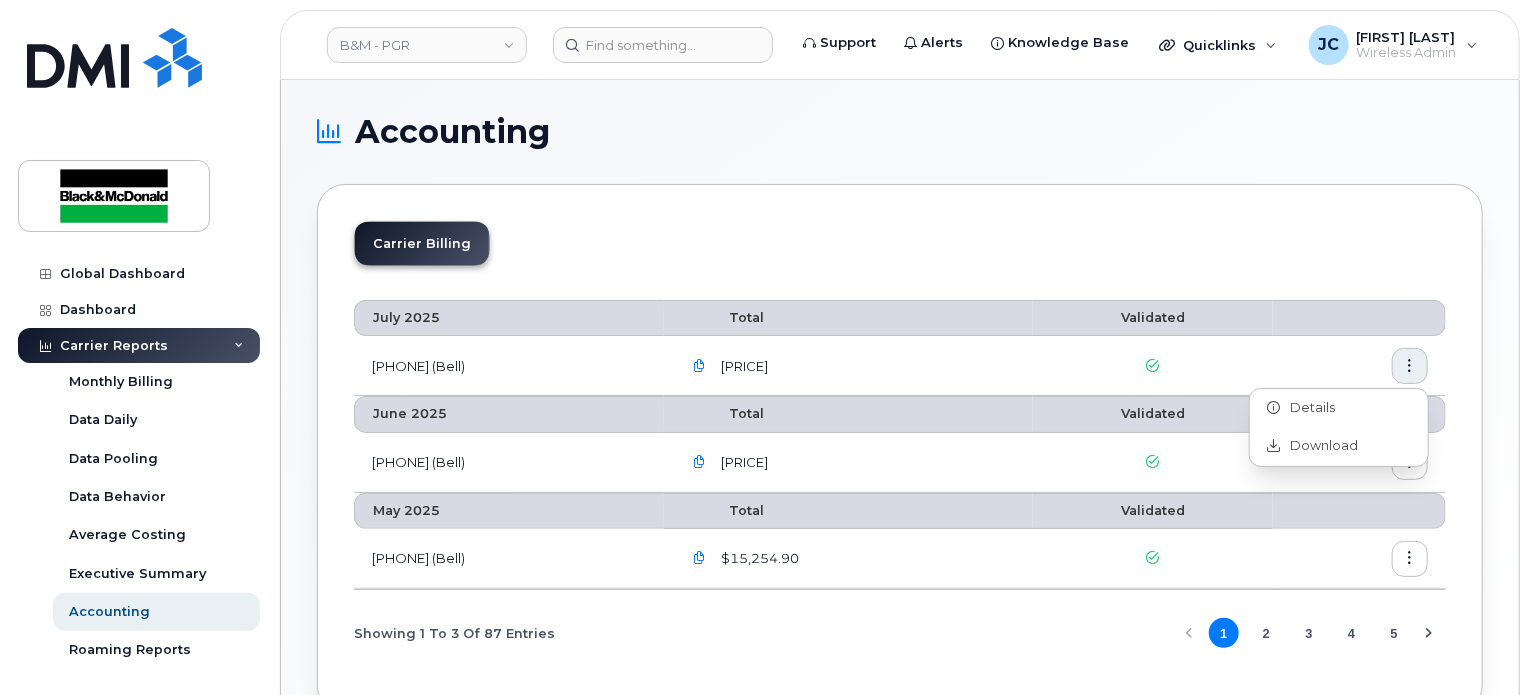 click on "$16,329.95" at bounding box center [743, 366] 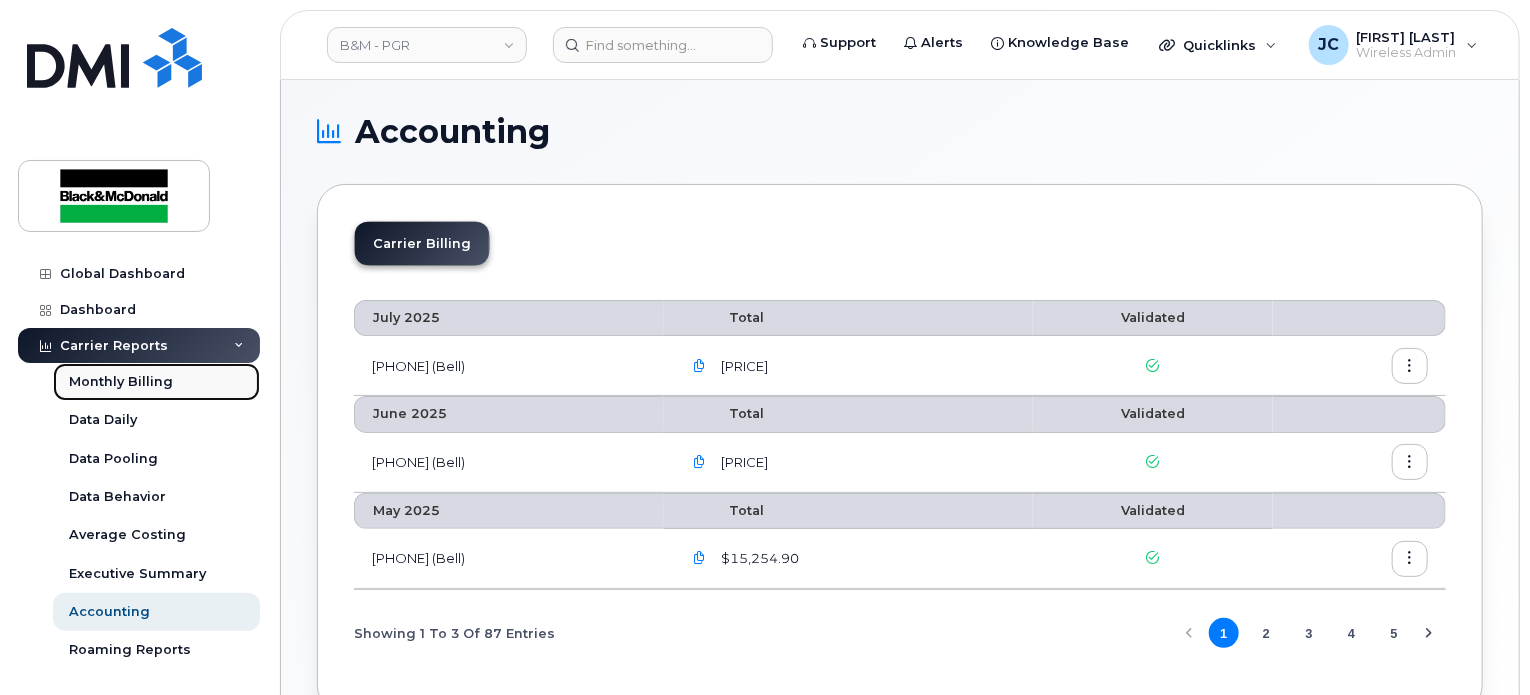 click on "Monthly Billing" at bounding box center [121, 382] 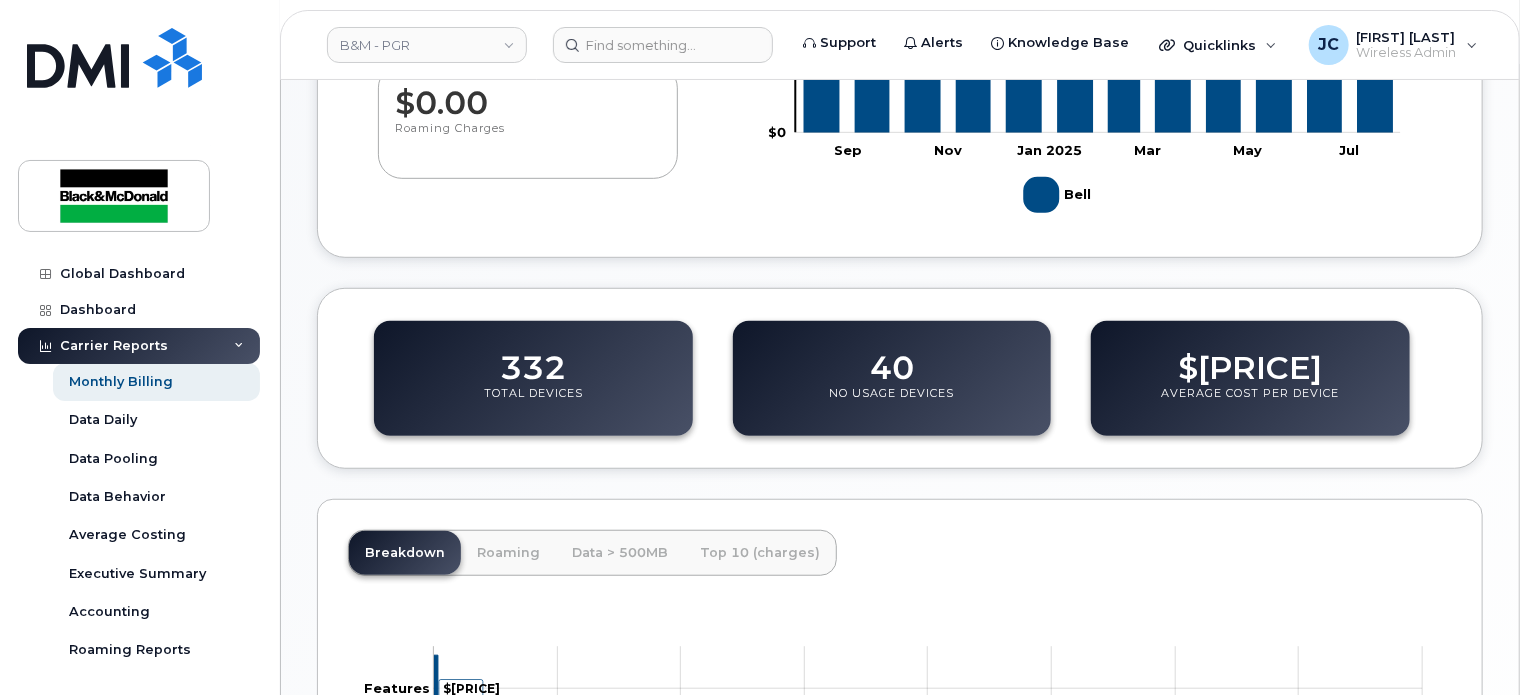 scroll, scrollTop: 0, scrollLeft: 0, axis: both 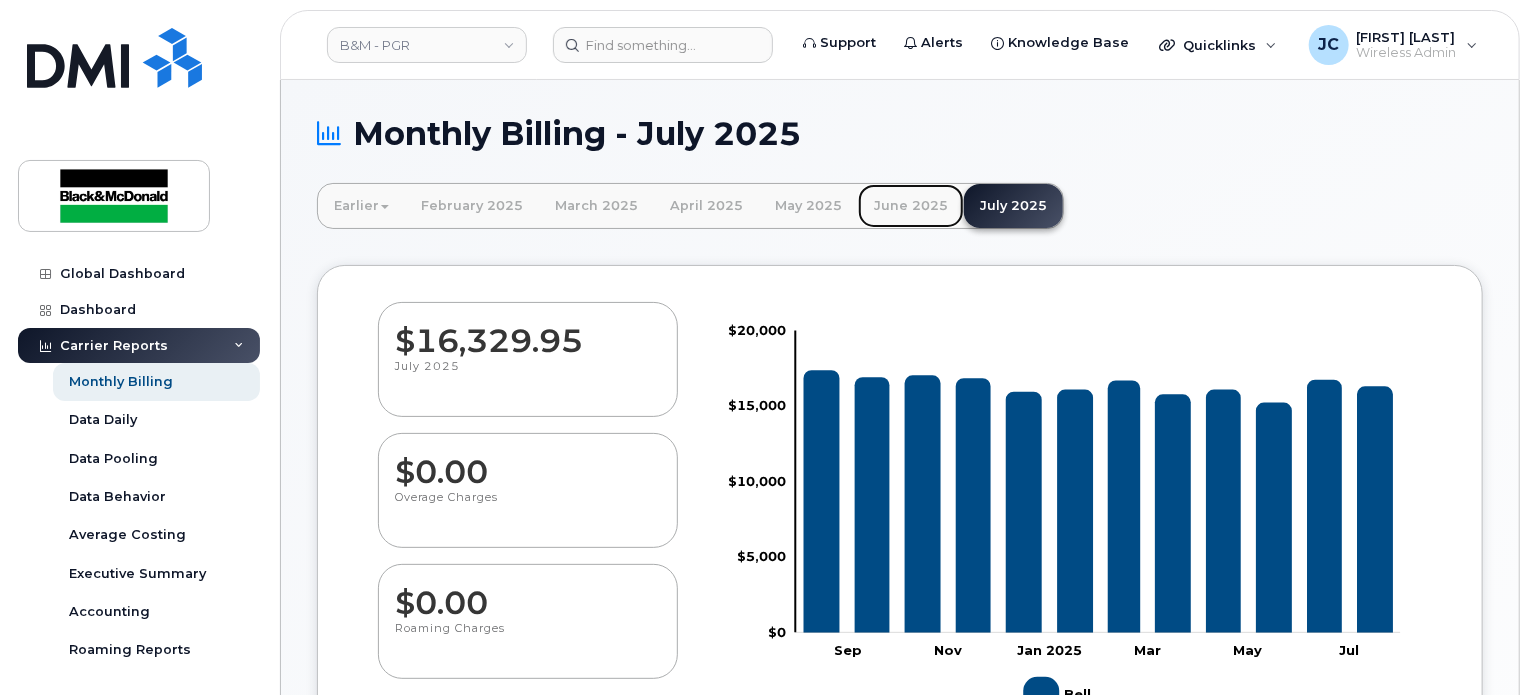 click on "June 2025" at bounding box center (911, 206) 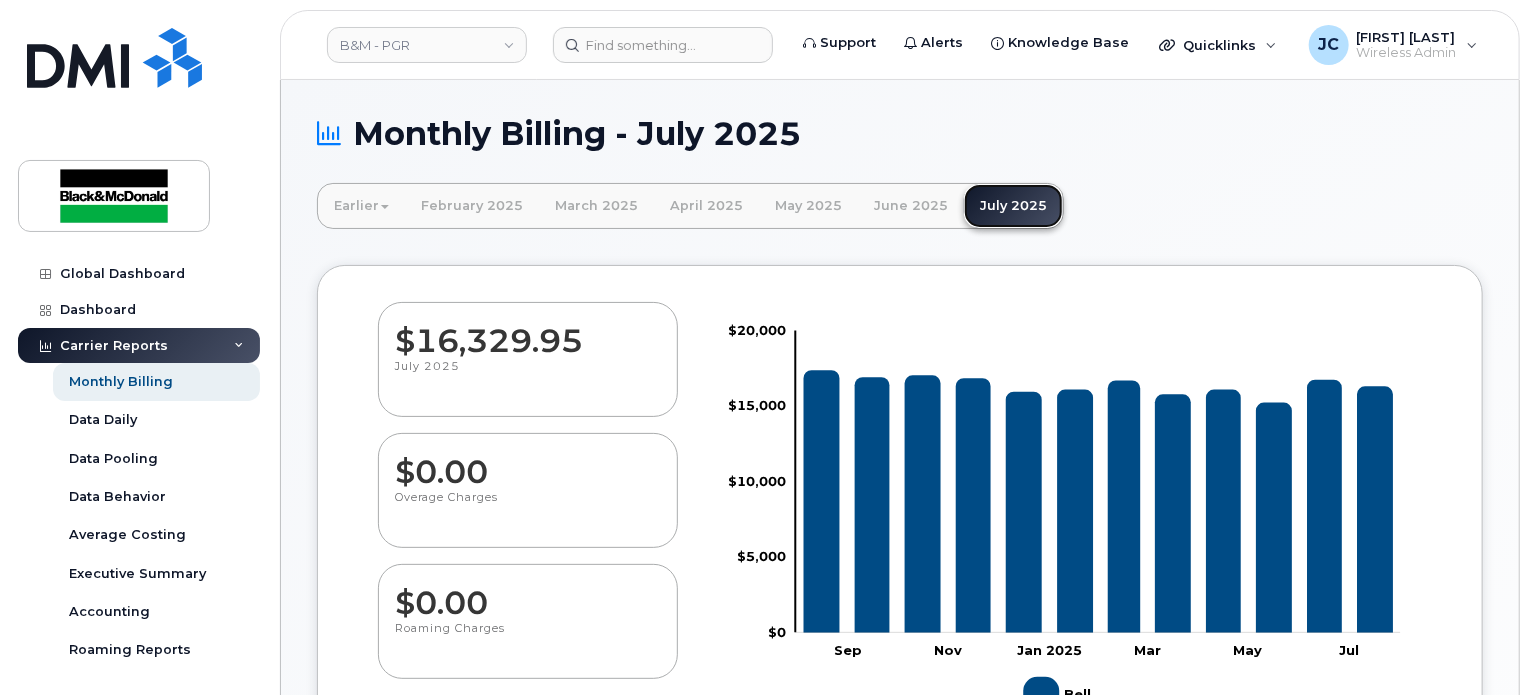 click on "July 2025" at bounding box center [1013, 206] 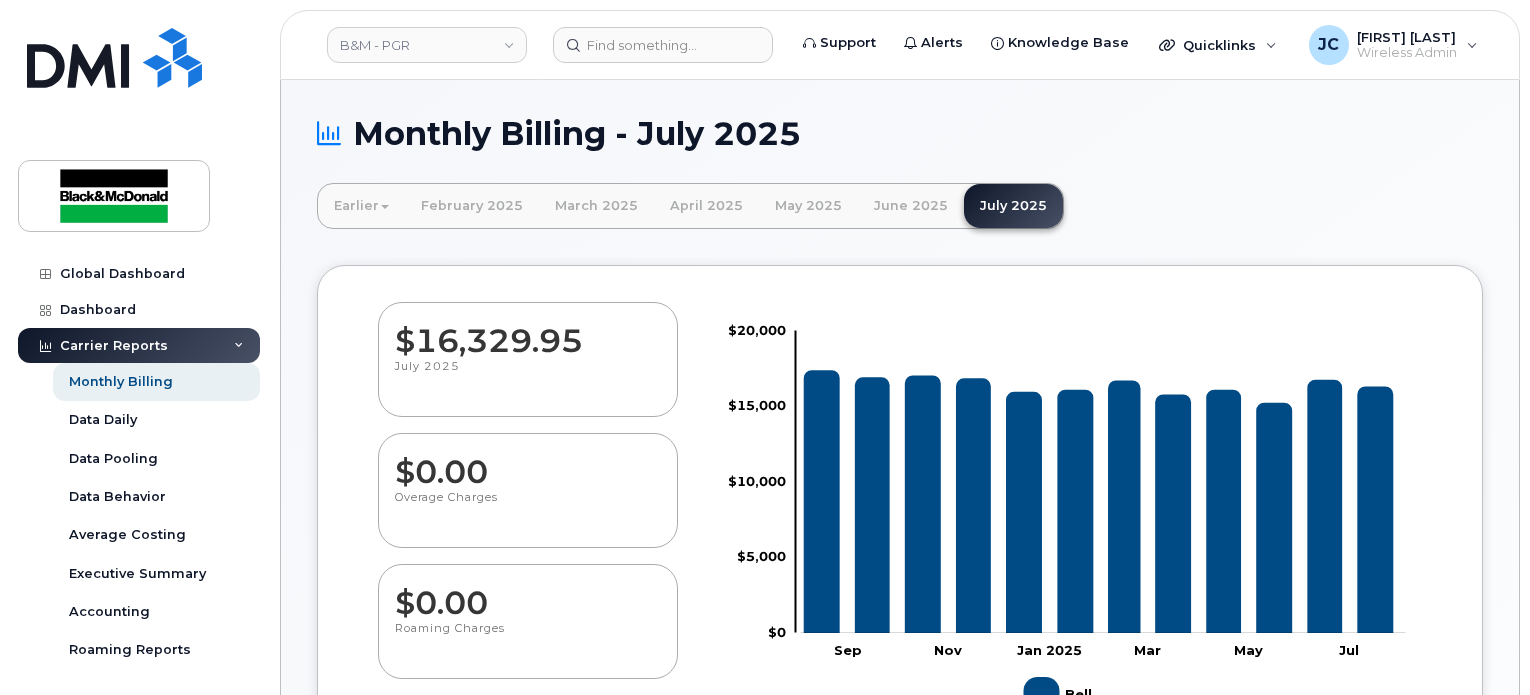 scroll, scrollTop: 0, scrollLeft: 0, axis: both 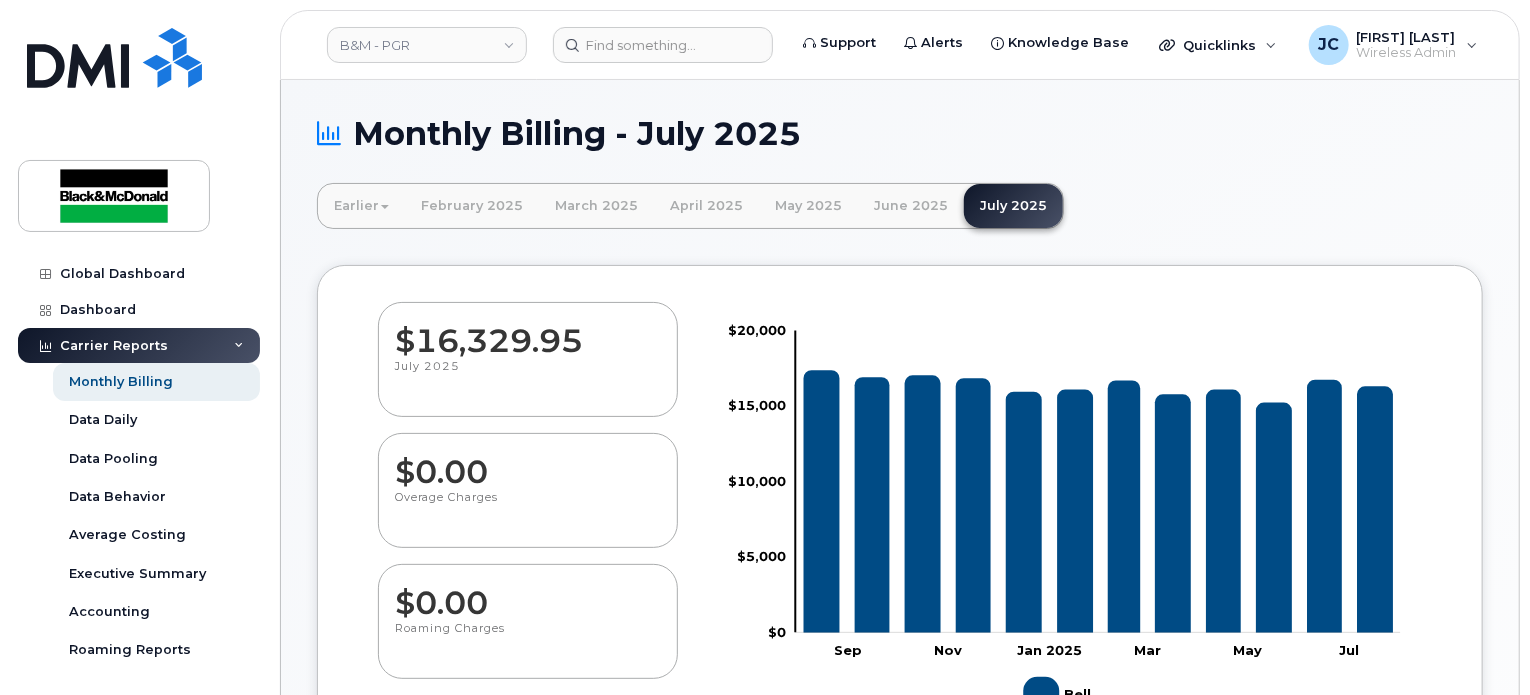 click on "$16,329.95" at bounding box center (528, 331) 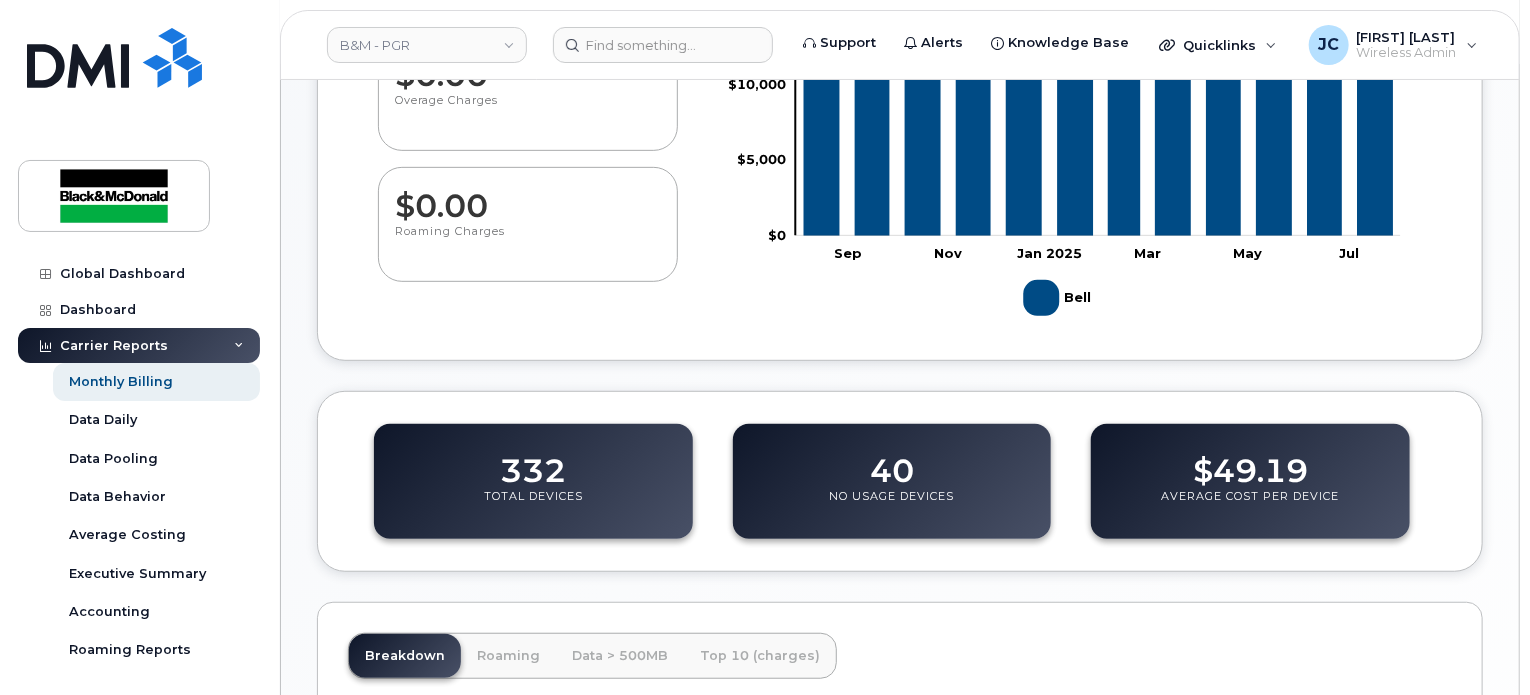 scroll, scrollTop: 666, scrollLeft: 0, axis: vertical 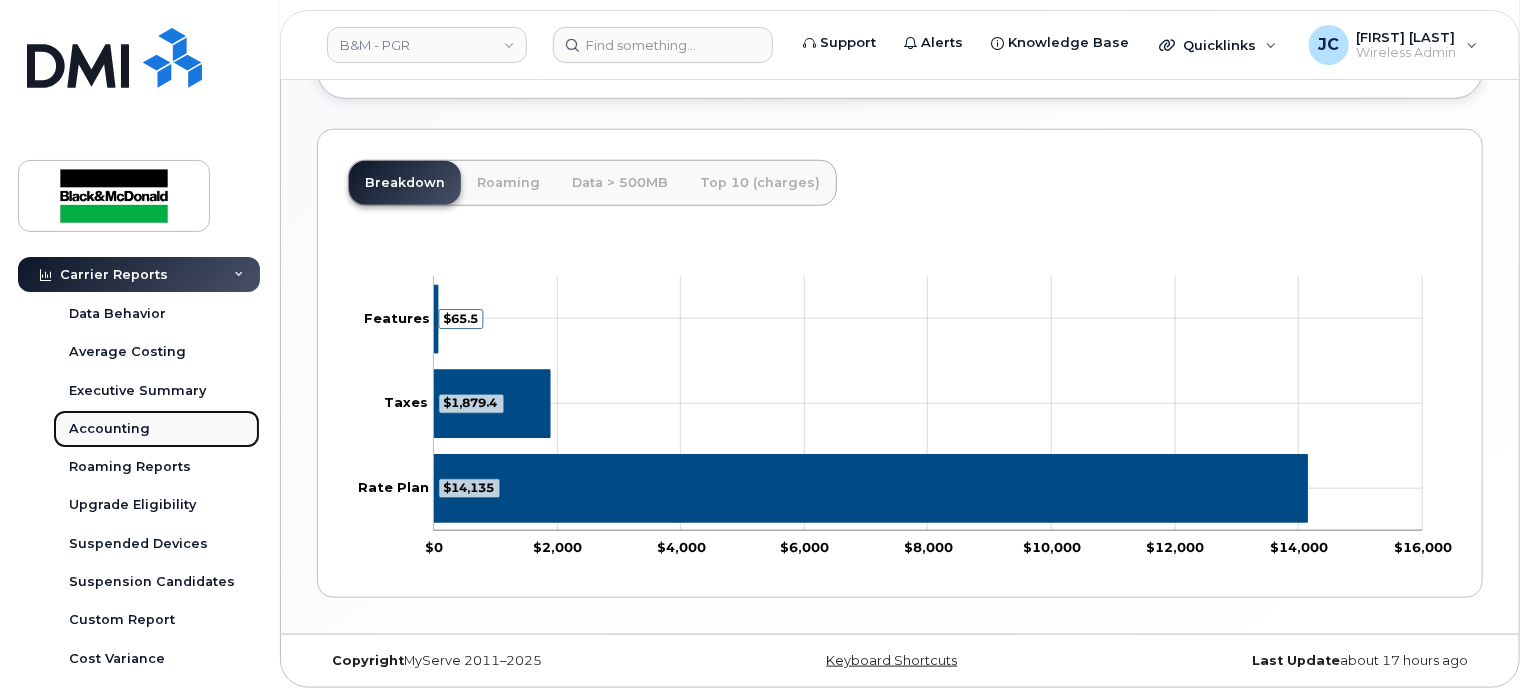 click on "Accounting" at bounding box center [109, 429] 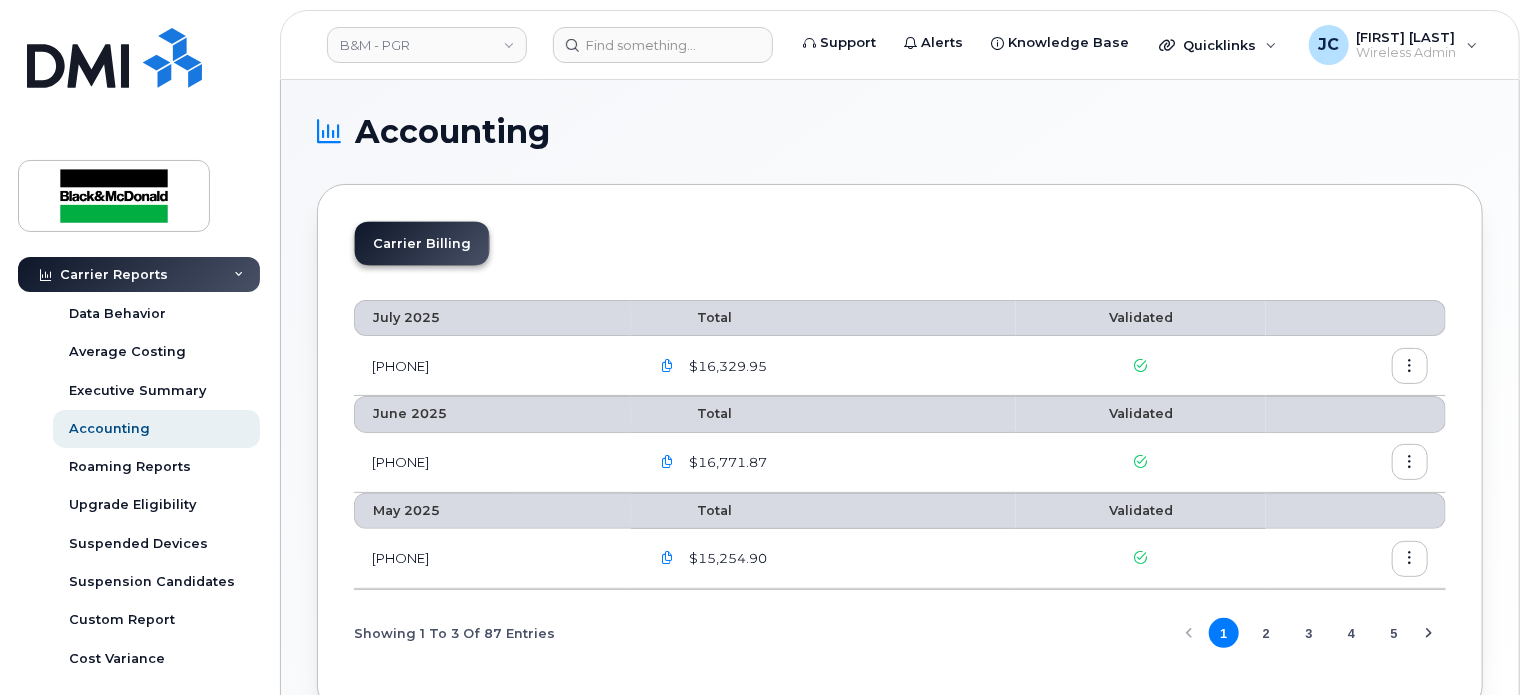 click on "0529345727 (Bell)" at bounding box center [492, 366] 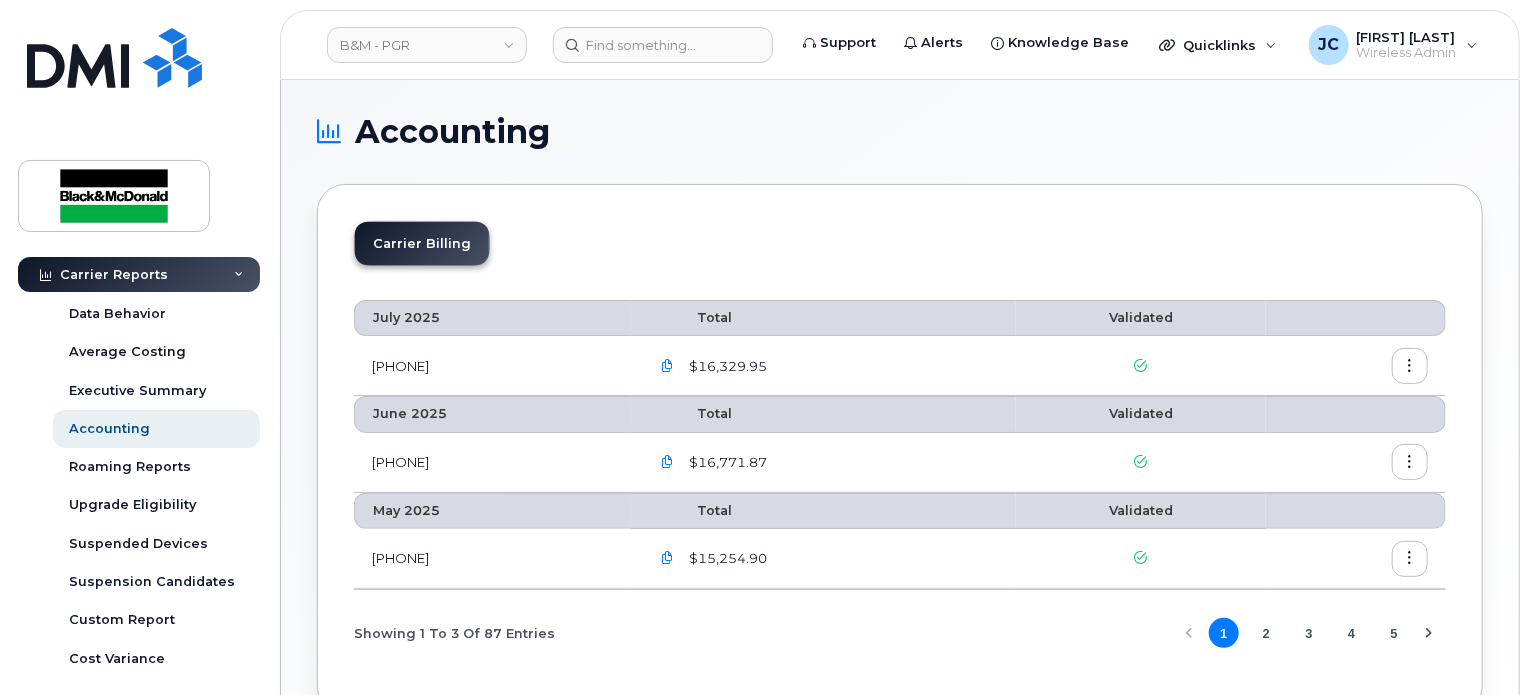 click on "$16,329.95" at bounding box center (726, 366) 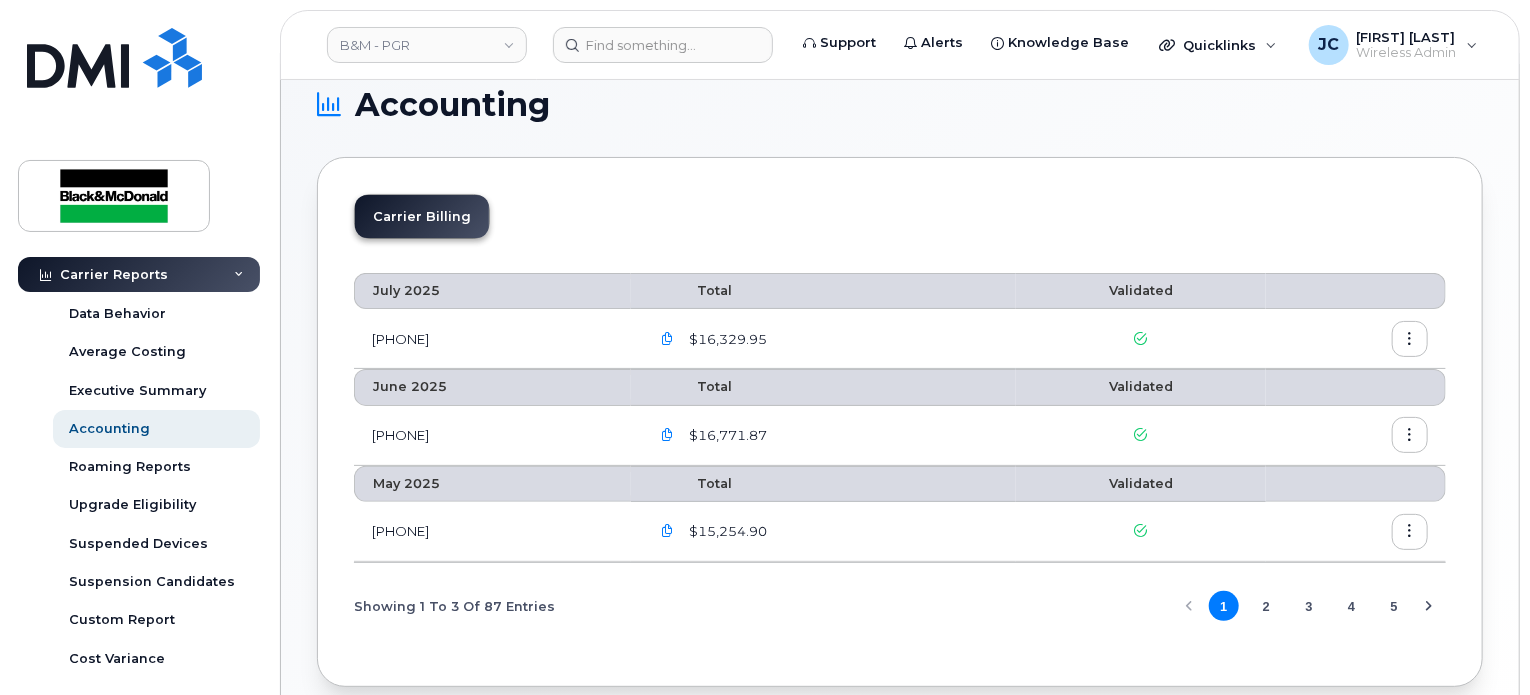 scroll, scrollTop: 0, scrollLeft: 0, axis: both 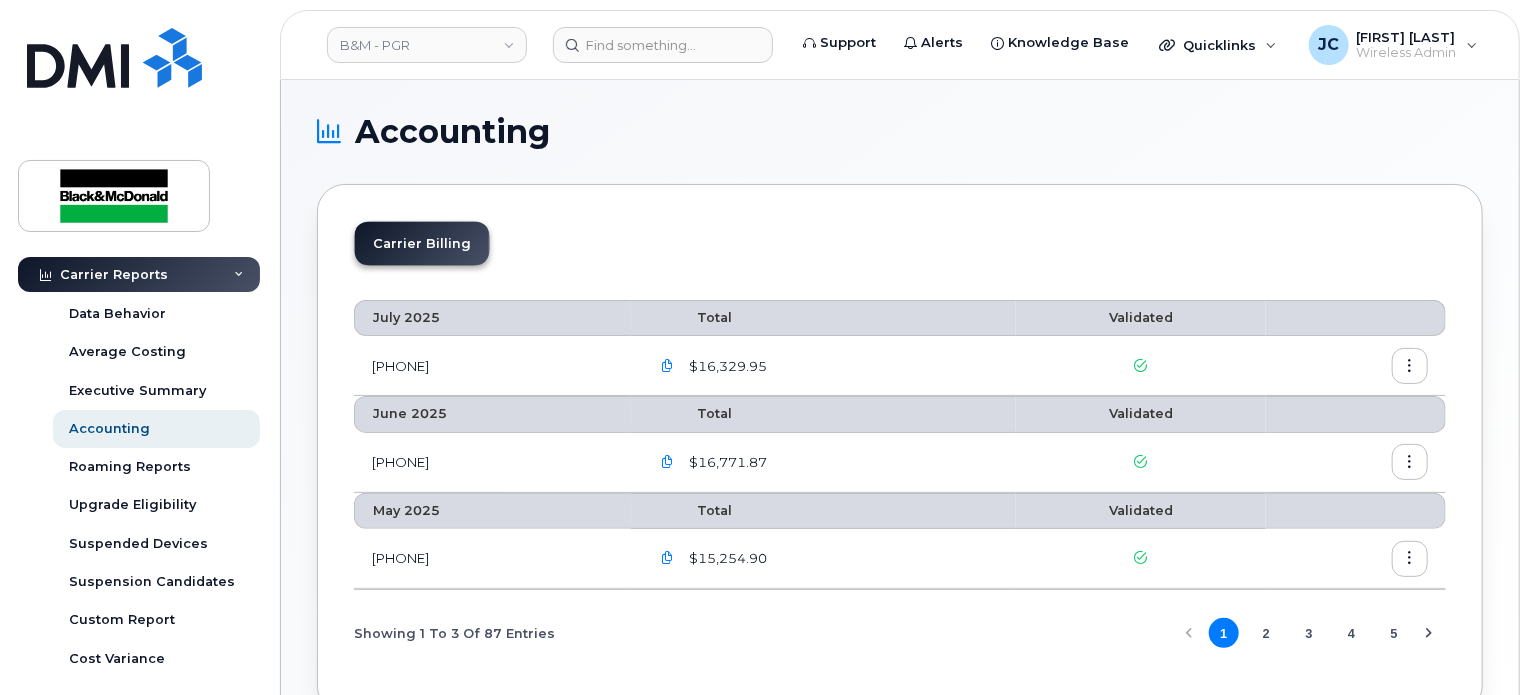 click at bounding box center (667, 366) 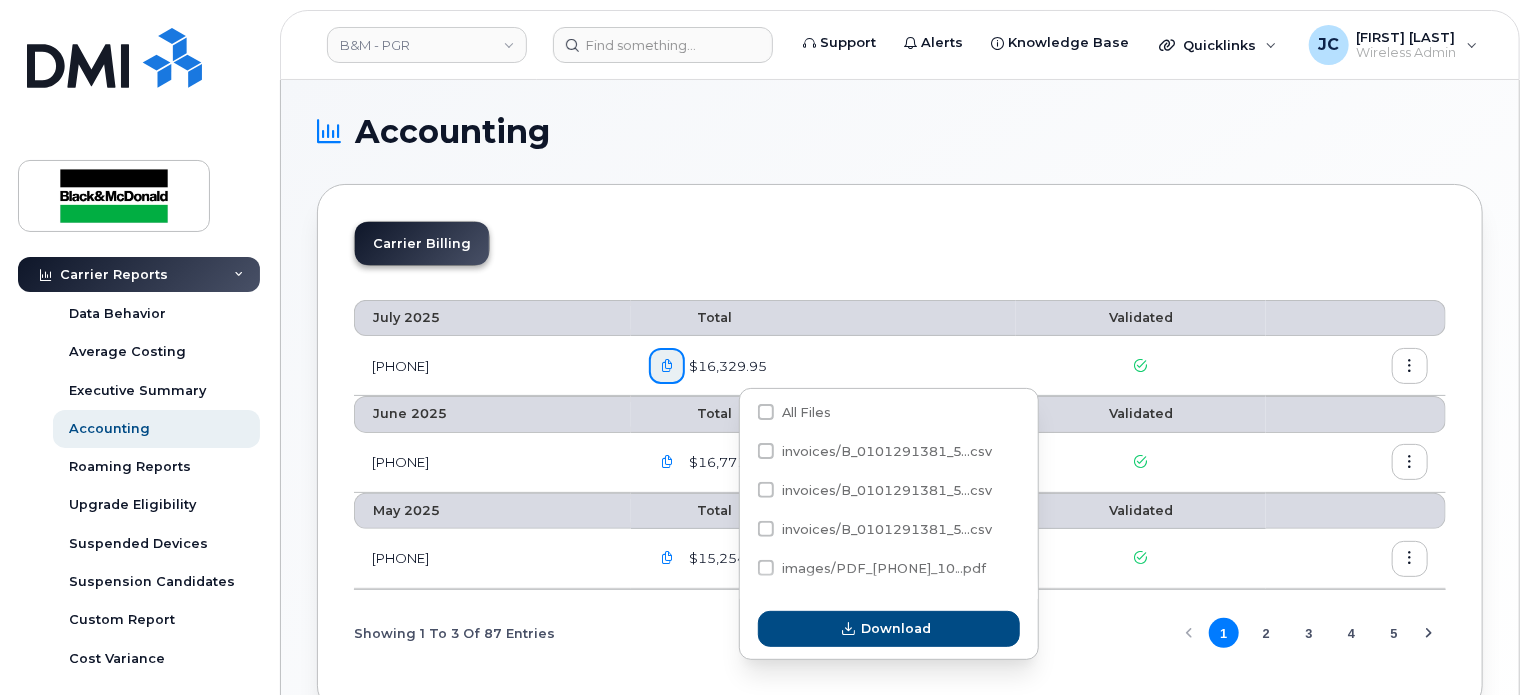 click on "$16,329.95" at bounding box center (726, 366) 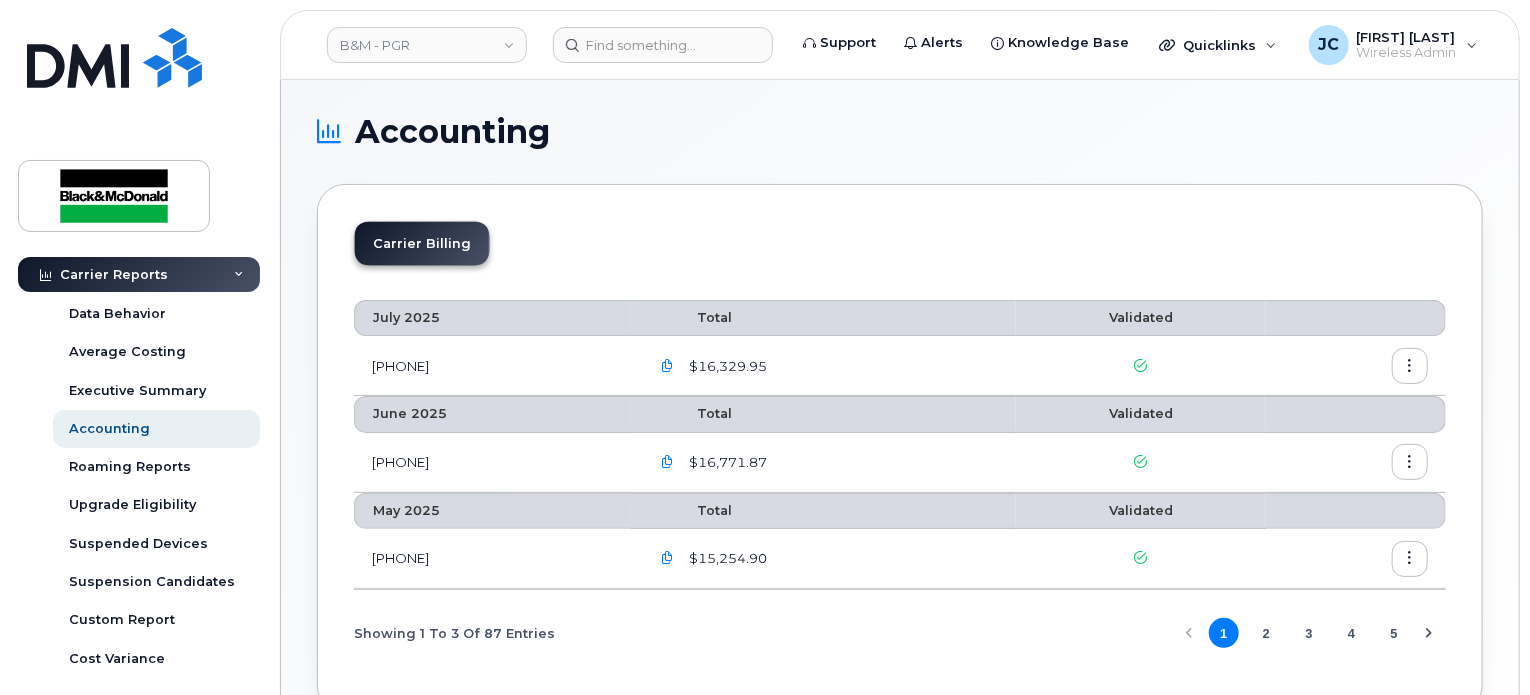 click on "$16,329.95" at bounding box center (726, 366) 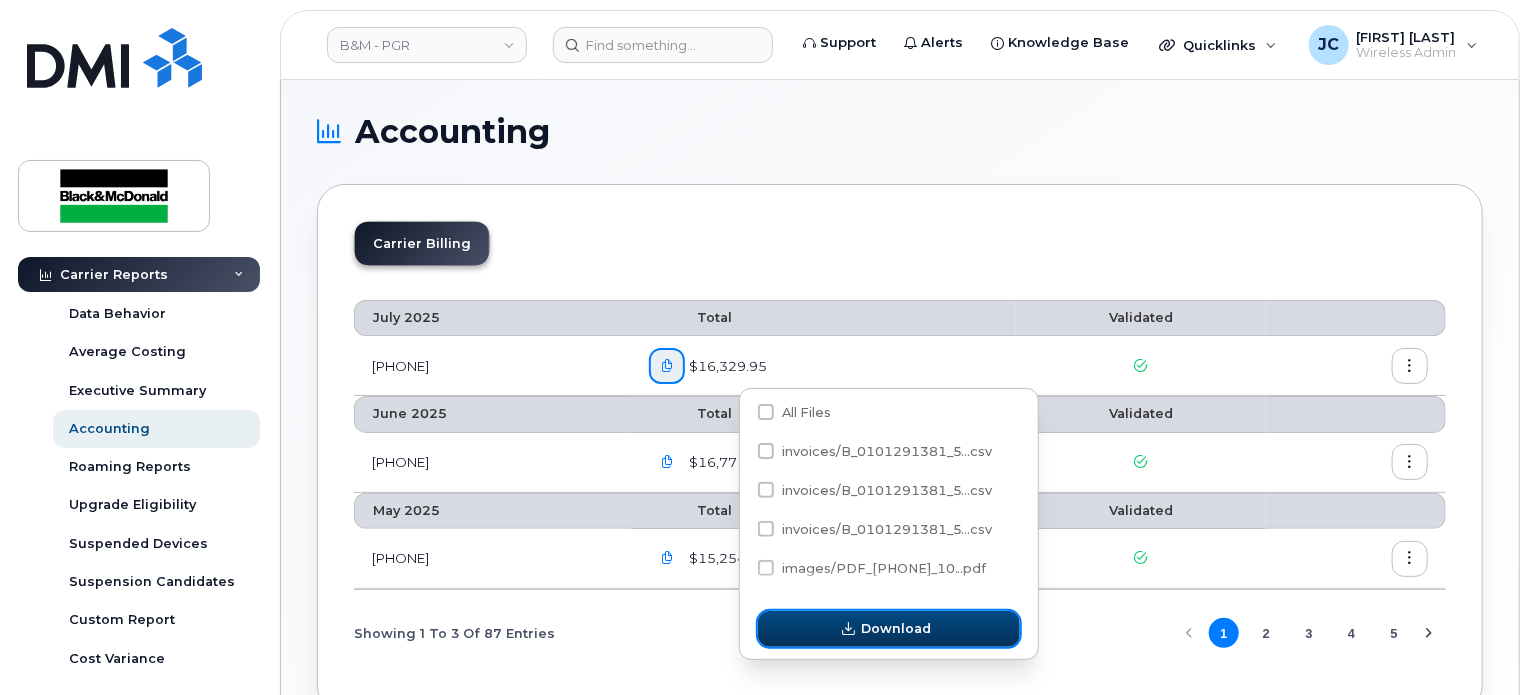 click on "Download" at bounding box center [896, 628] 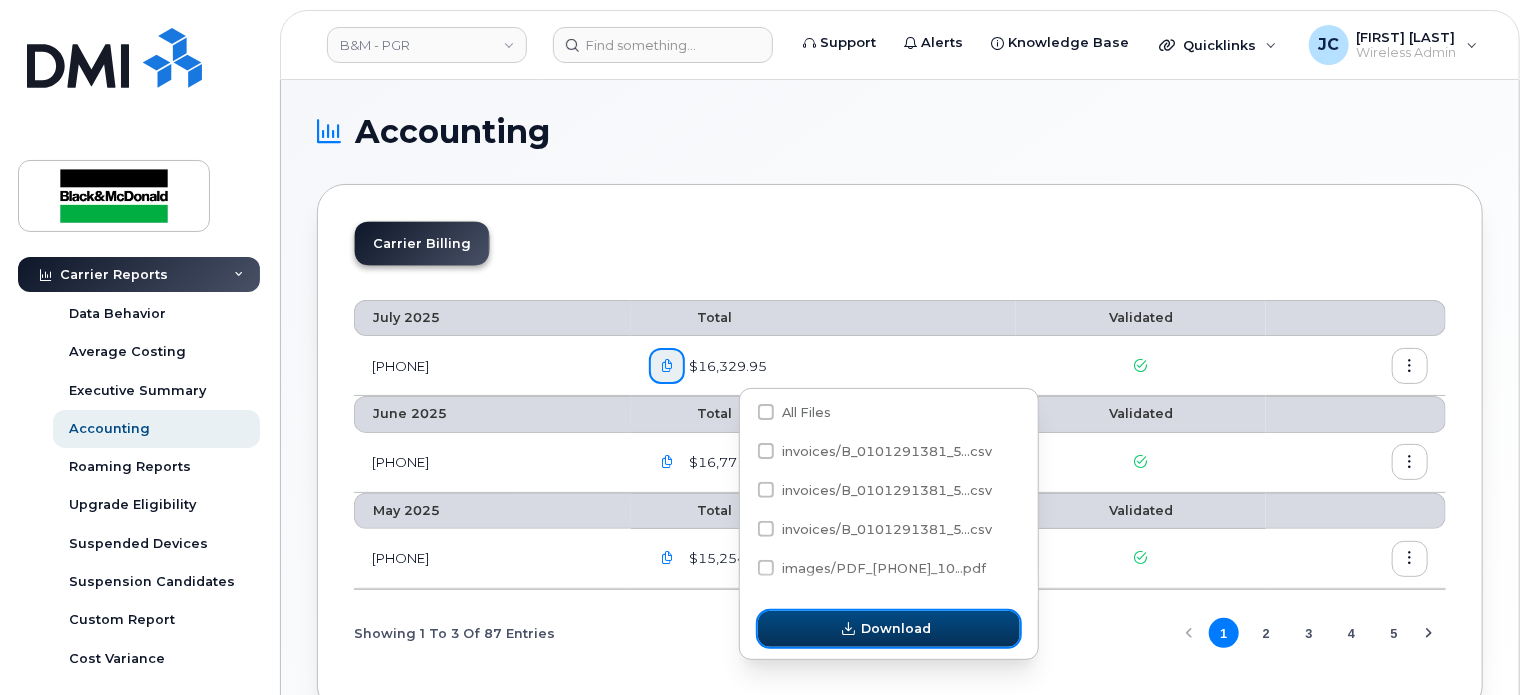 click on "Download" at bounding box center (896, 628) 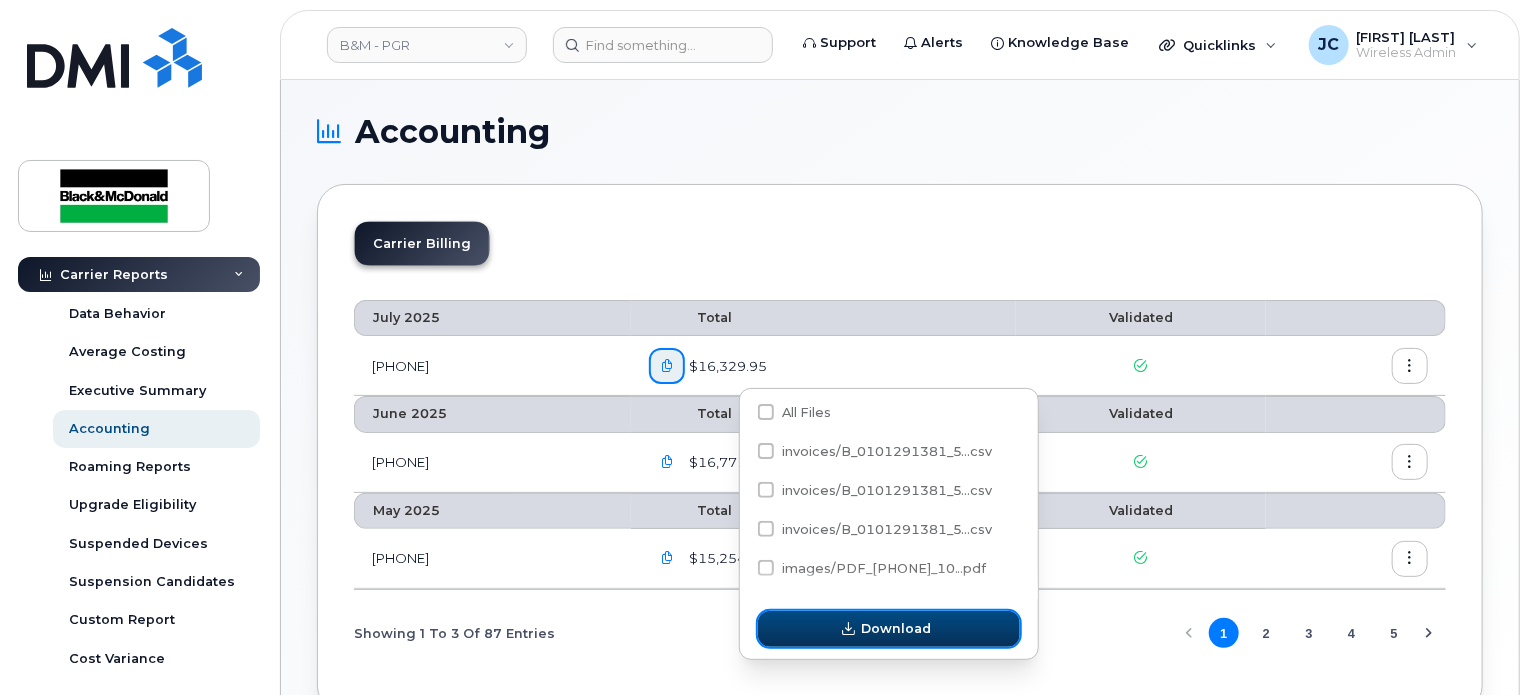 click at bounding box center [848, 629] 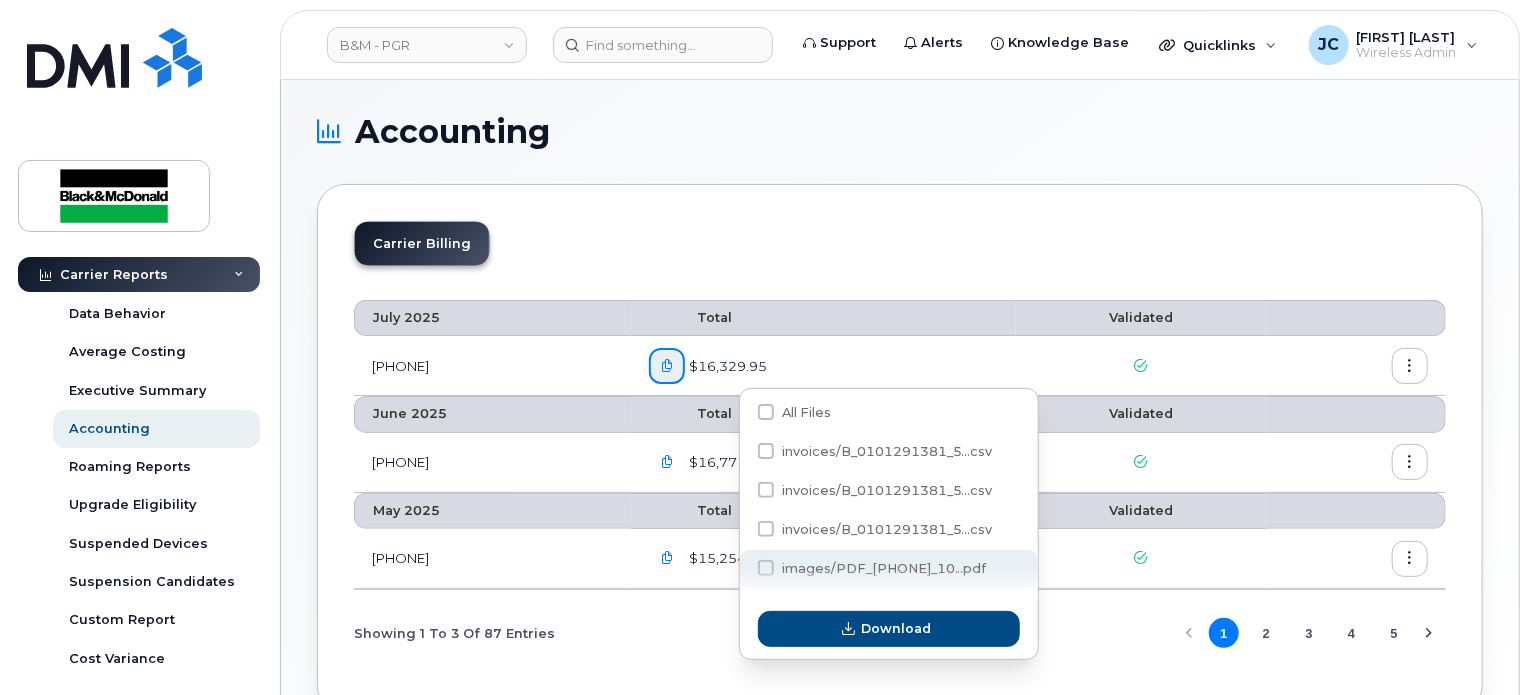 click at bounding box center (766, 568) 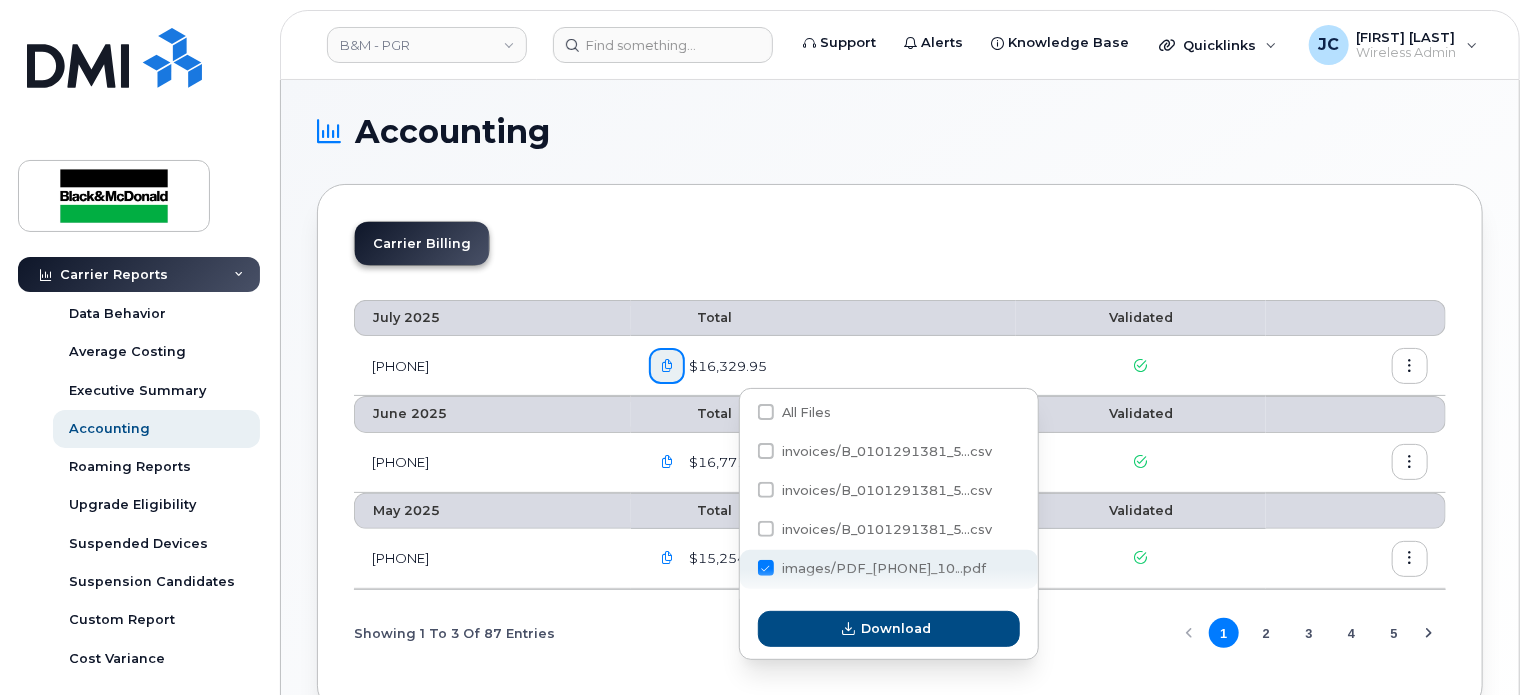 click on "images/PDF_529345727_10...pdf" at bounding box center [739, 569] 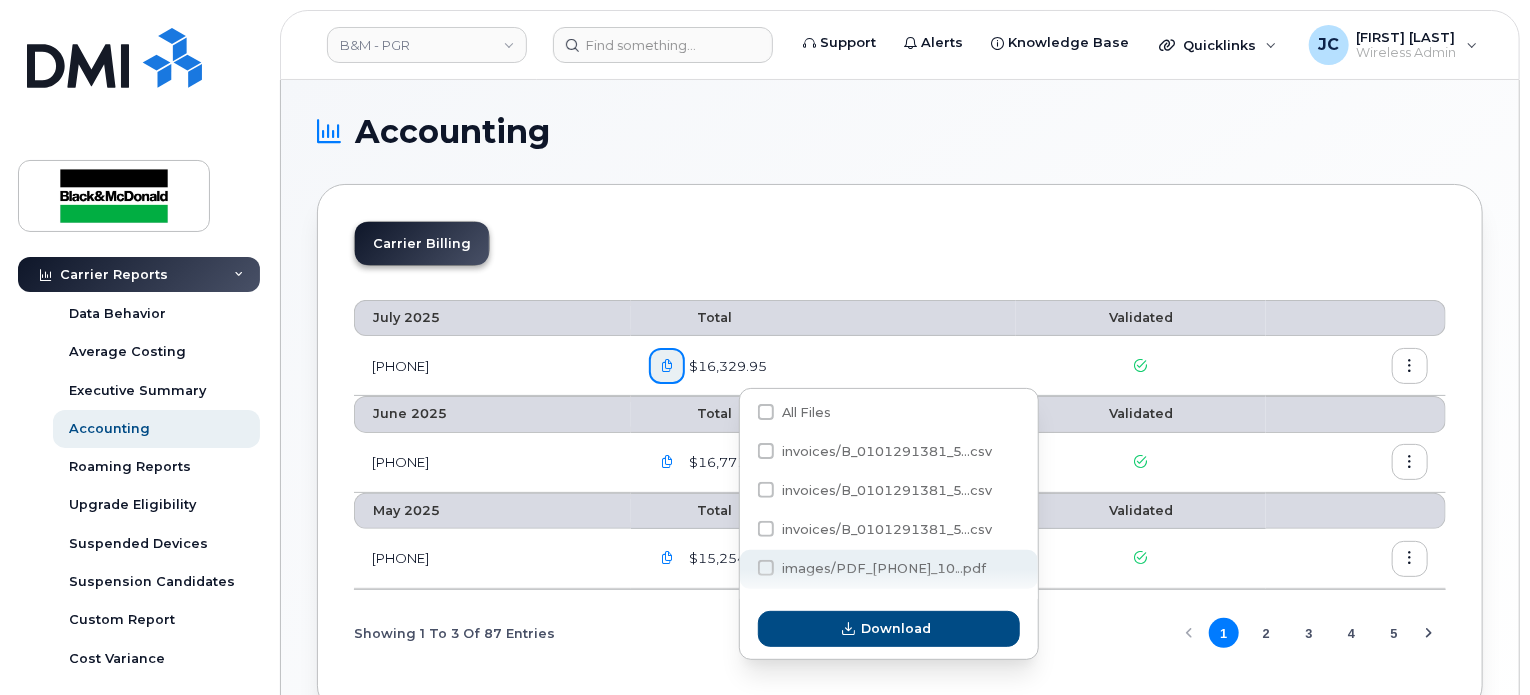 checkbox on "true" 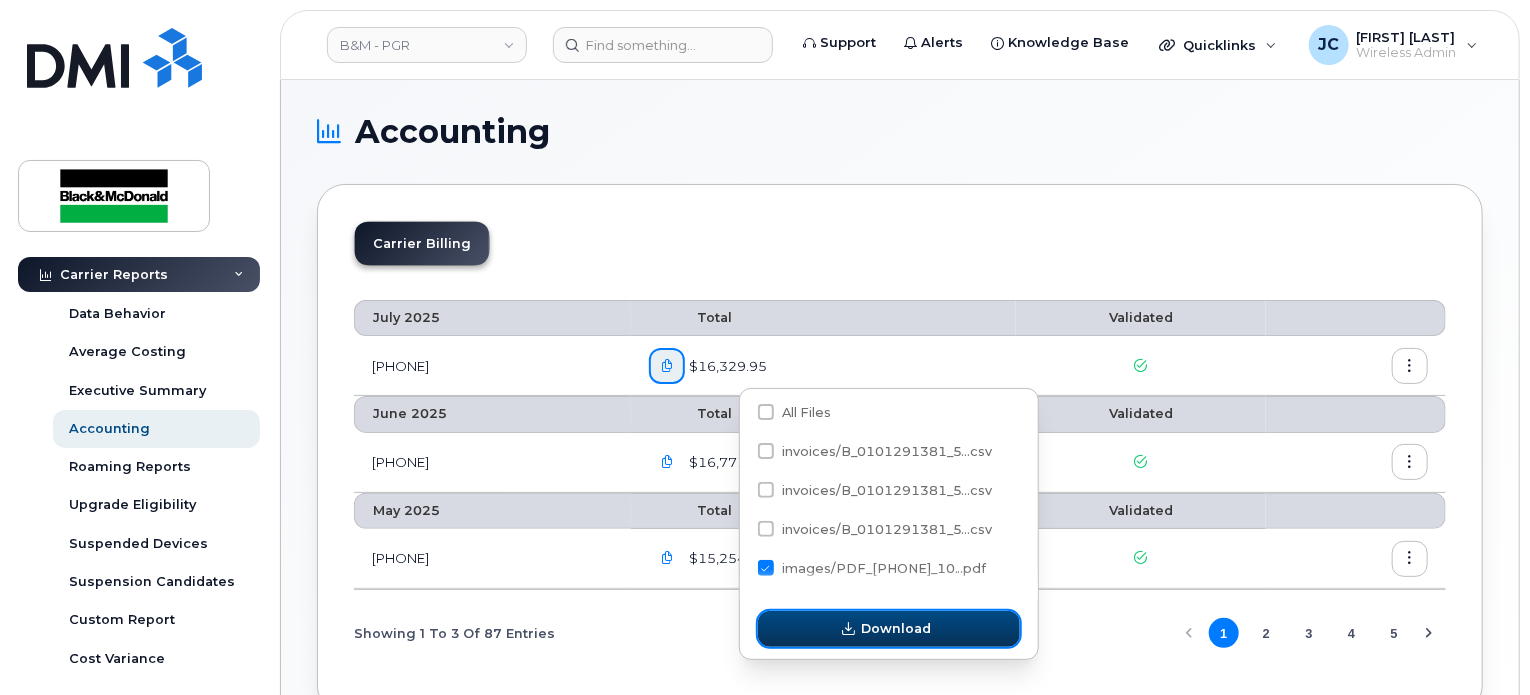 click at bounding box center [848, 628] 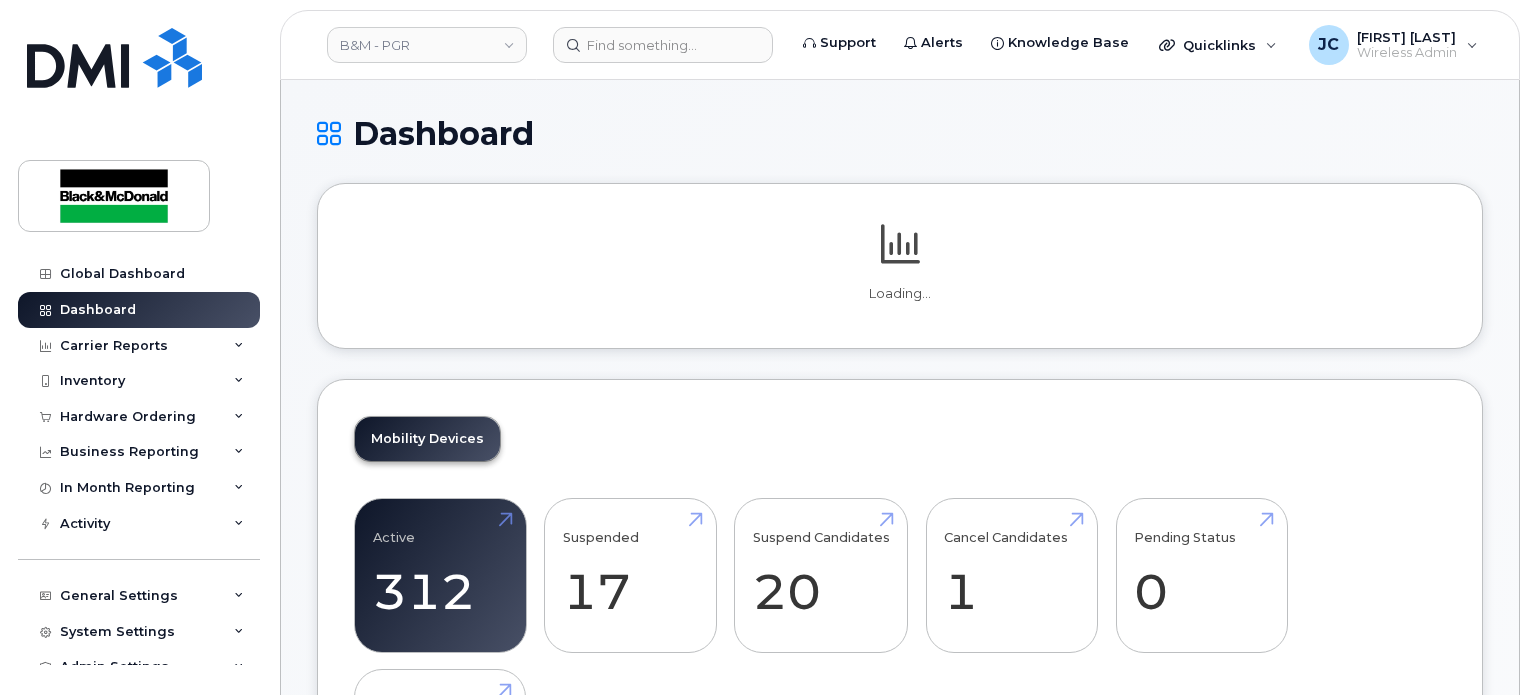 scroll, scrollTop: 0, scrollLeft: 0, axis: both 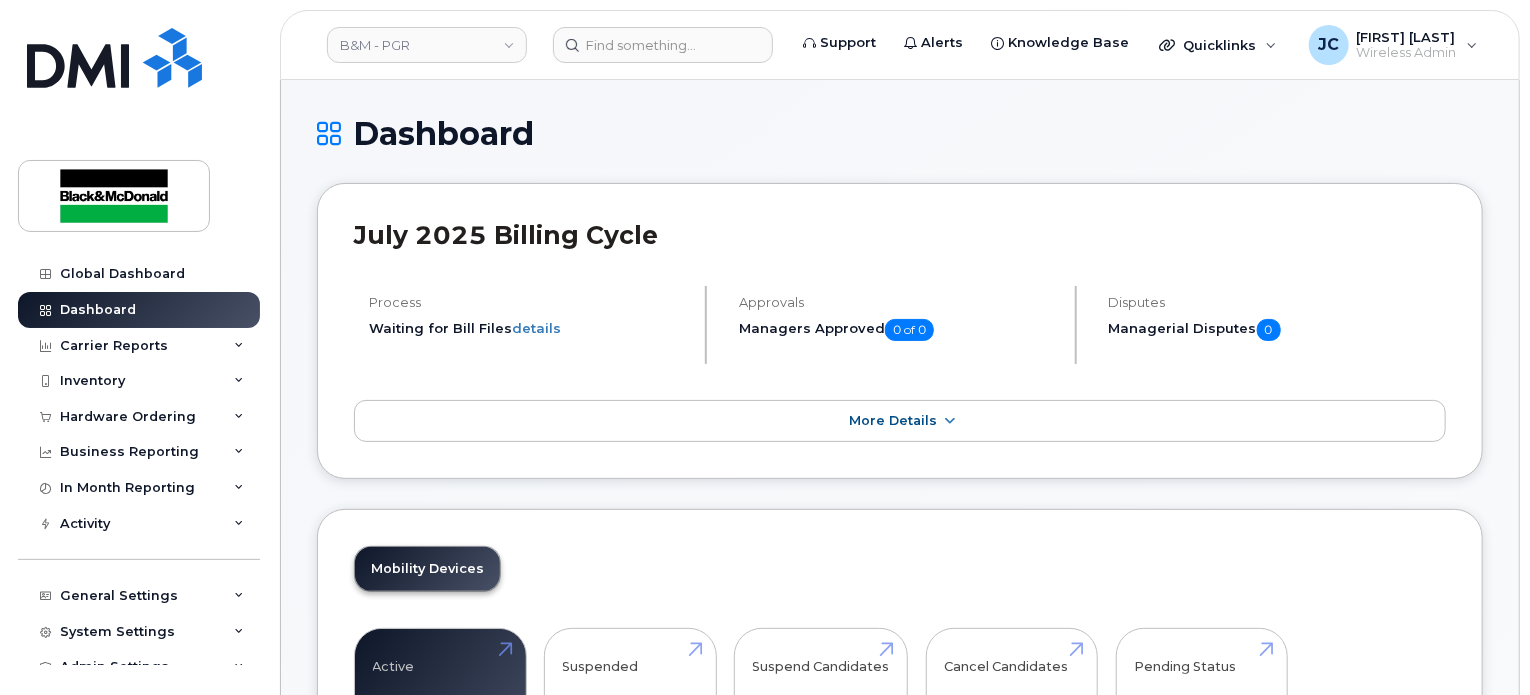 click on "B&M - PGR Alerts Knowledge Base Quicklinks Suspend / Cancel Device Change SIM Card Enable Call Forwarding Reset VM Password Add Roaming Package Order New Device Add Device Transfer Line In Move Device to Another Company JC [FIRST] [LAST] Wireless Admin English Français Sign out" at bounding box center (900, 45) 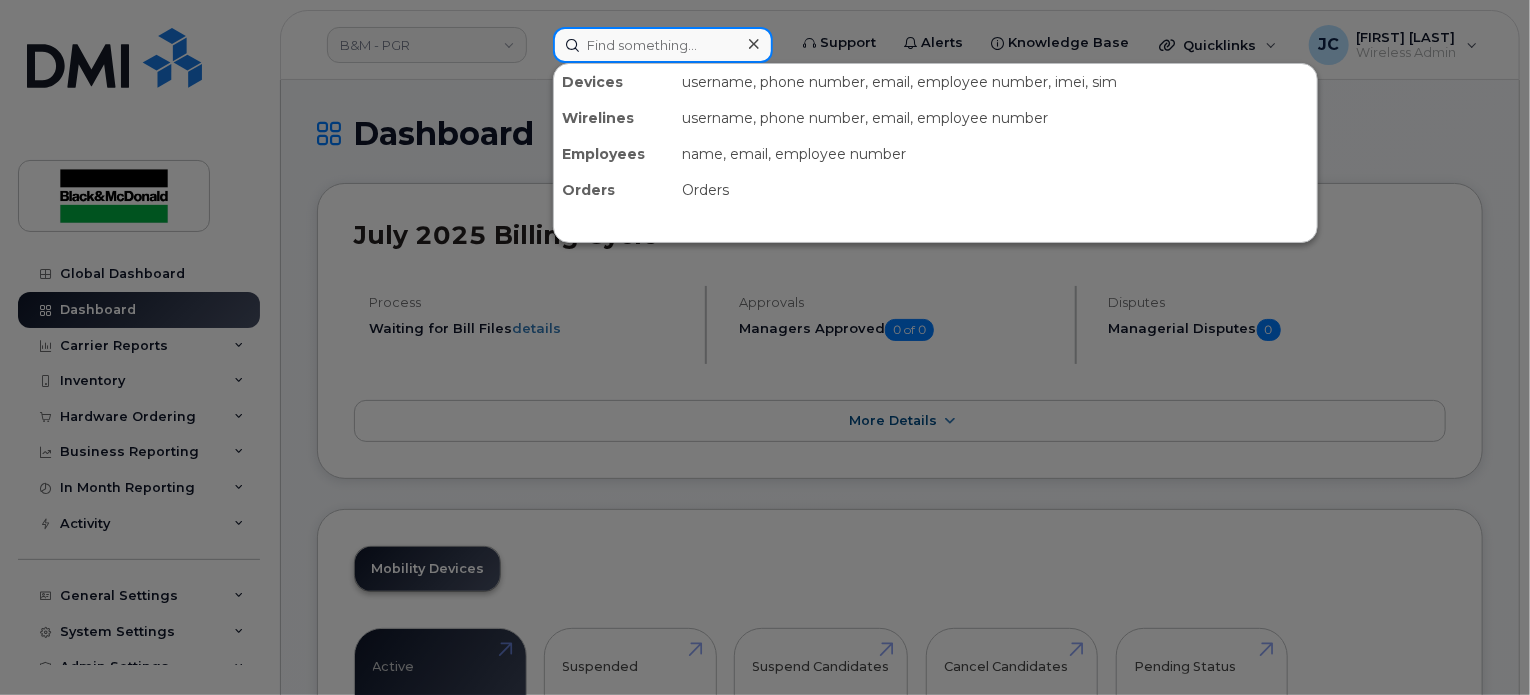 drag, startPoint x: 611, startPoint y: 41, endPoint x: 607, endPoint y: 52, distance: 11.7046995 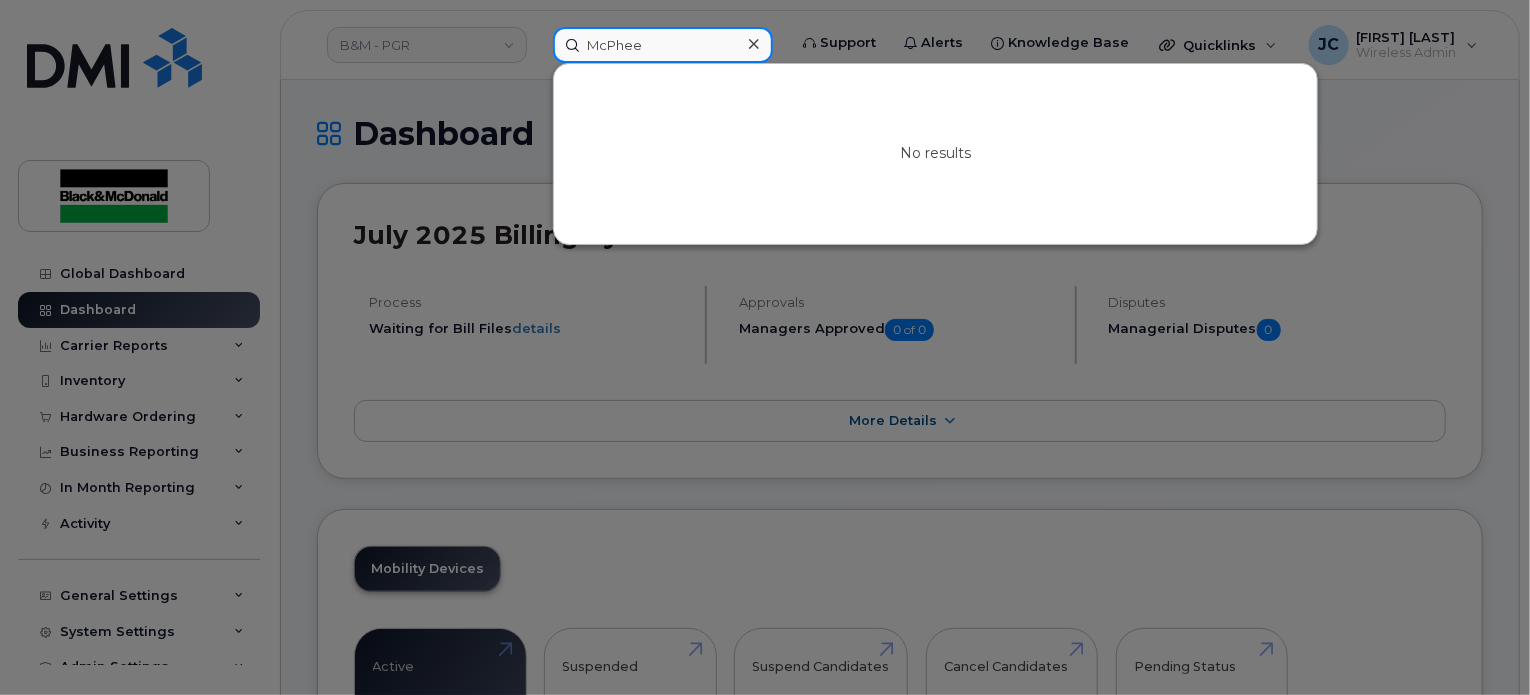 type on "McPhee" 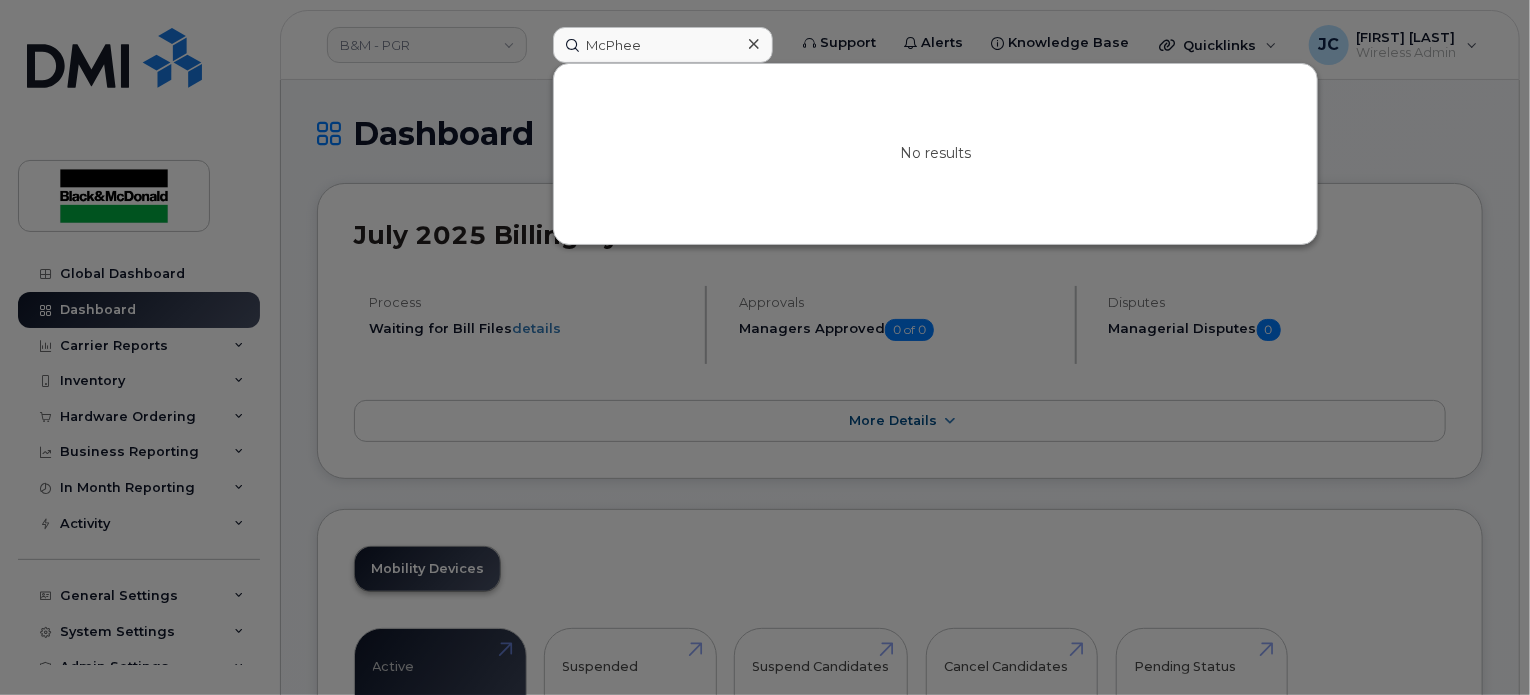 click at bounding box center (765, 347) 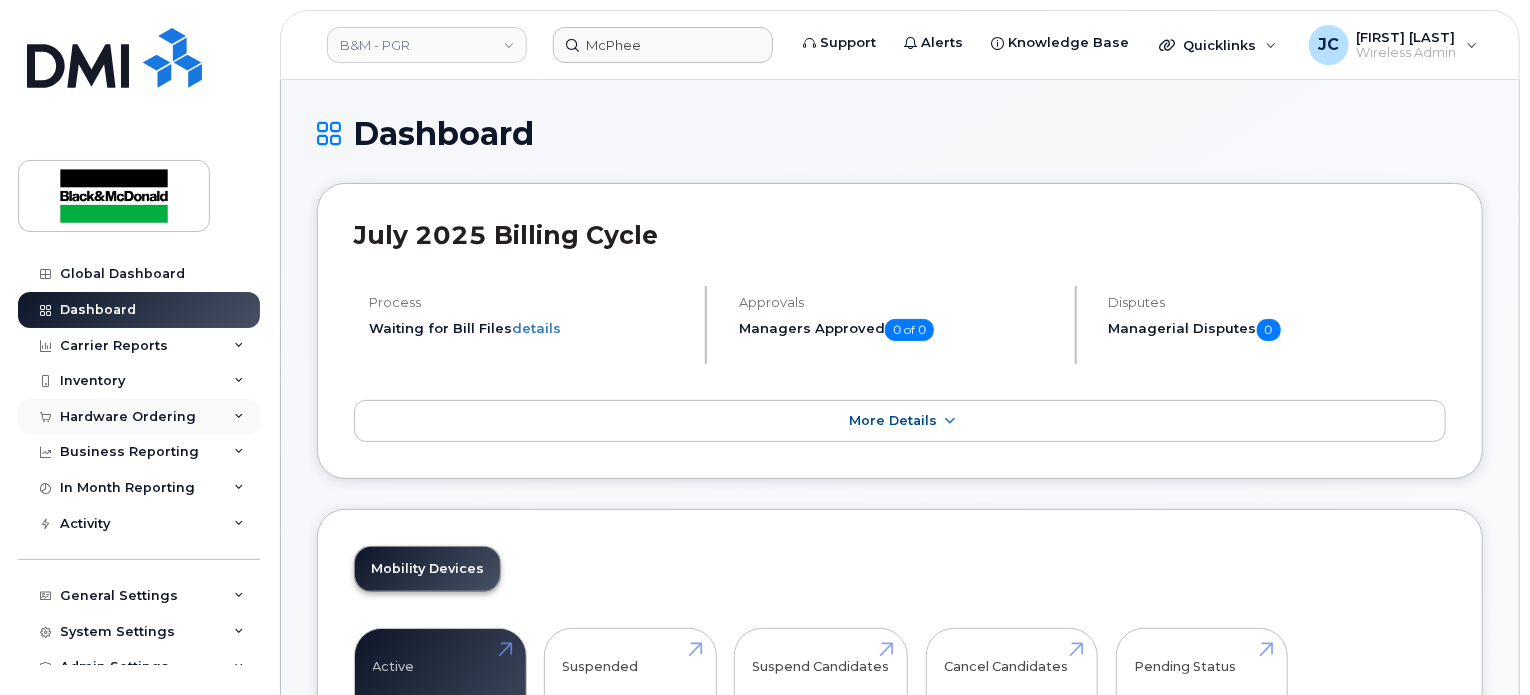 click on "Hardware Ordering" at bounding box center (128, 417) 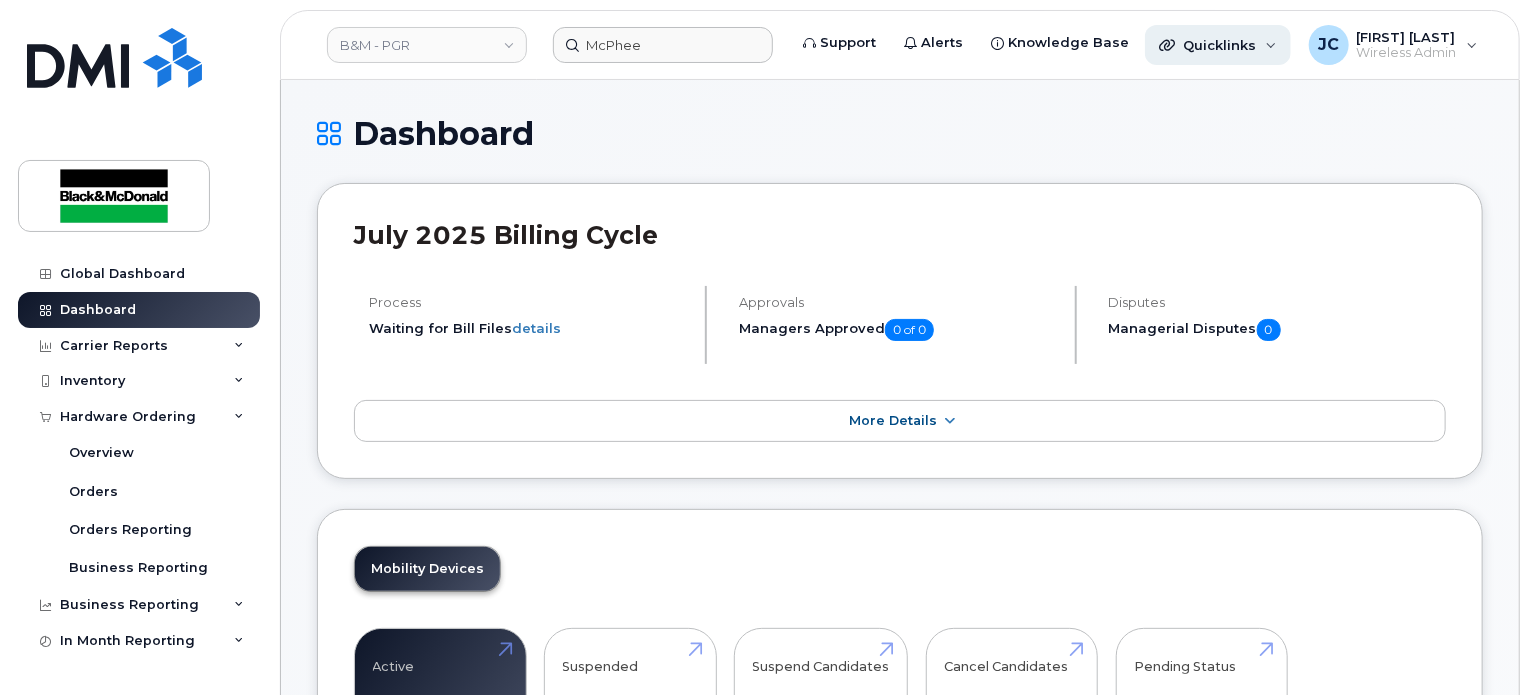click on "Quicklinks" at bounding box center [1219, 45] 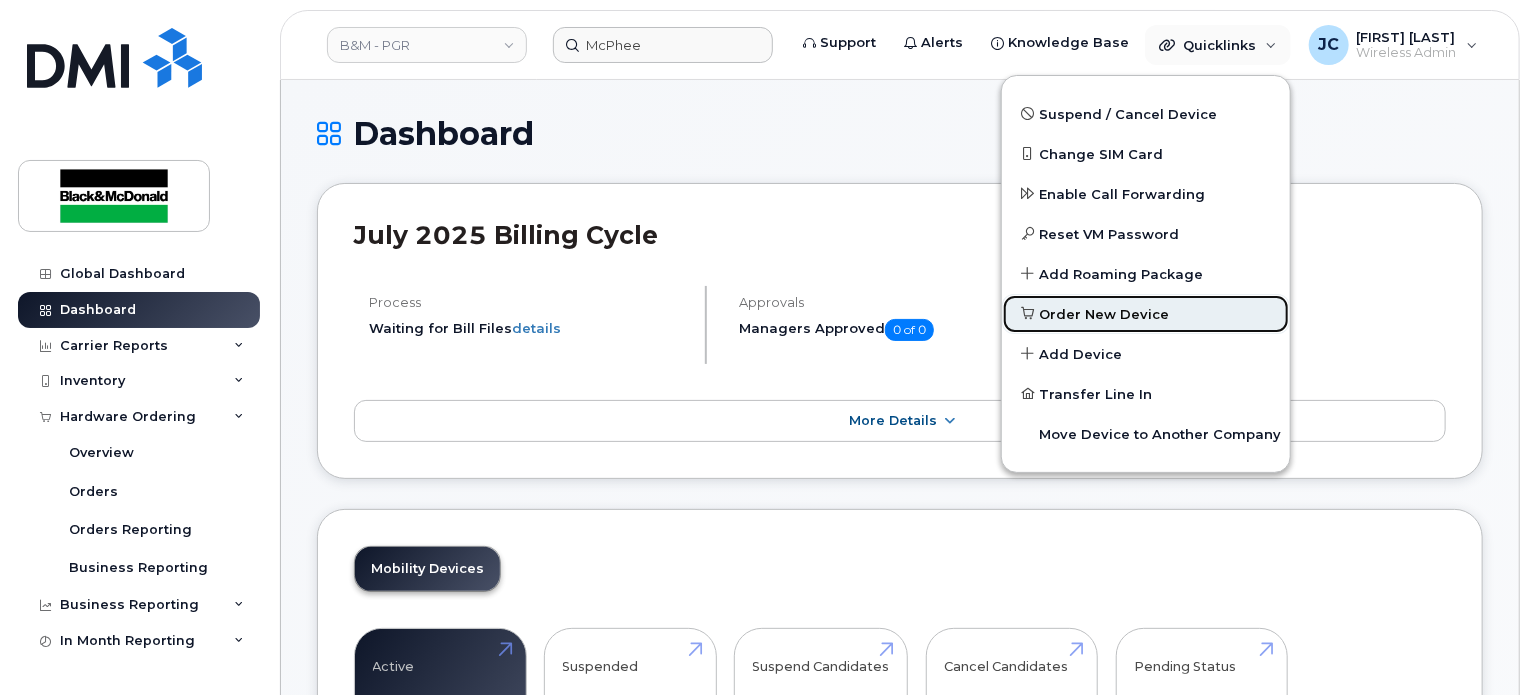 click on "Order New Device" at bounding box center (1105, 315) 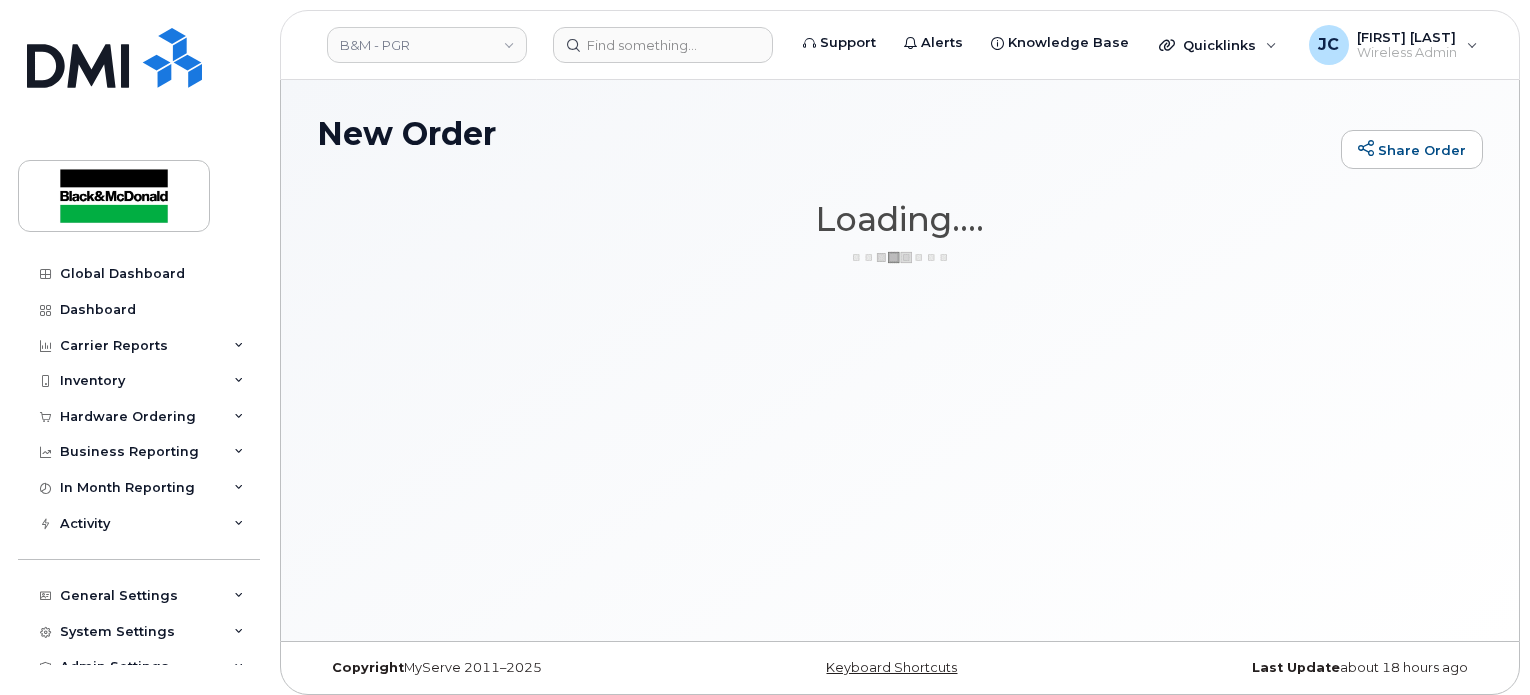 scroll, scrollTop: 0, scrollLeft: 0, axis: both 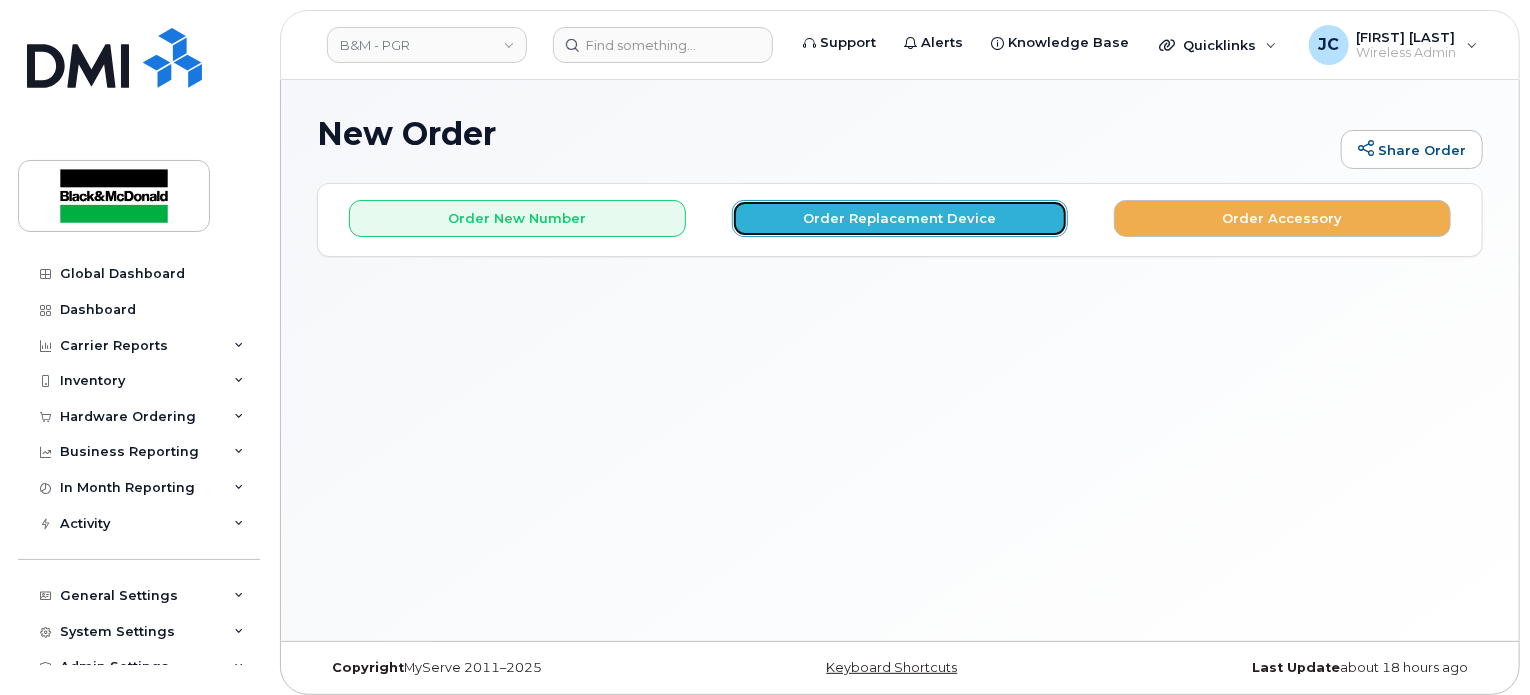 click on "Order Replacement Device" at bounding box center [900, 218] 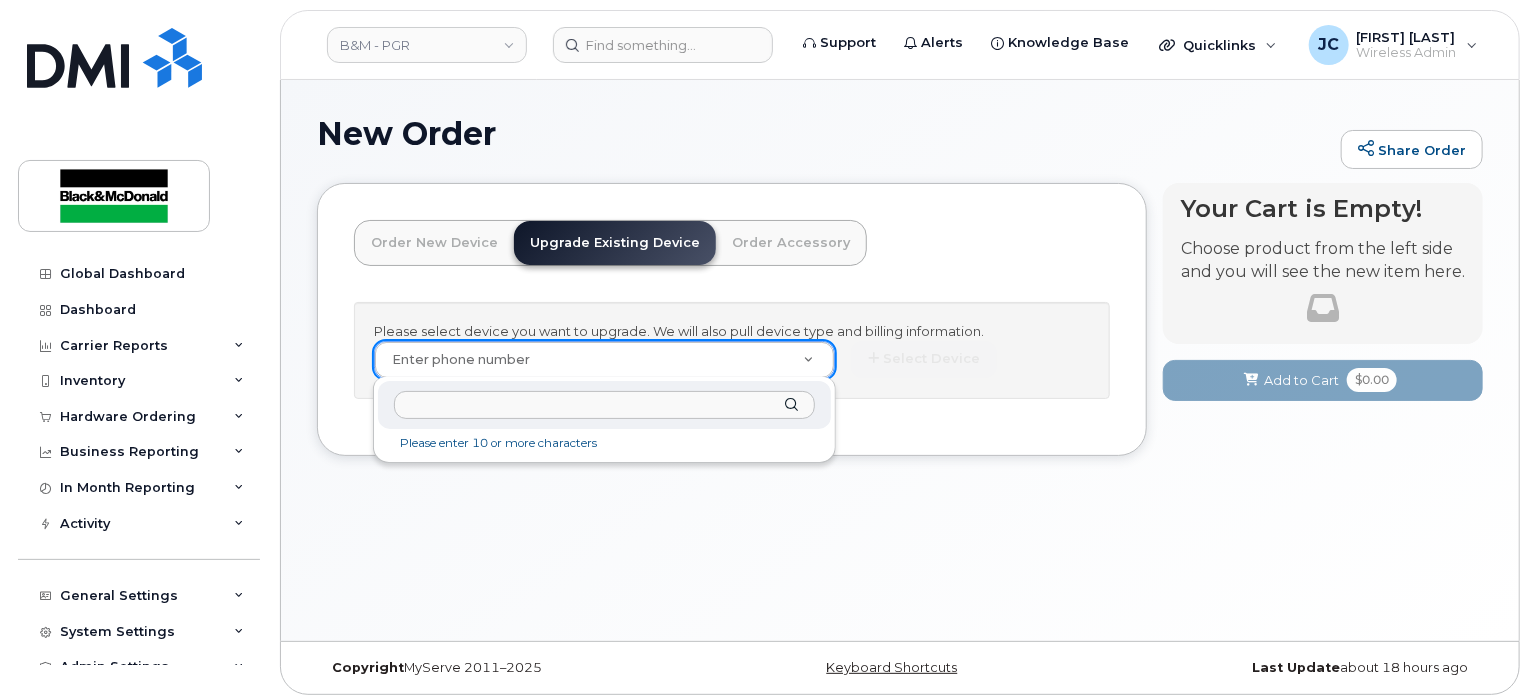 click at bounding box center [604, 405] 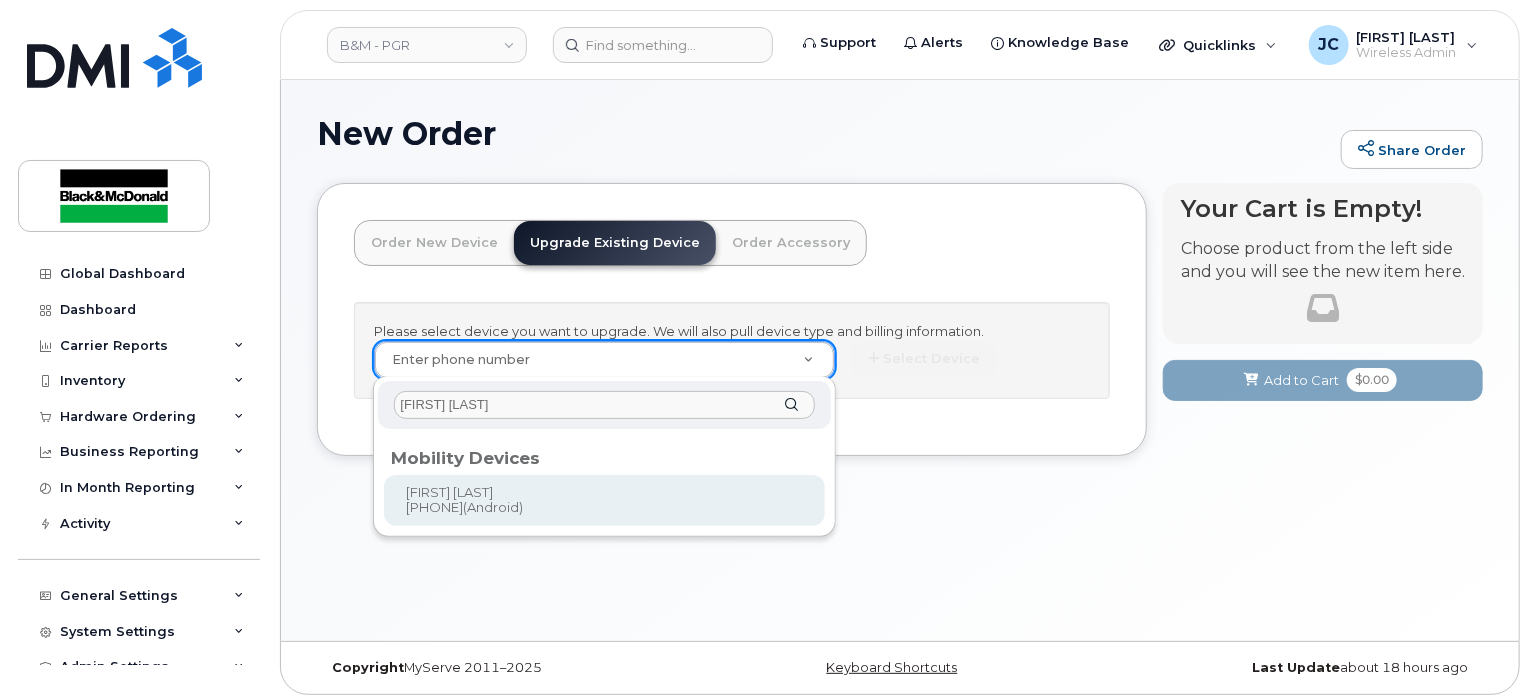 type on "[FIRST] [LAST]" 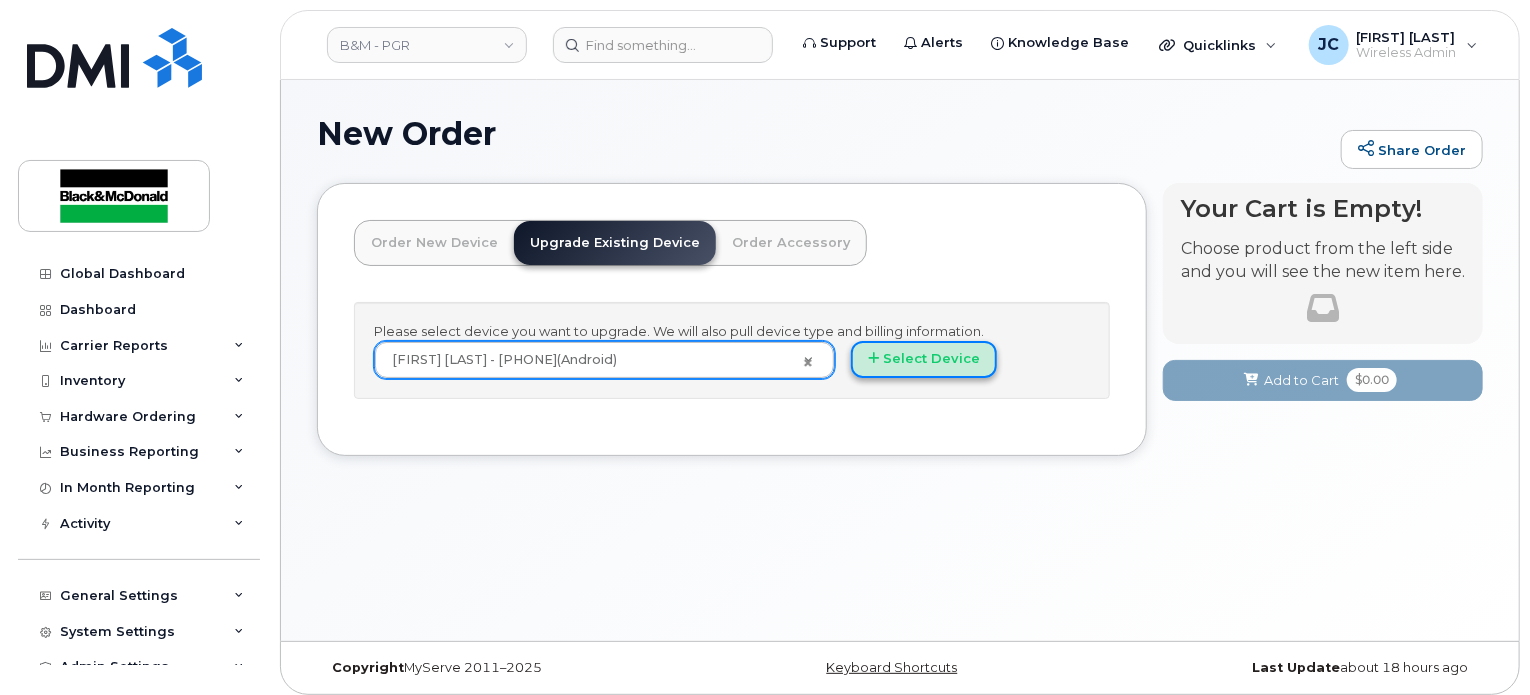 click on "Select Device" at bounding box center (924, 359) 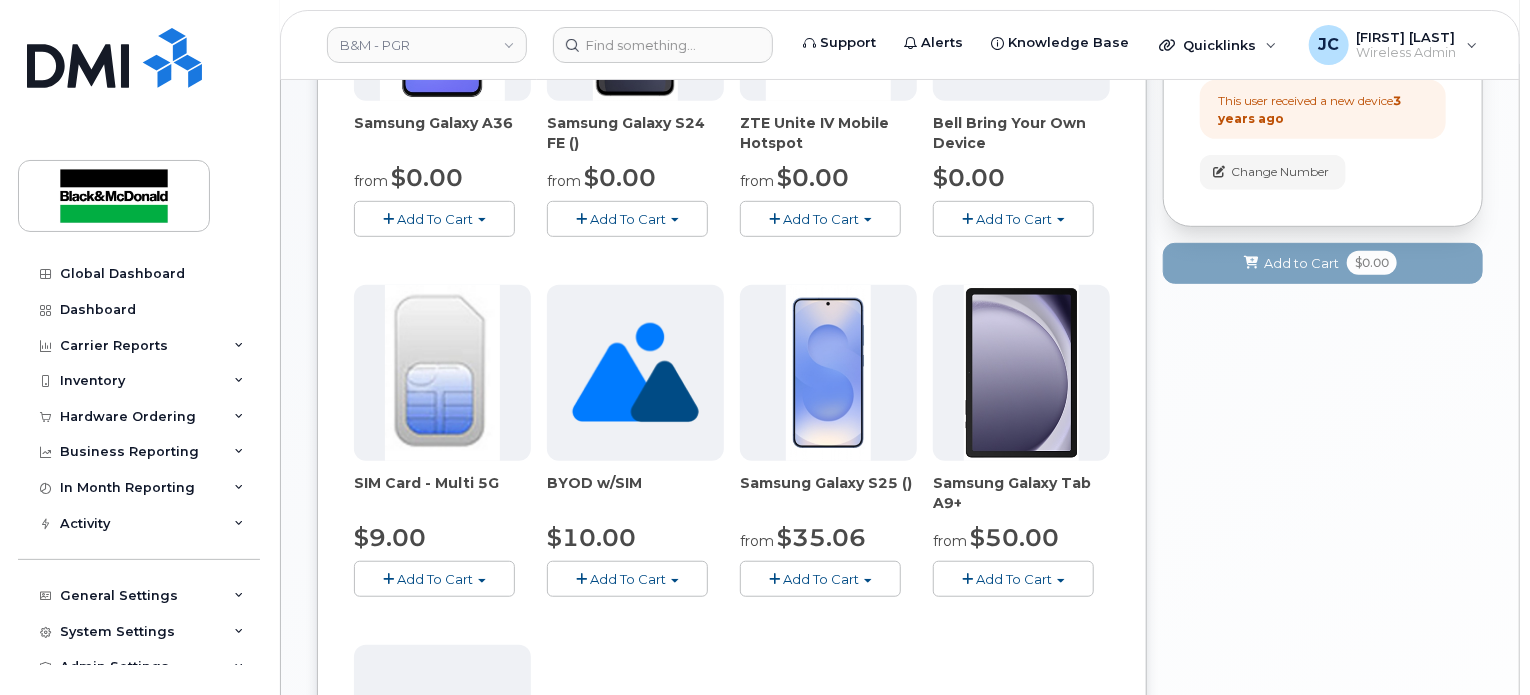 scroll, scrollTop: 666, scrollLeft: 0, axis: vertical 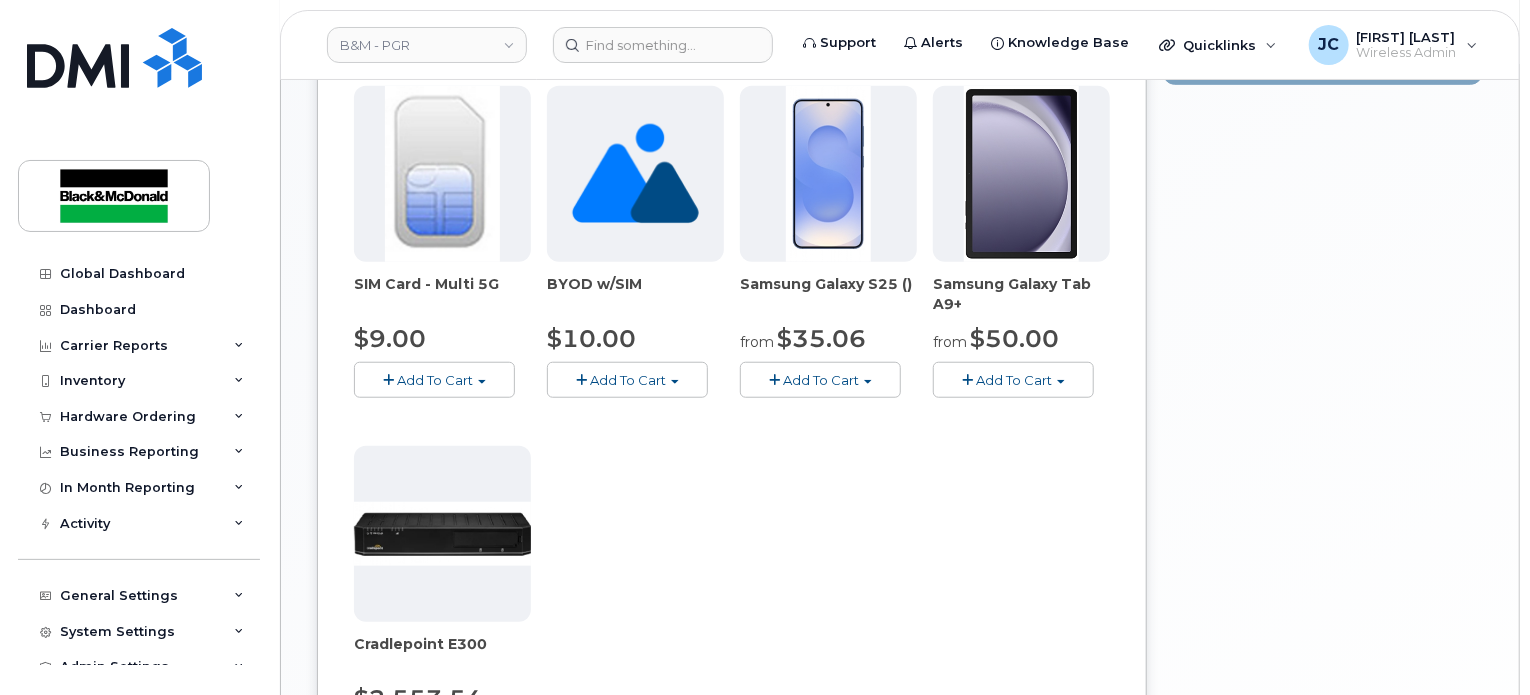 click on "Add To Cart" at bounding box center (820, 379) 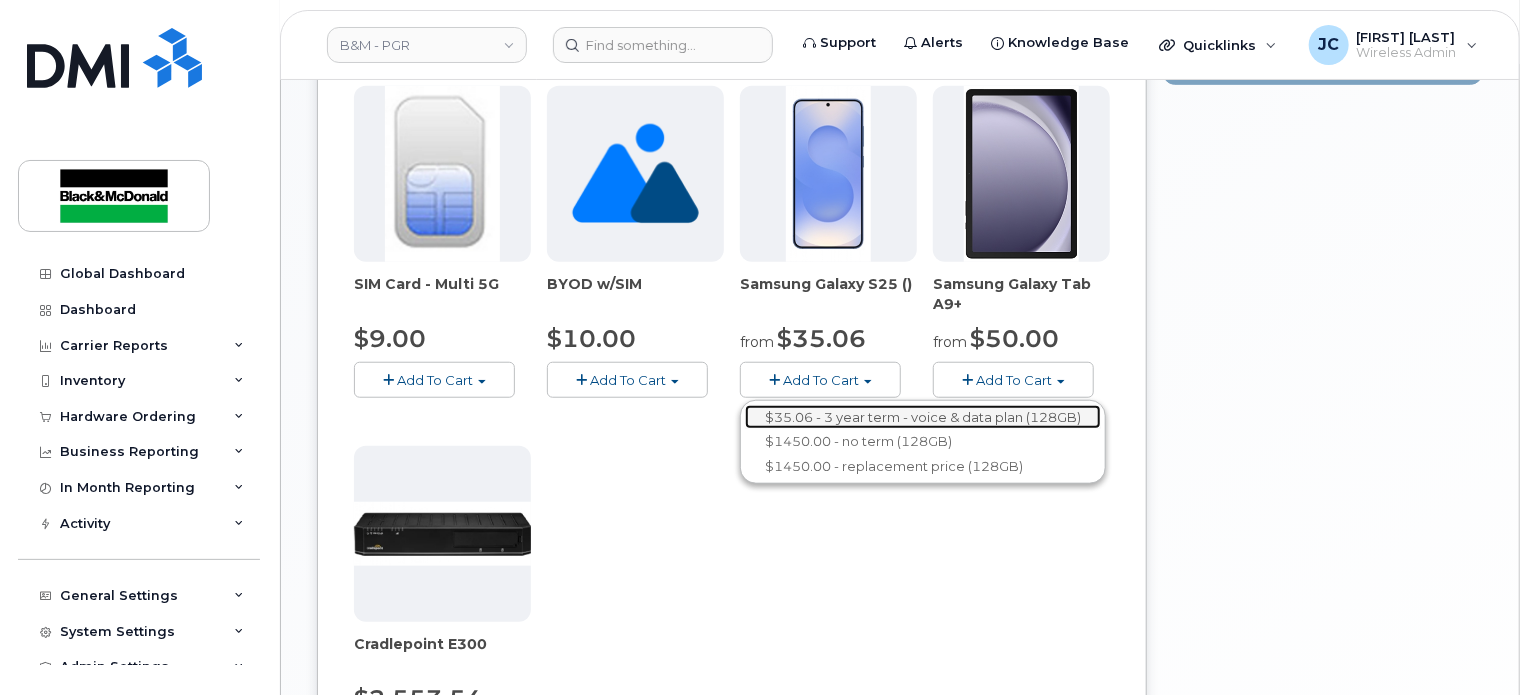 click on "$35.06 - 3 year term - voice & data plan (128GB)" at bounding box center [923, 417] 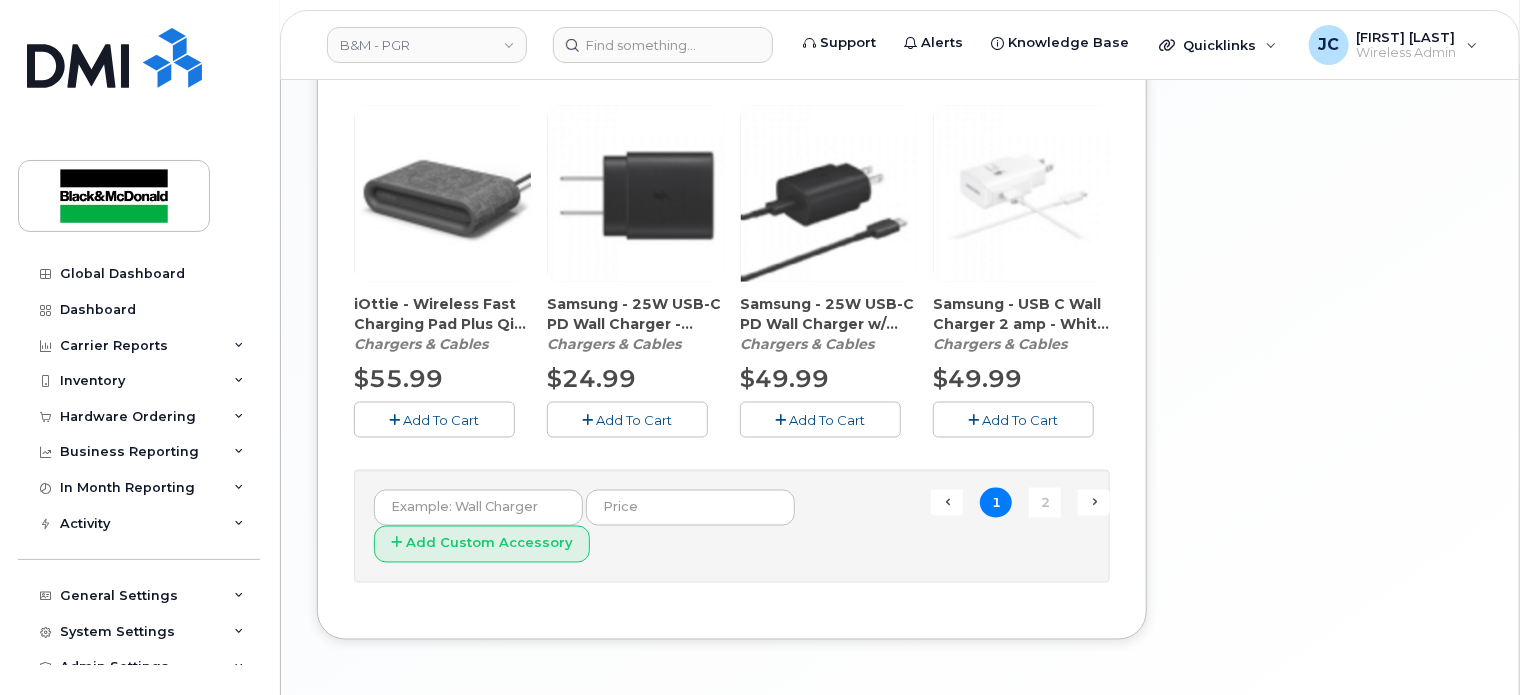 scroll, scrollTop: 1500, scrollLeft: 0, axis: vertical 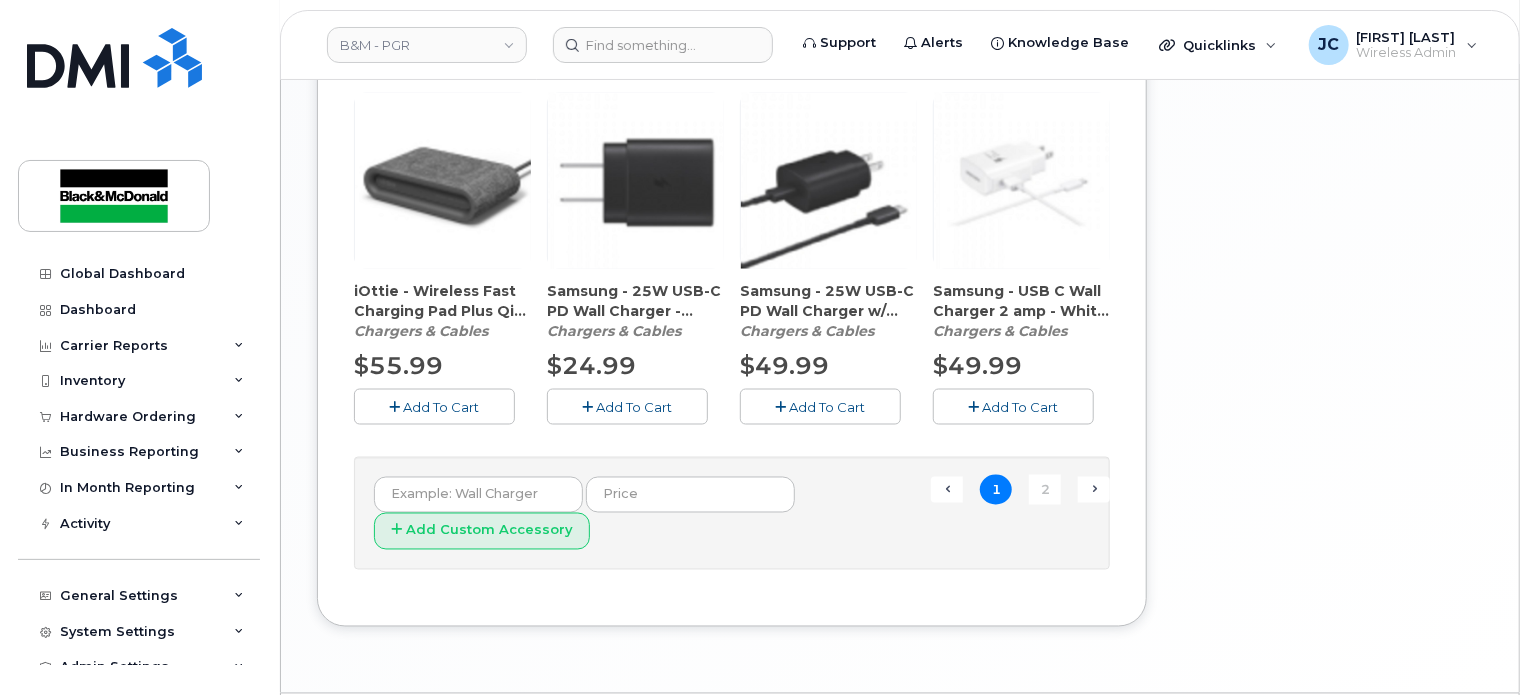 click on "Add To Cart" at bounding box center [828, 407] 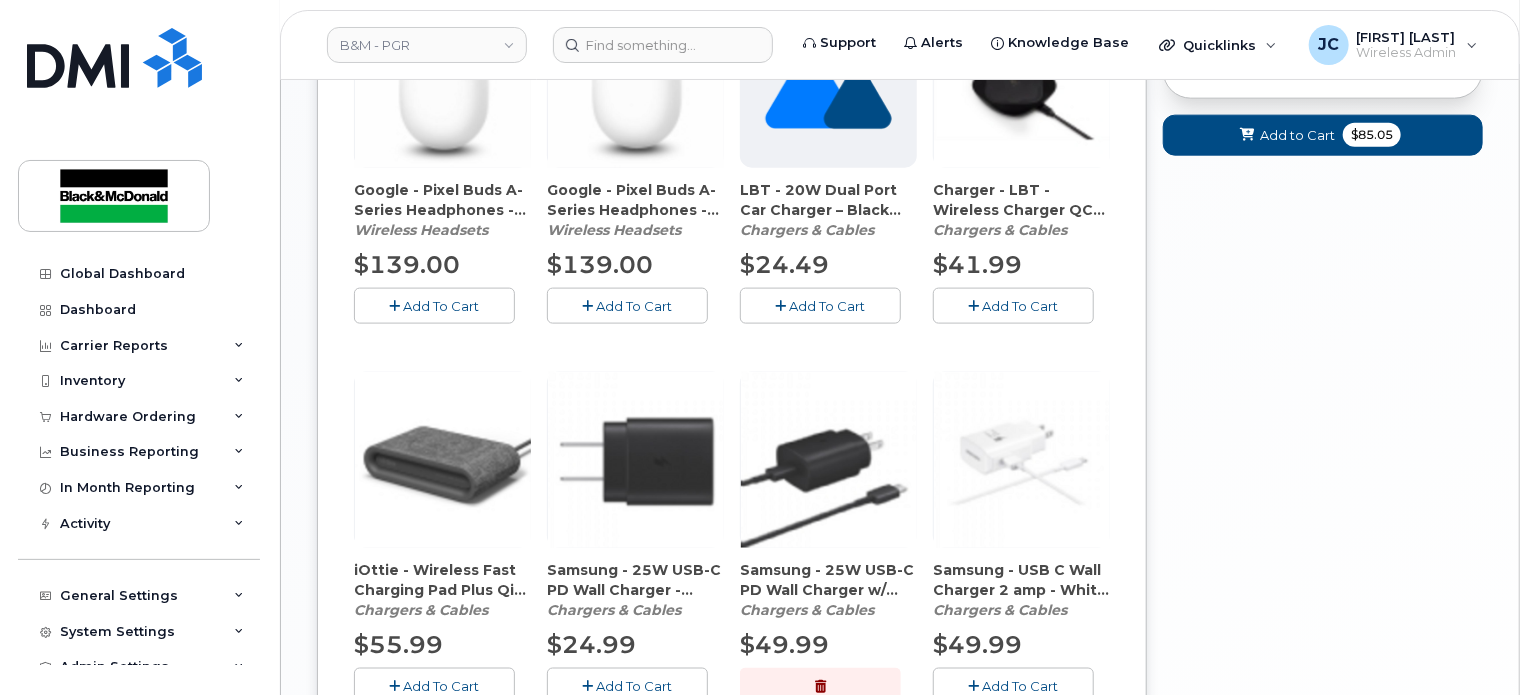 scroll, scrollTop: 1500, scrollLeft: 0, axis: vertical 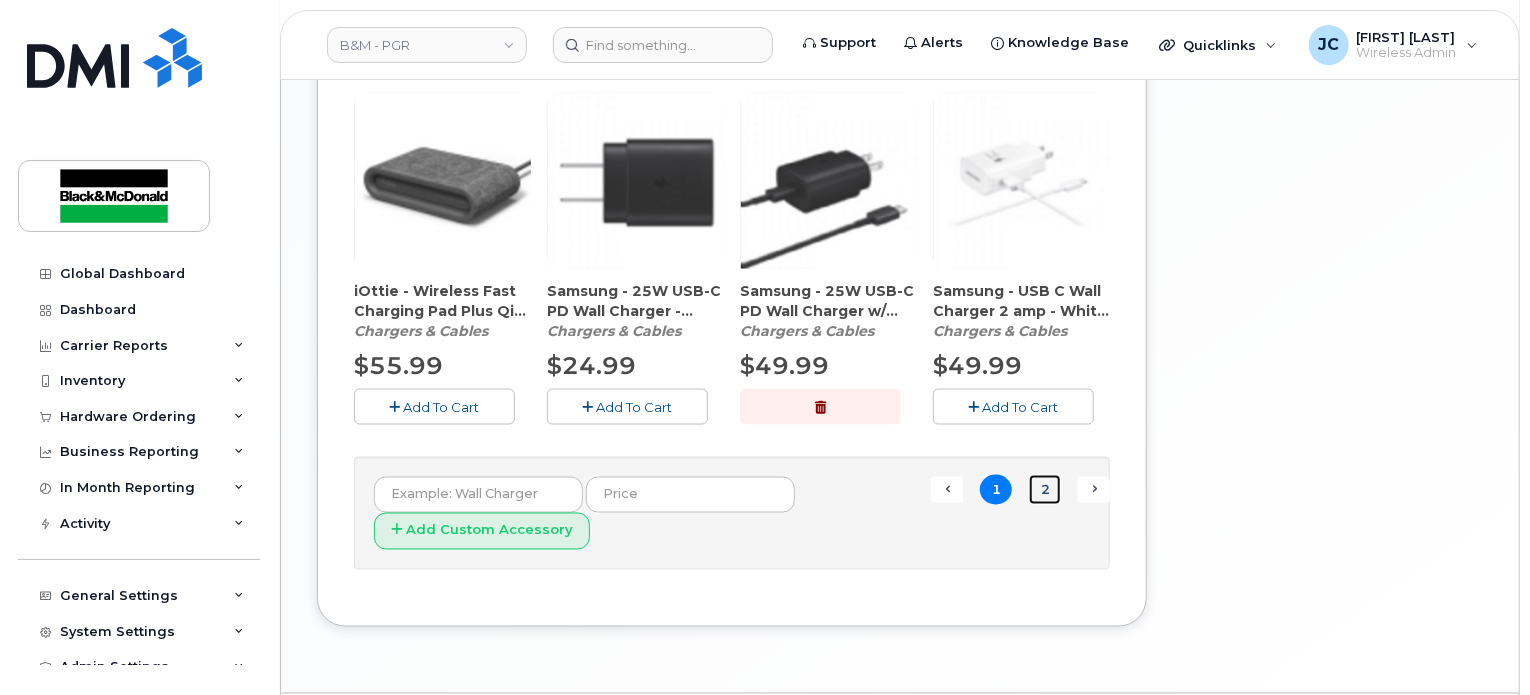 click on "2" at bounding box center (1045, 490) 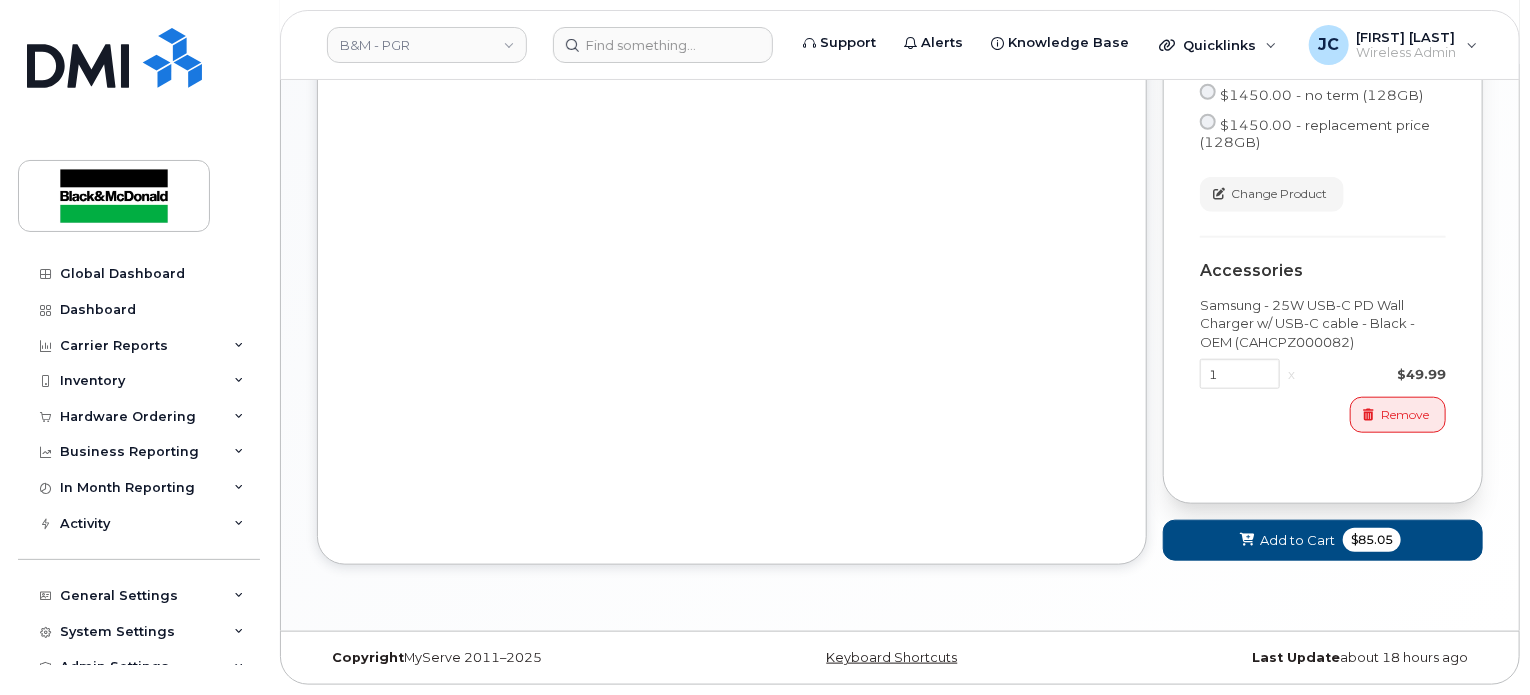 scroll, scrollTop: 814, scrollLeft: 0, axis: vertical 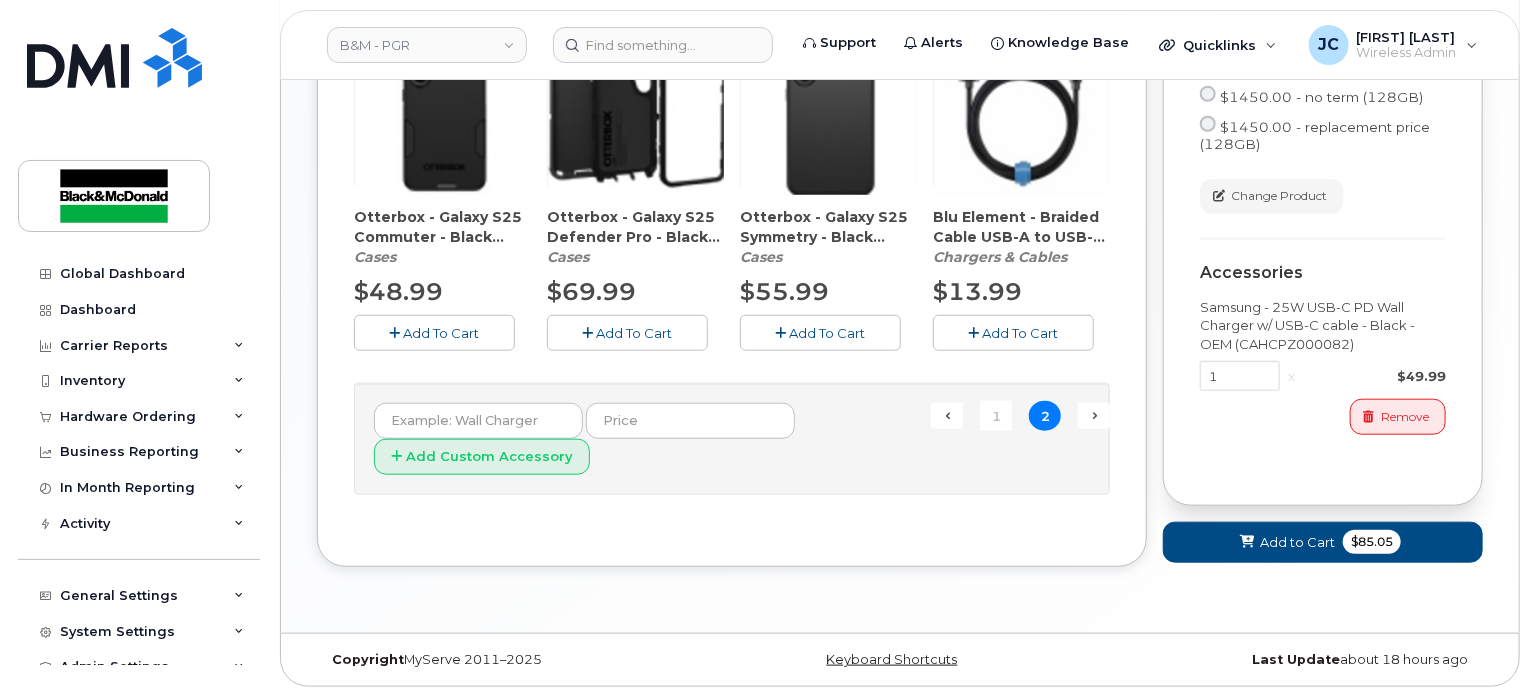 click on "Add To Cart" at bounding box center [828, 333] 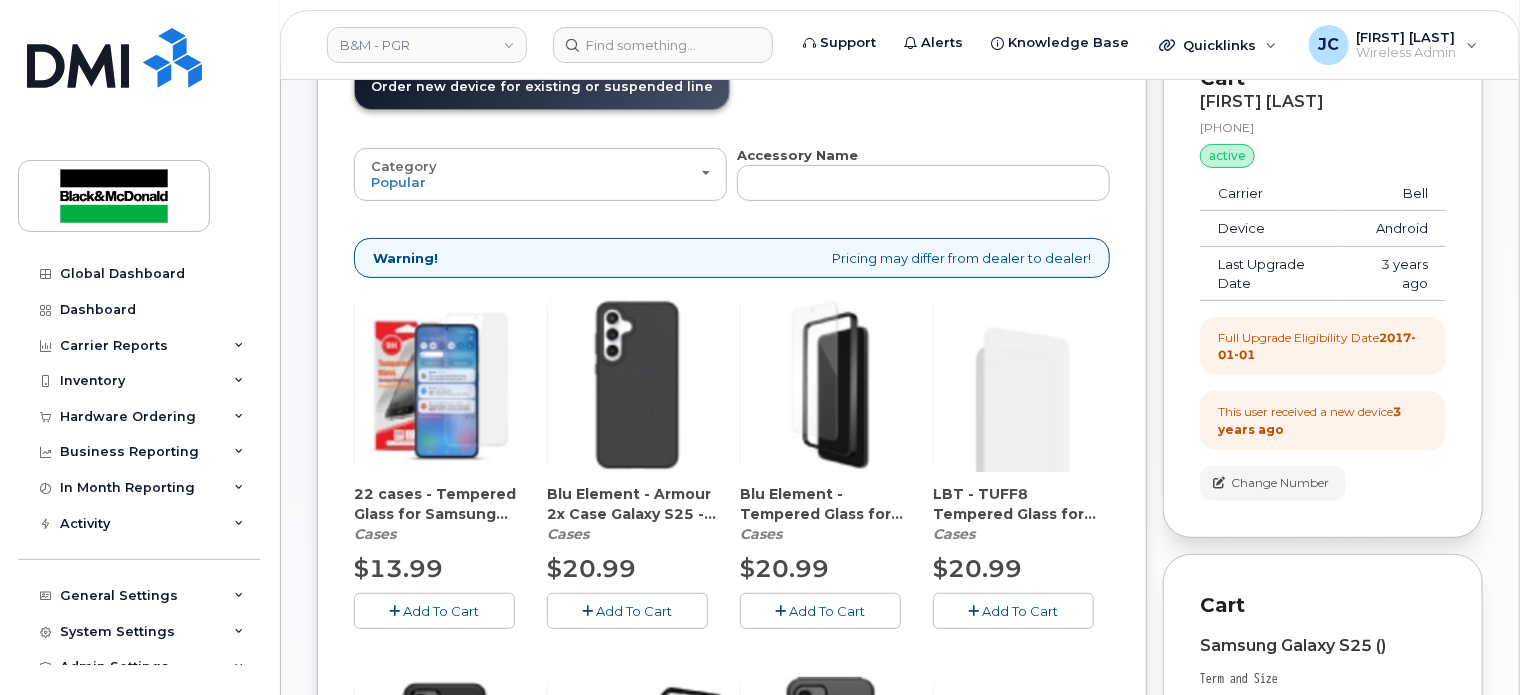 scroll, scrollTop: 148, scrollLeft: 0, axis: vertical 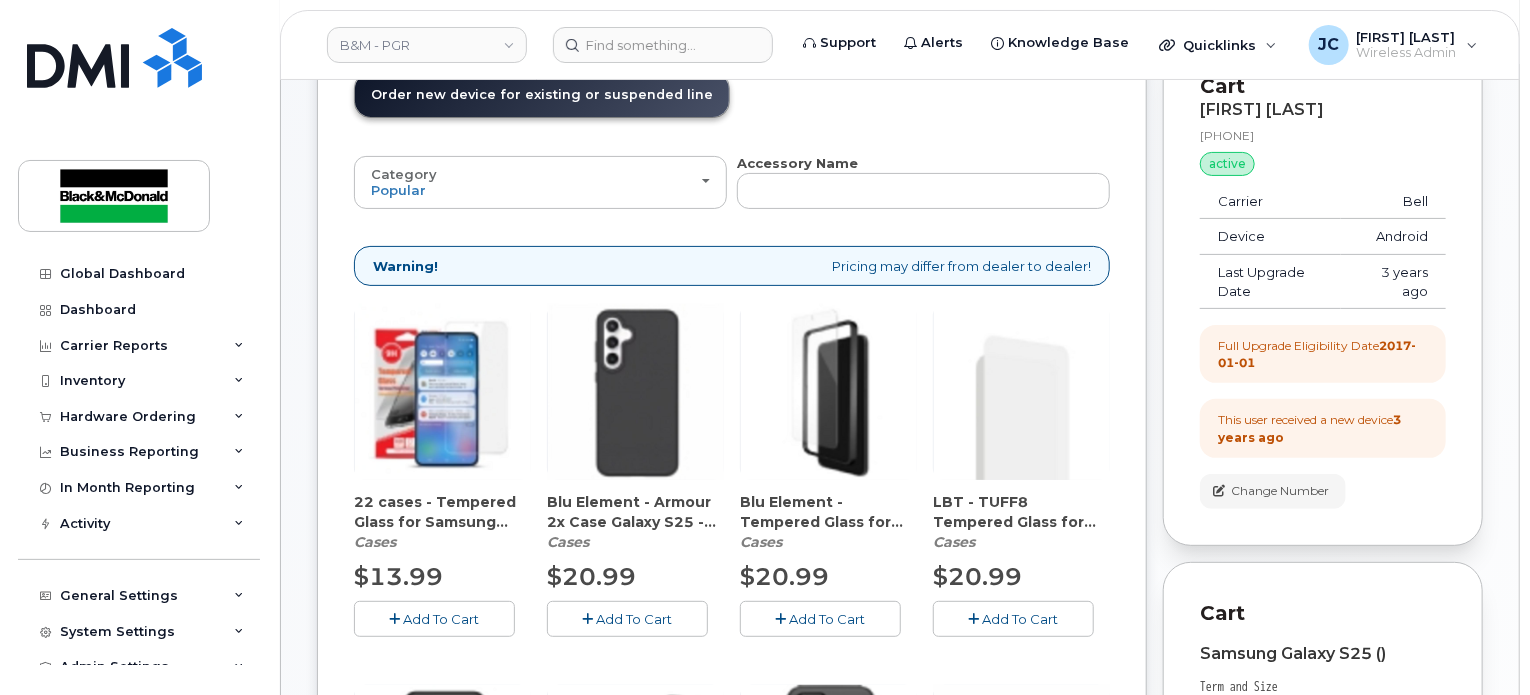 click on "Add To Cart" at bounding box center (442, 619) 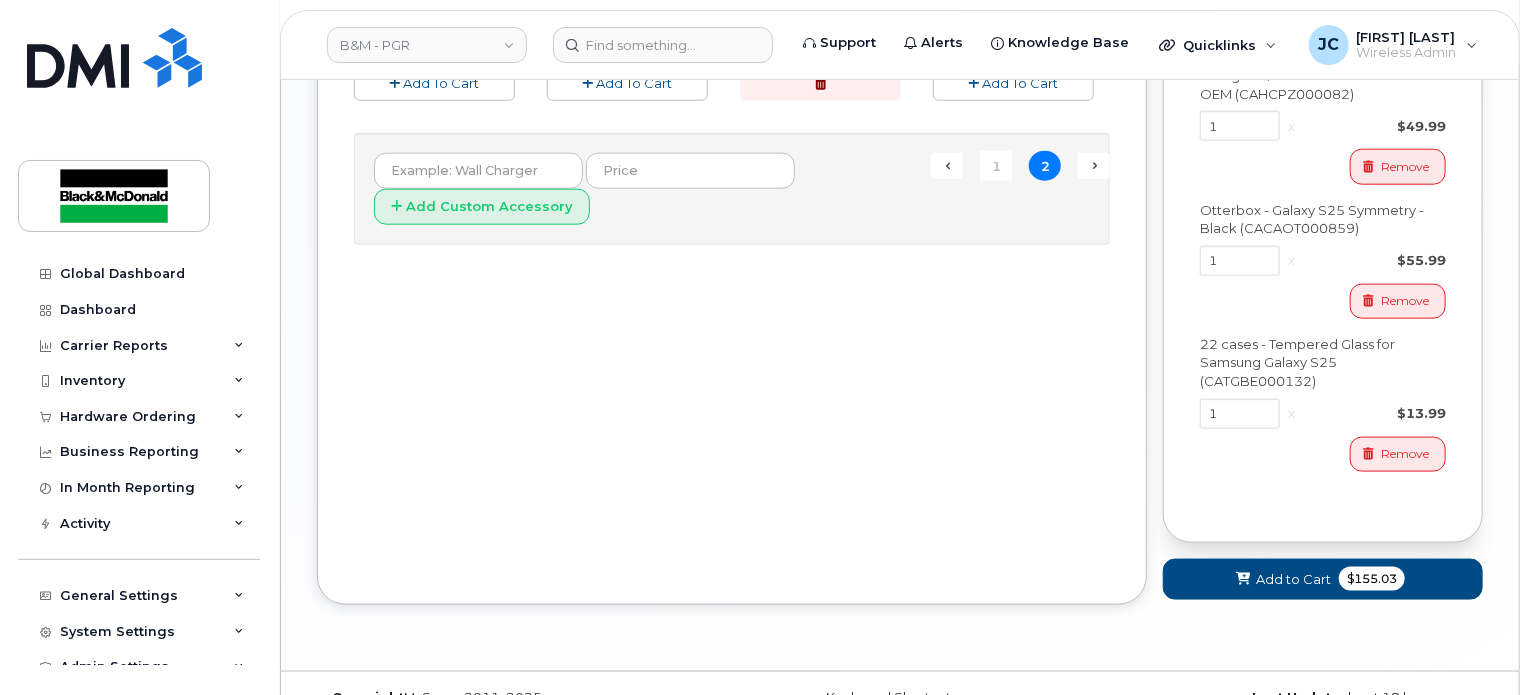 scroll, scrollTop: 1100, scrollLeft: 0, axis: vertical 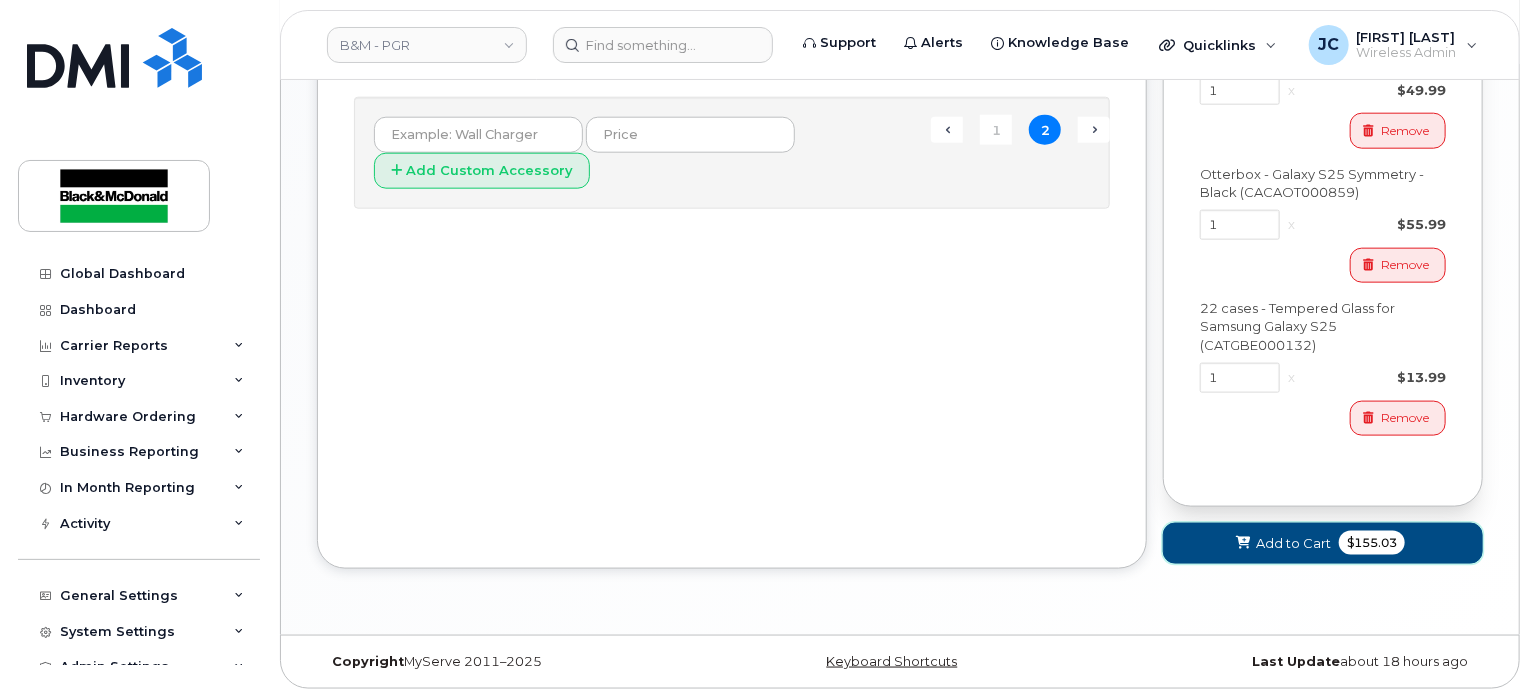 click on "Add to Cart" at bounding box center (1293, 543) 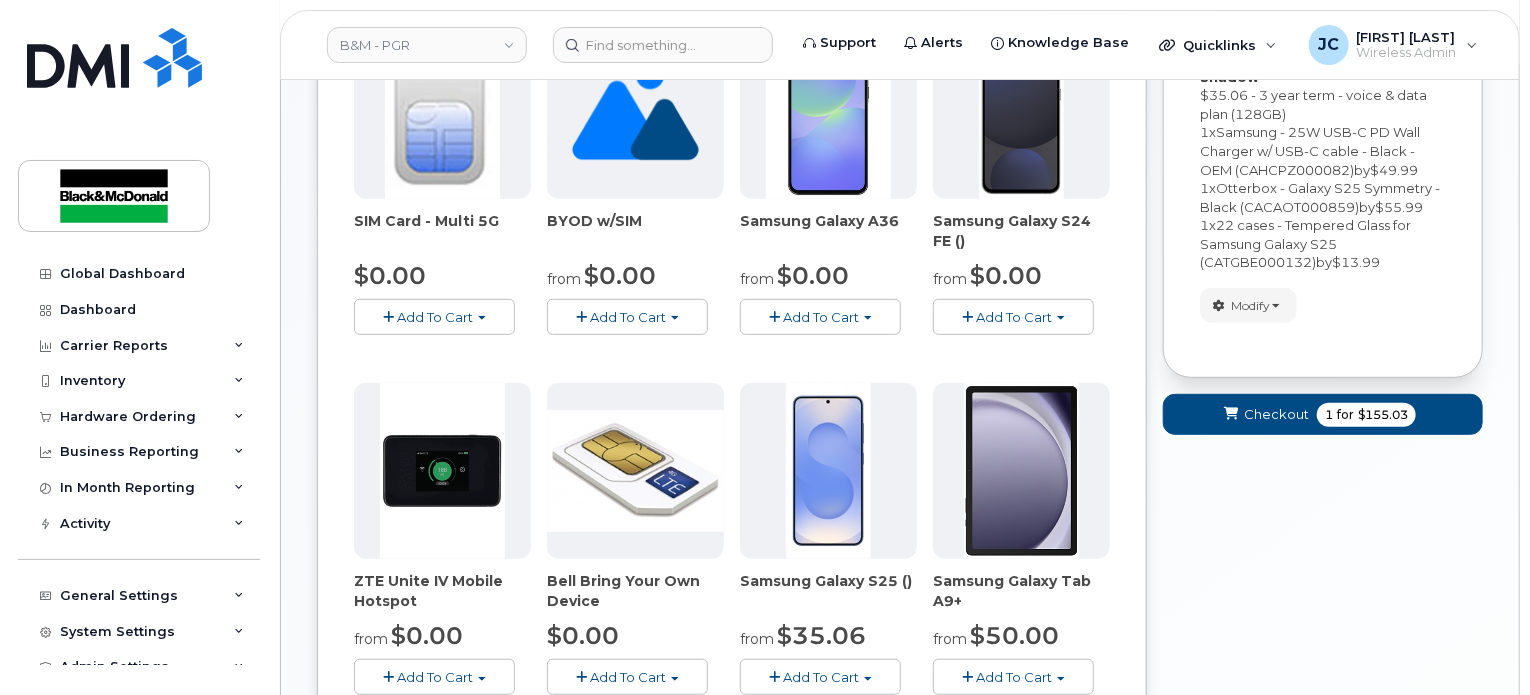 scroll, scrollTop: 322, scrollLeft: 0, axis: vertical 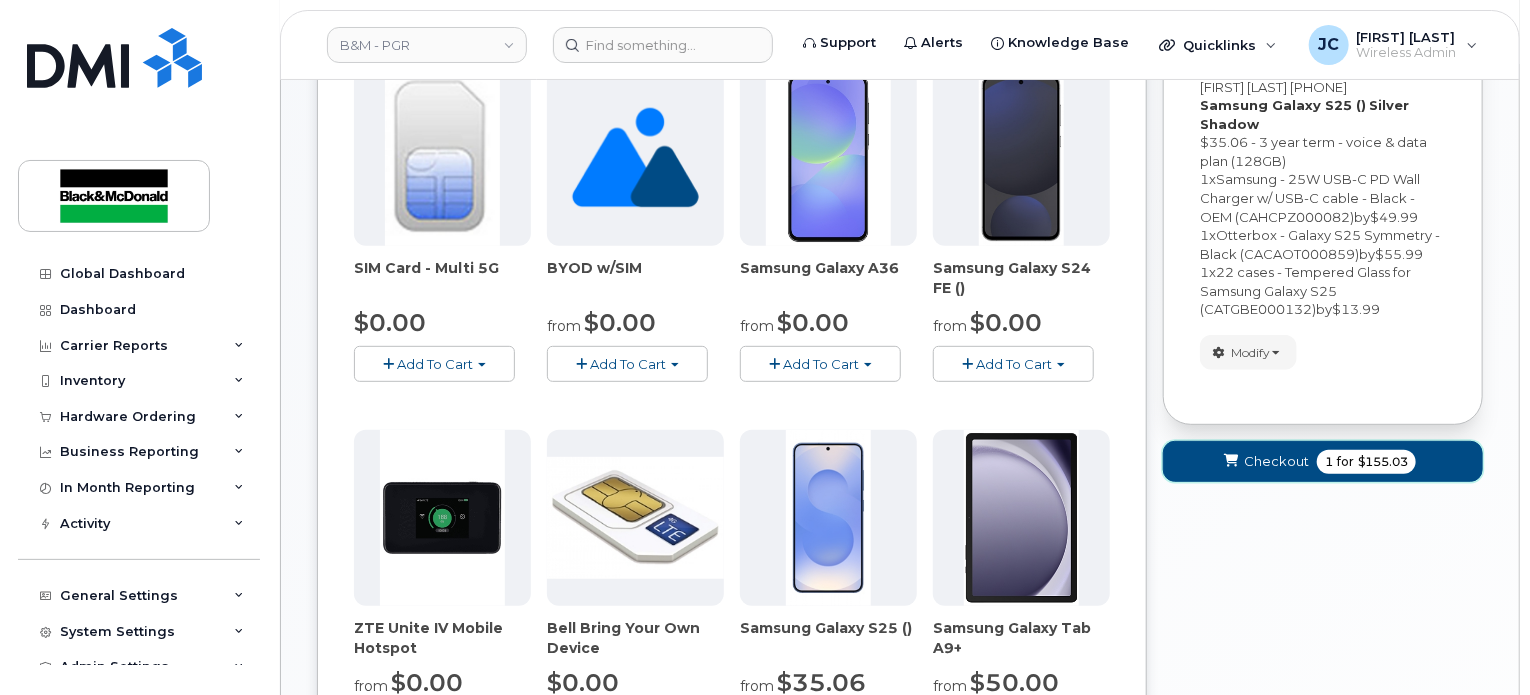 click on "Checkout" at bounding box center [1276, 461] 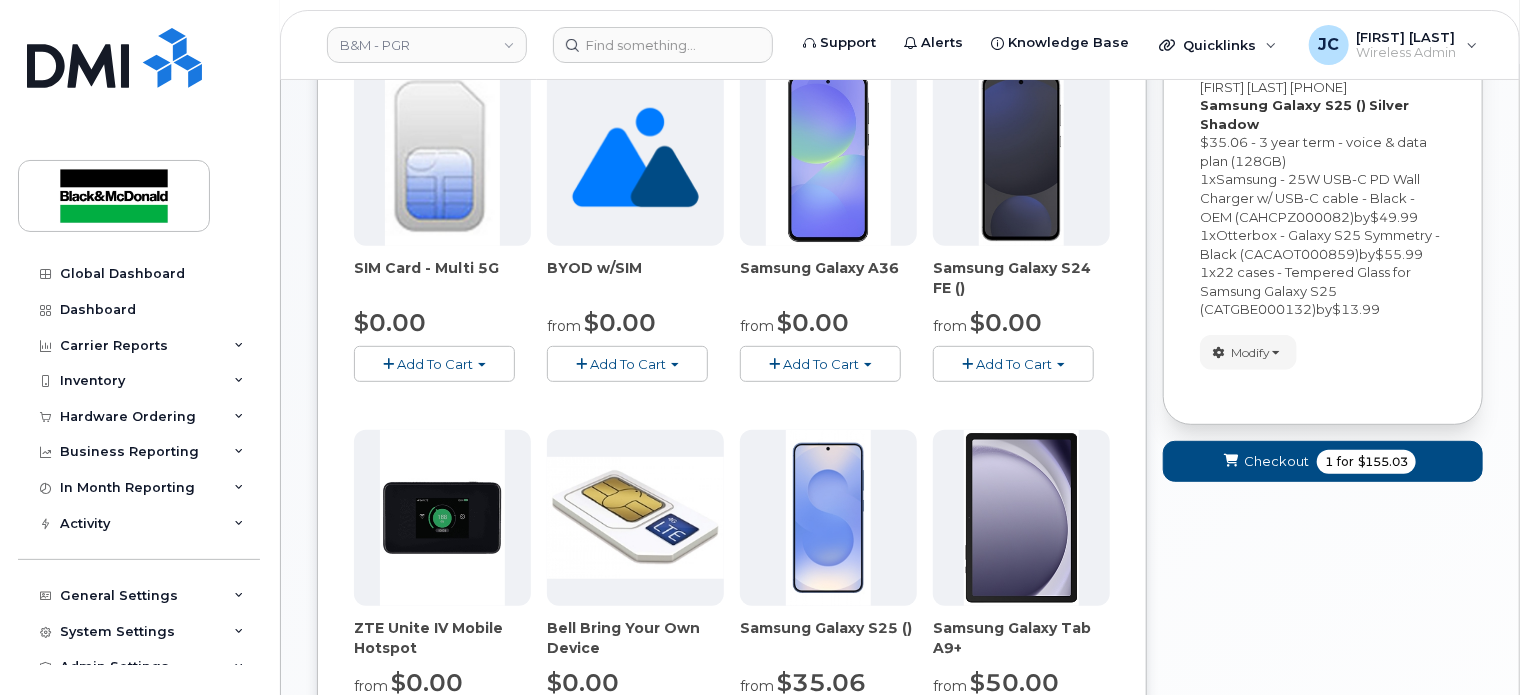 scroll, scrollTop: 9, scrollLeft: 0, axis: vertical 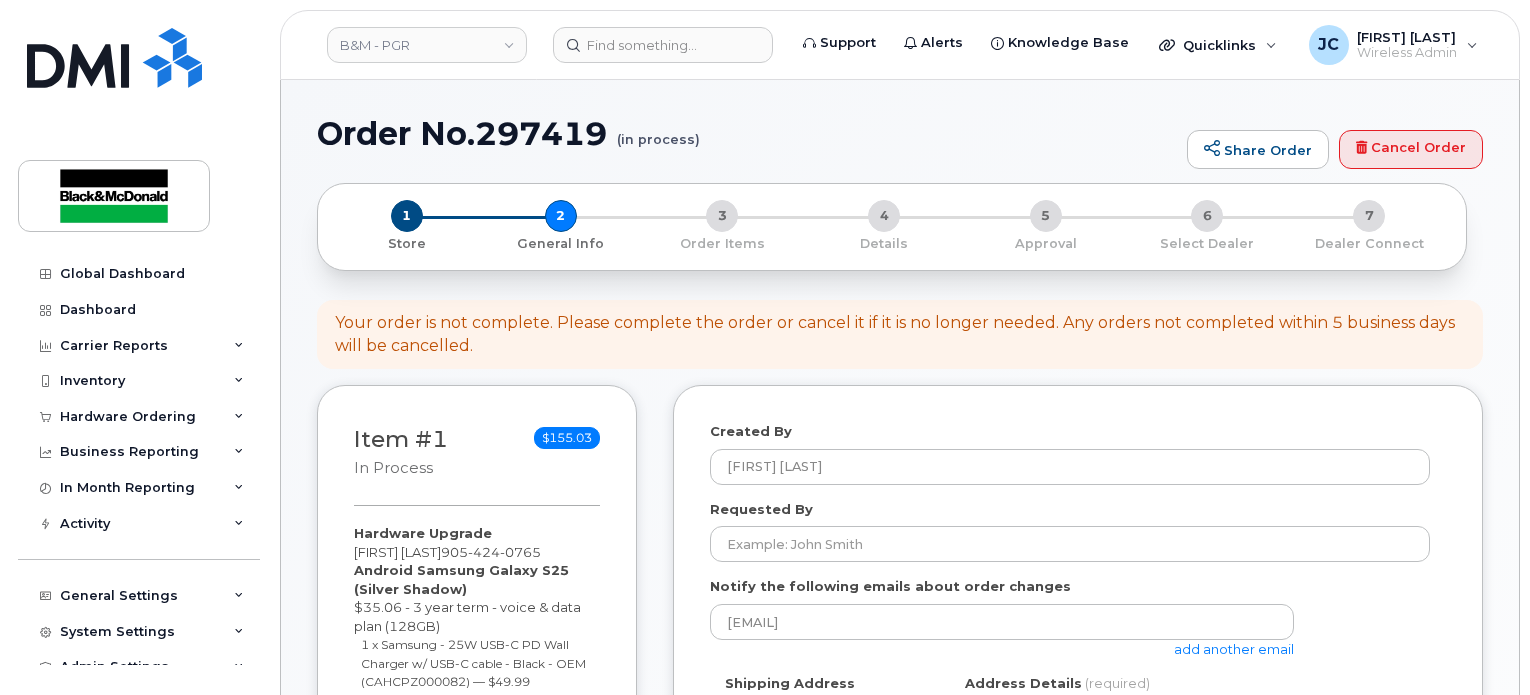 select 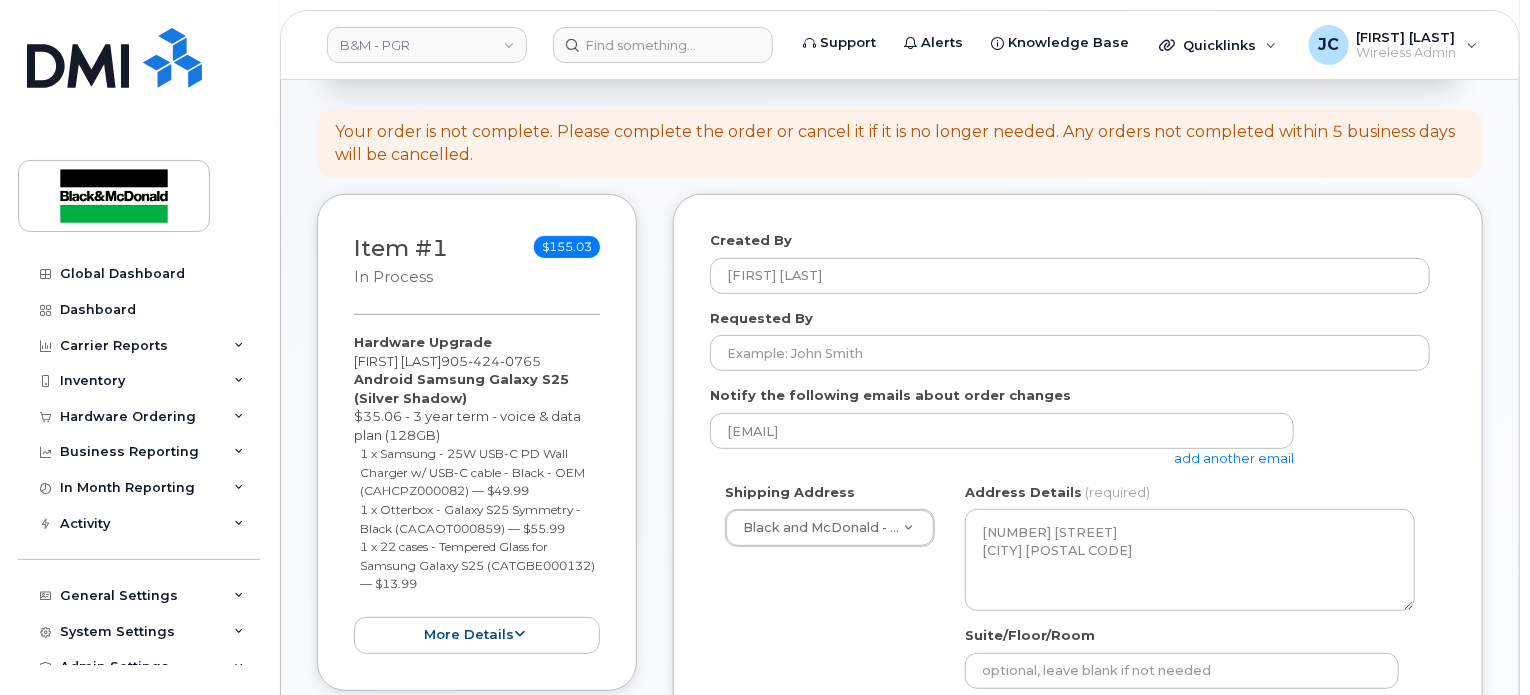 scroll, scrollTop: 333, scrollLeft: 0, axis: vertical 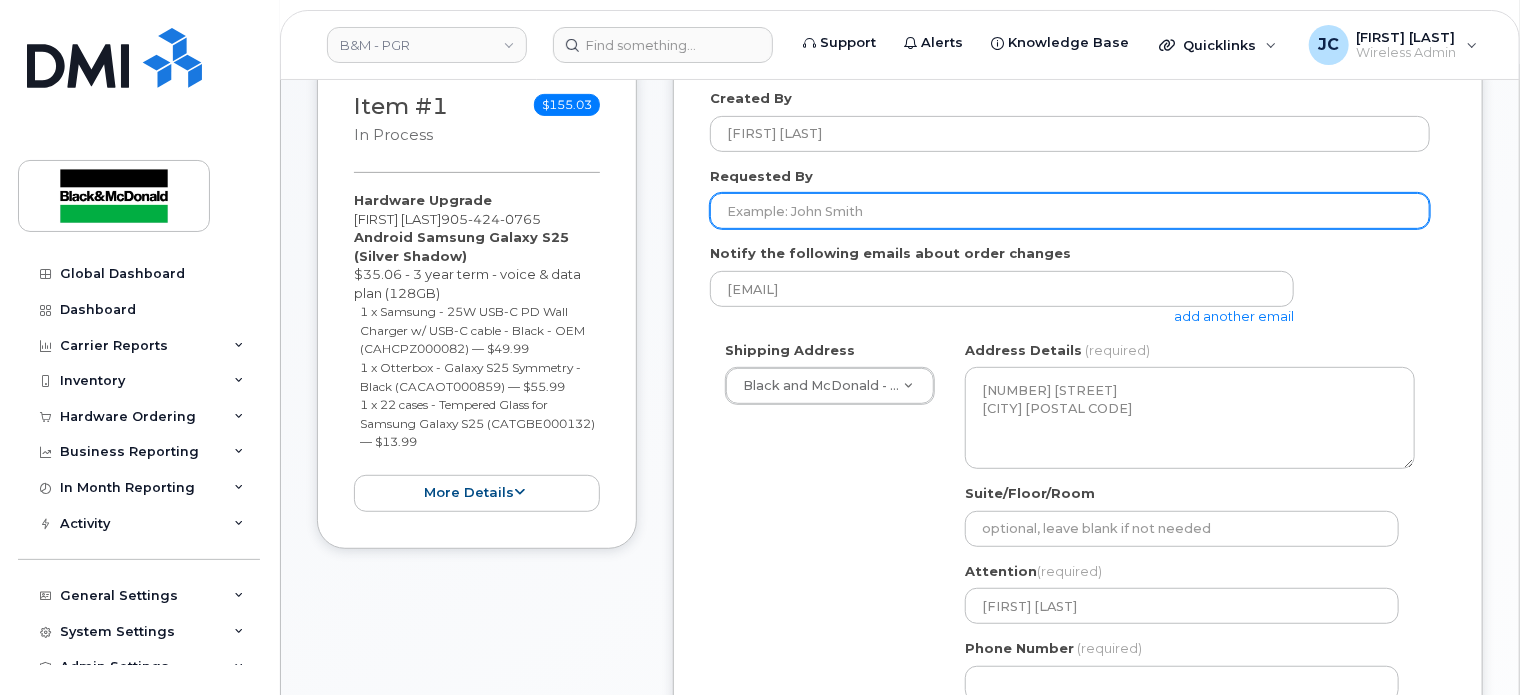 click on "Requested By" at bounding box center [1070, 211] 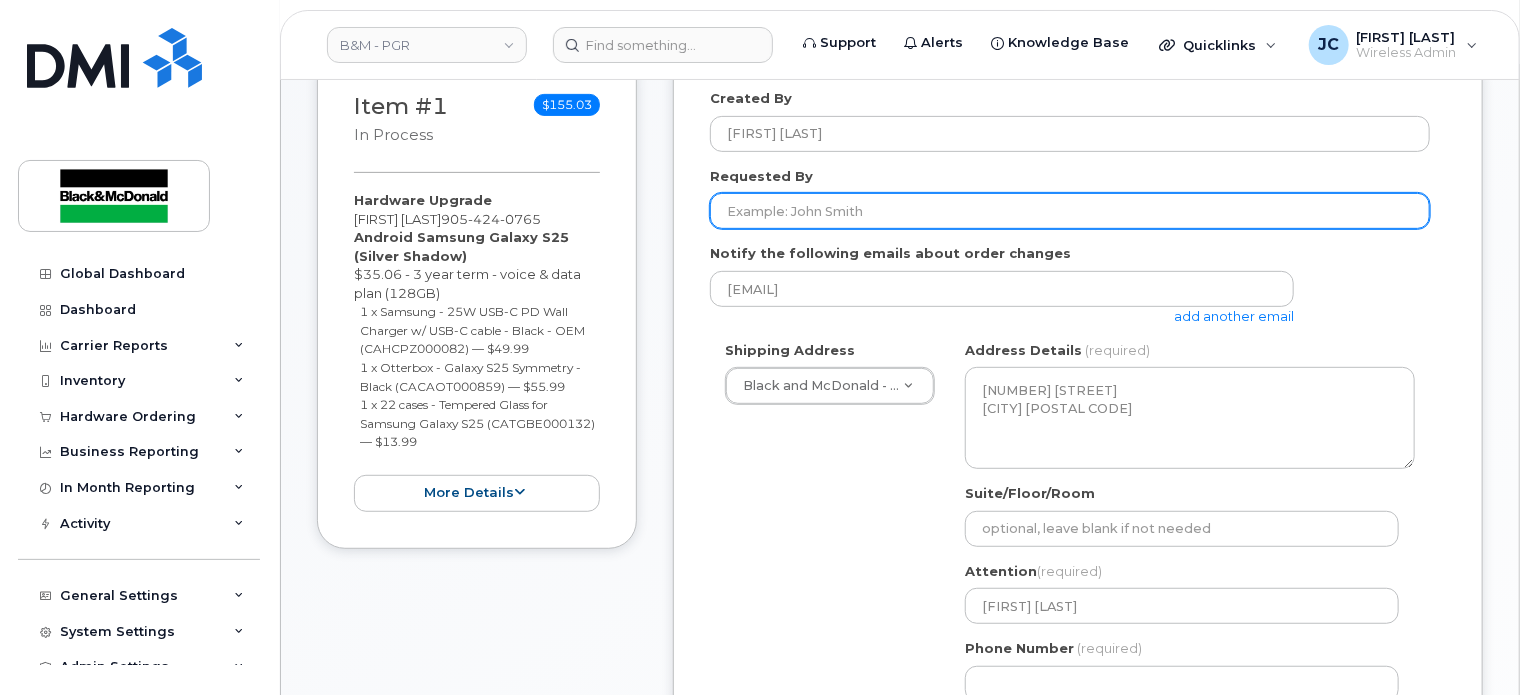 type on "upgrade" 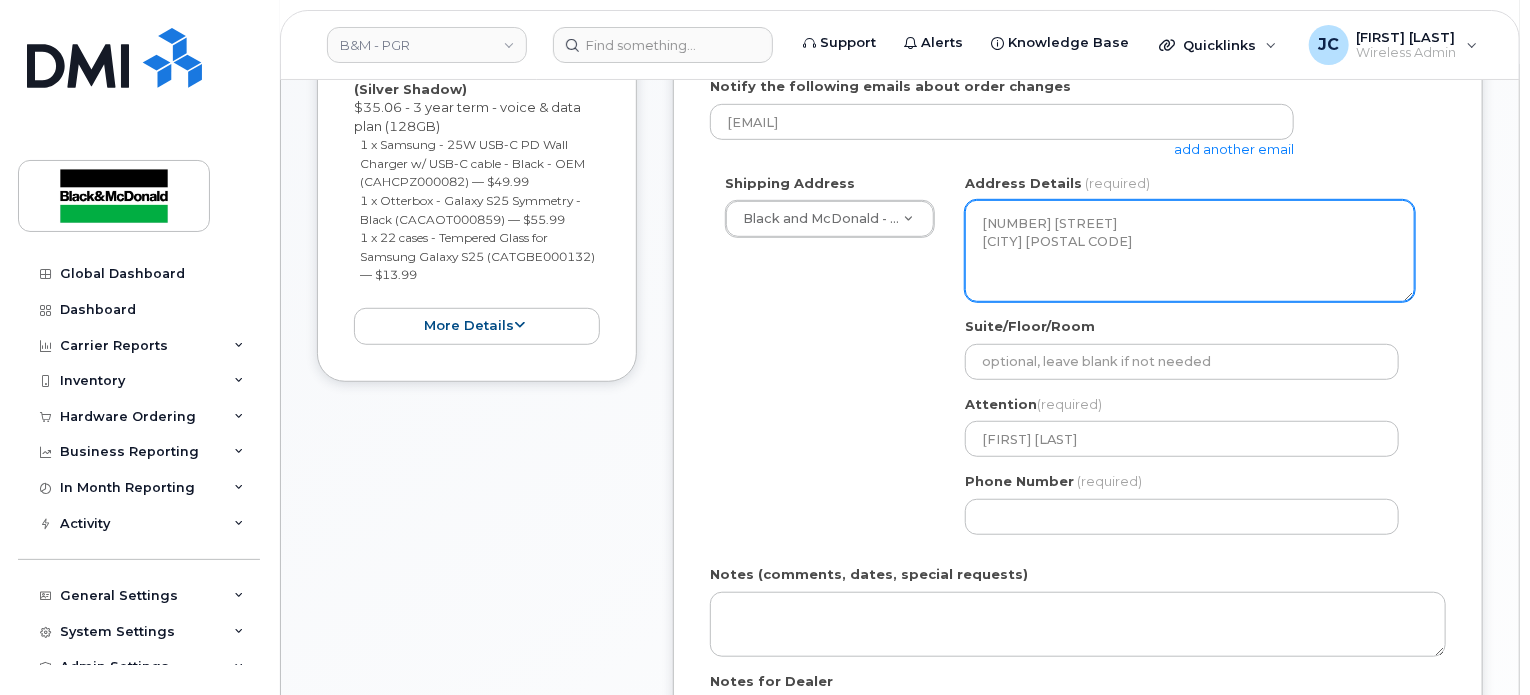 scroll, scrollTop: 833, scrollLeft: 0, axis: vertical 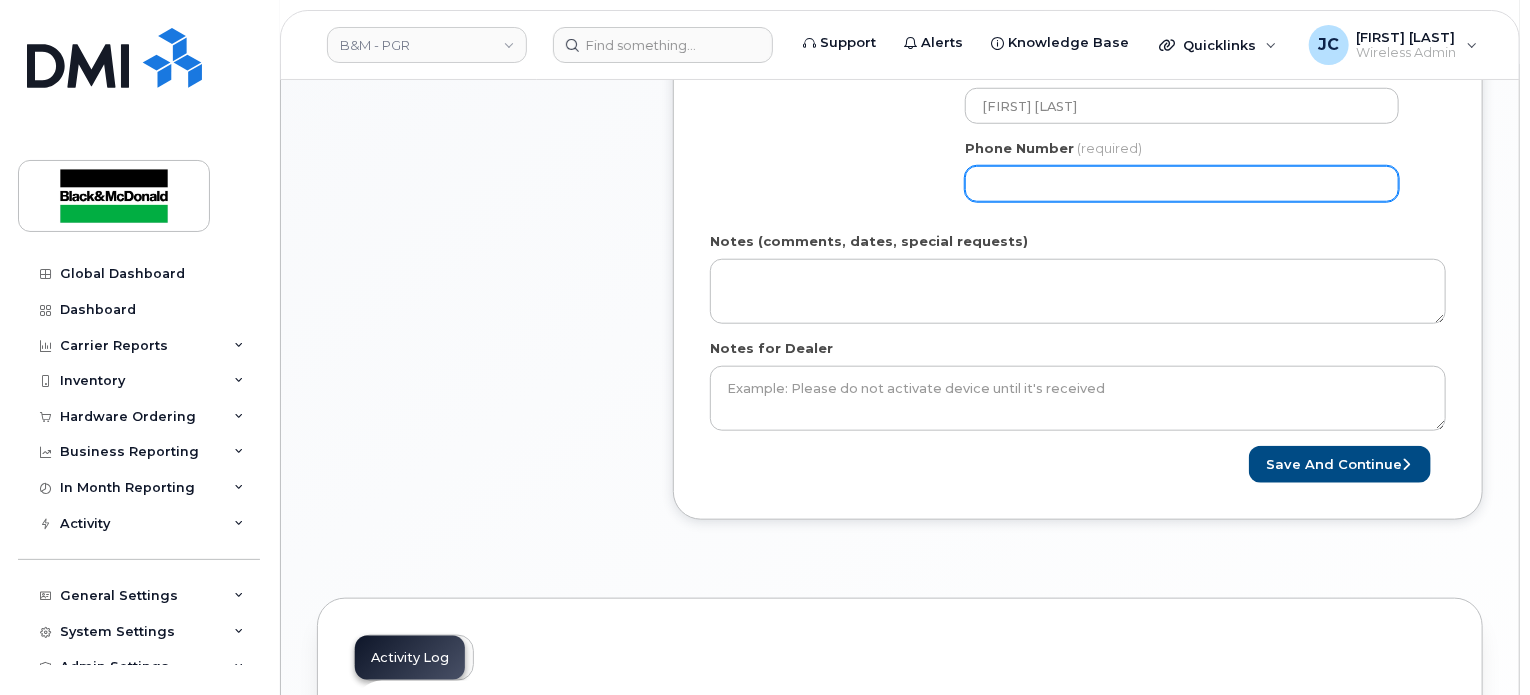 click on "Phone Number" at bounding box center [1182, 184] 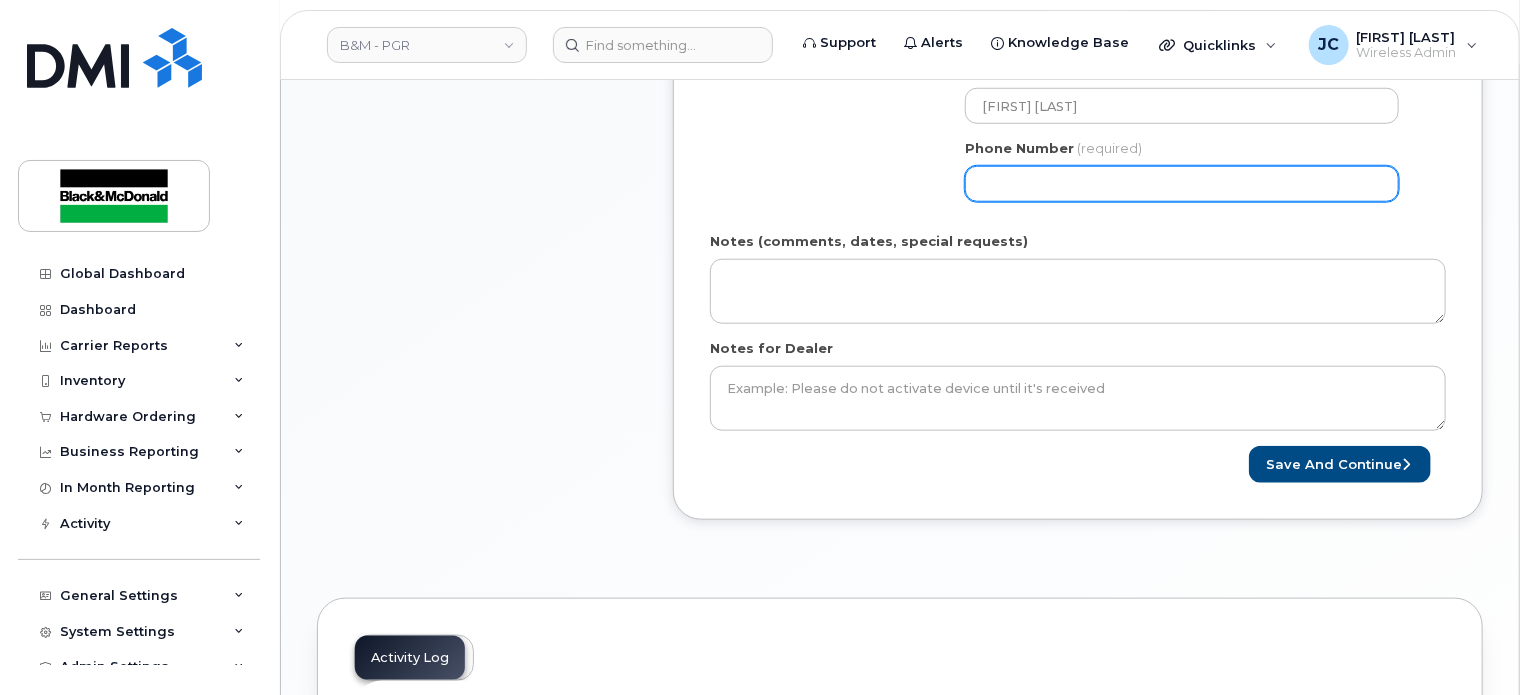 type on "[PHONE]" 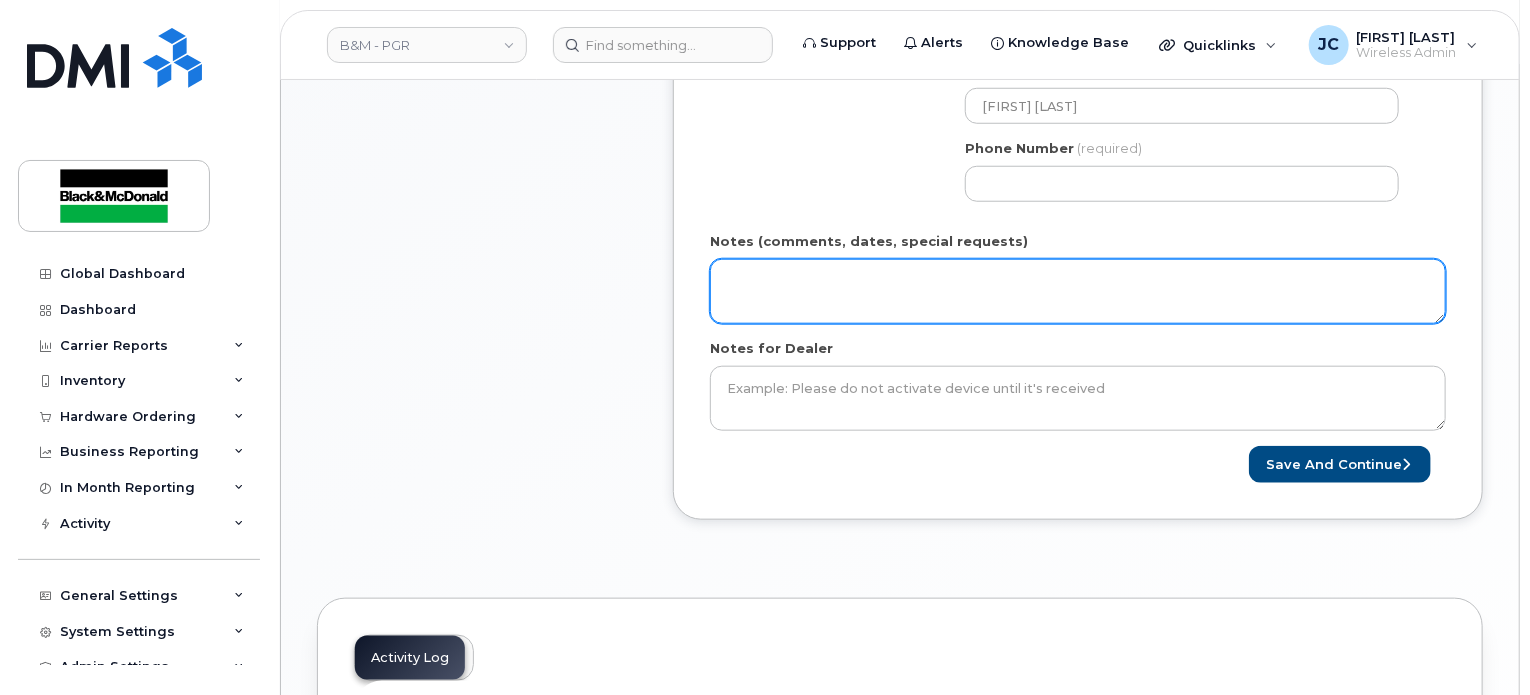 click on "Notes (comments, dates, special requests)" at bounding box center [1078, 292] 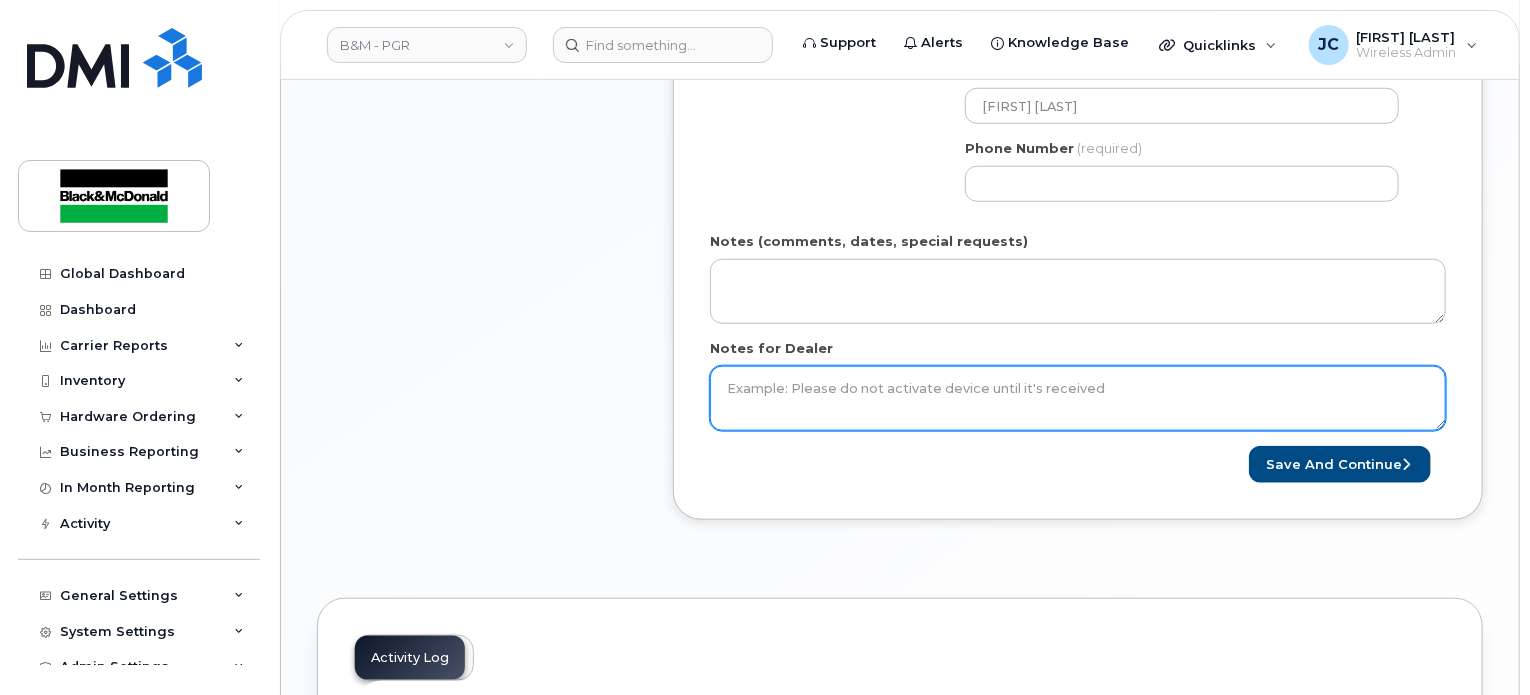 click on "Notes for Dealer" at bounding box center (1078, 399) 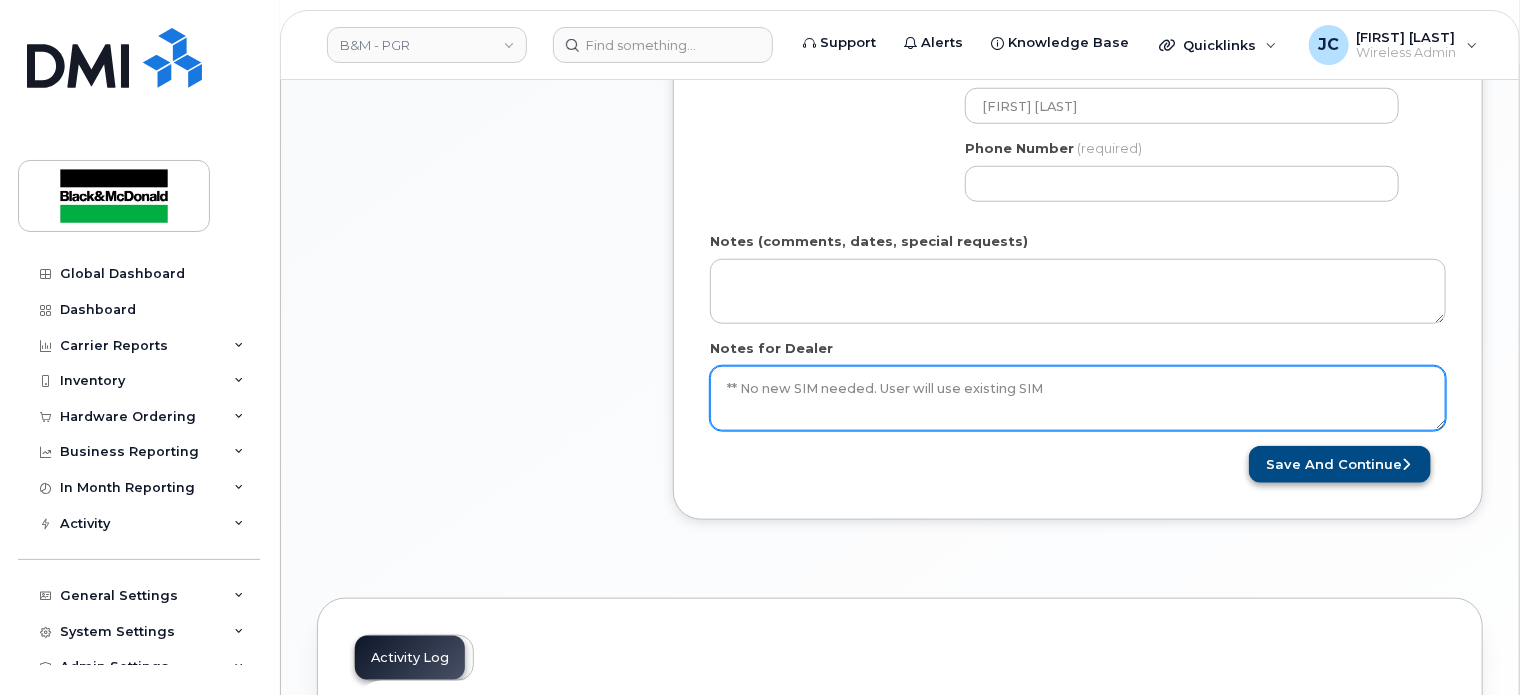 type on "** No new SIM needed. User will use existing SIM" 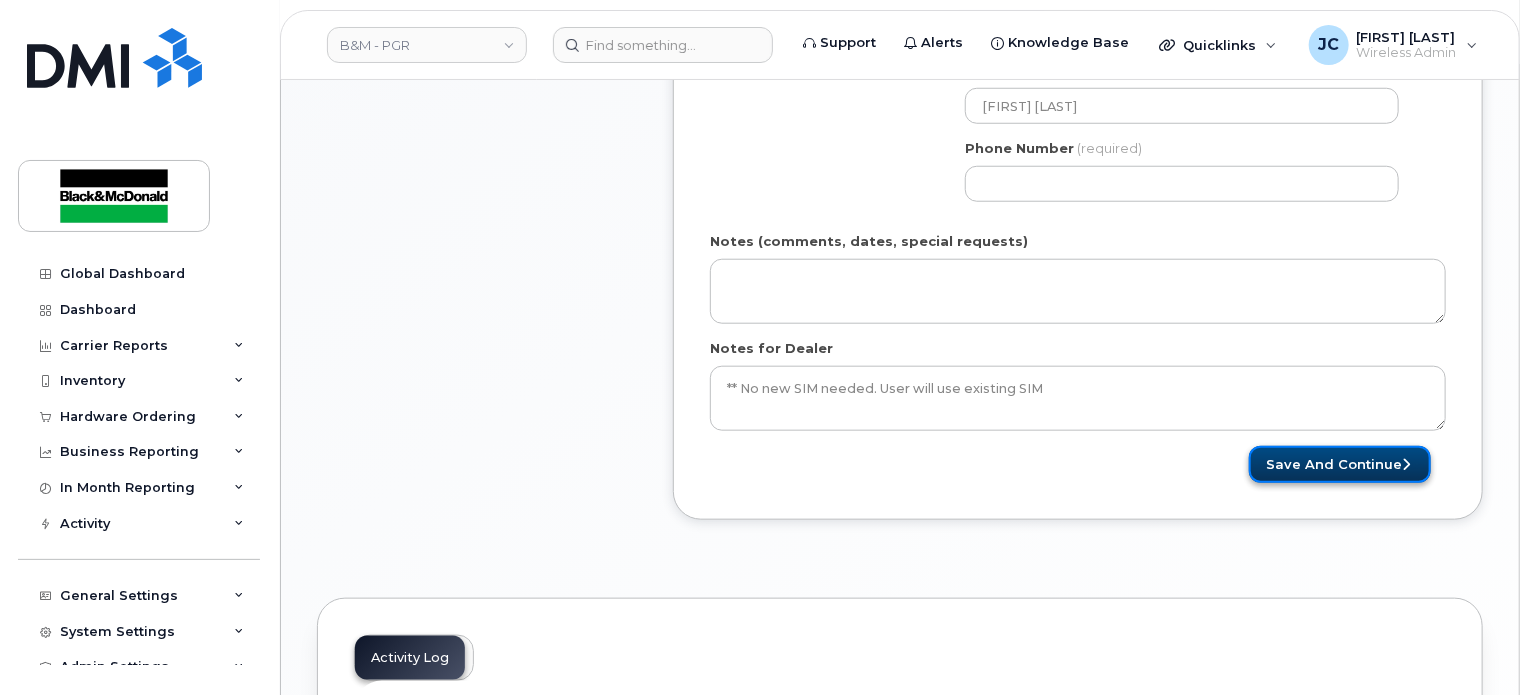 click on "Save and Continue" at bounding box center [1340, 464] 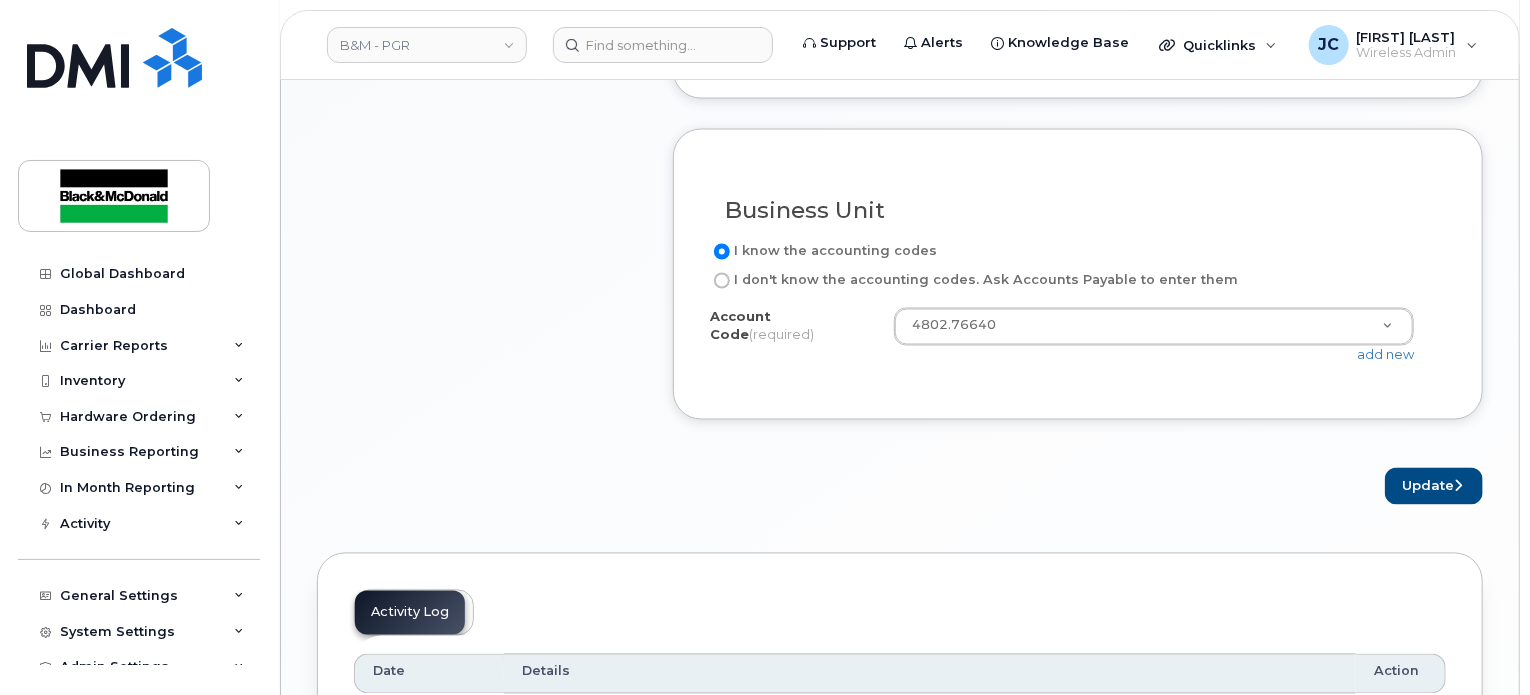scroll, scrollTop: 1833, scrollLeft: 0, axis: vertical 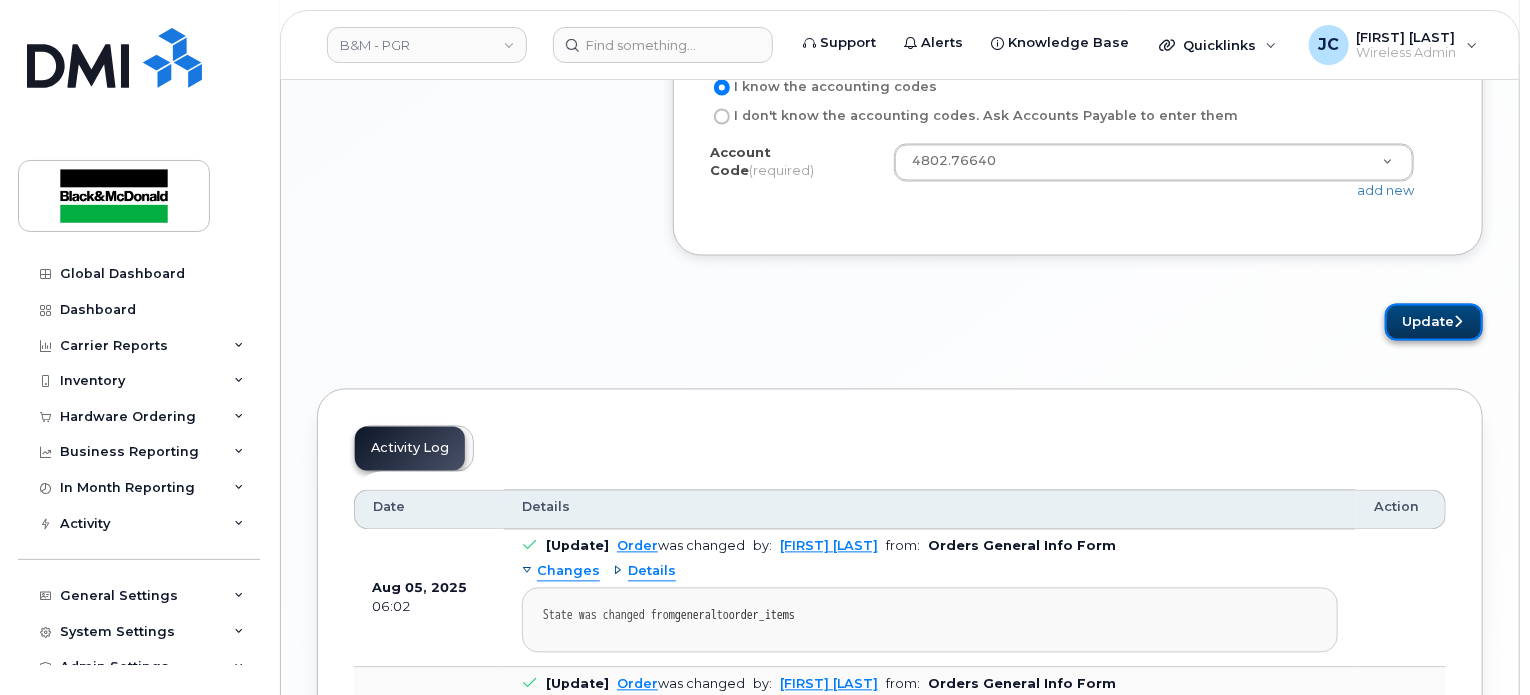 click on "Update" at bounding box center (1434, 322) 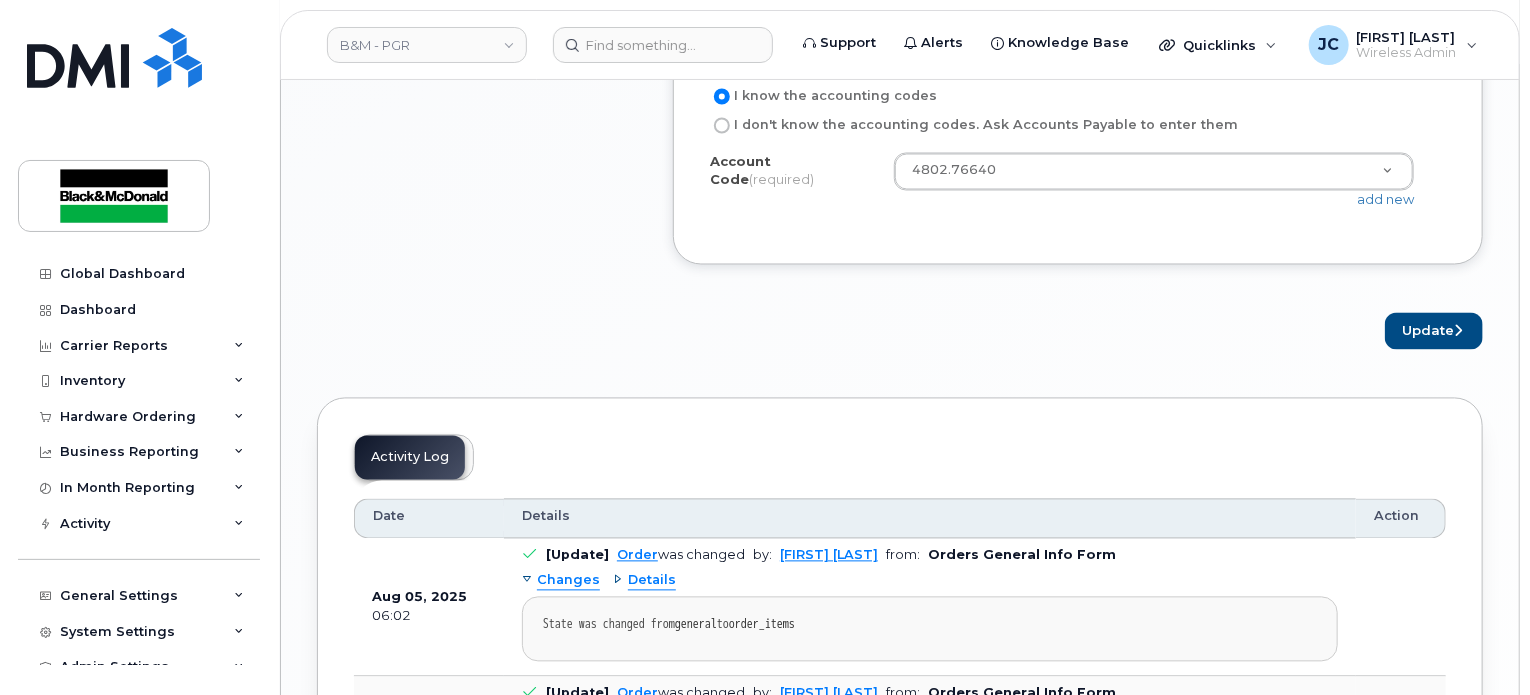 scroll, scrollTop: 1873, scrollLeft: 0, axis: vertical 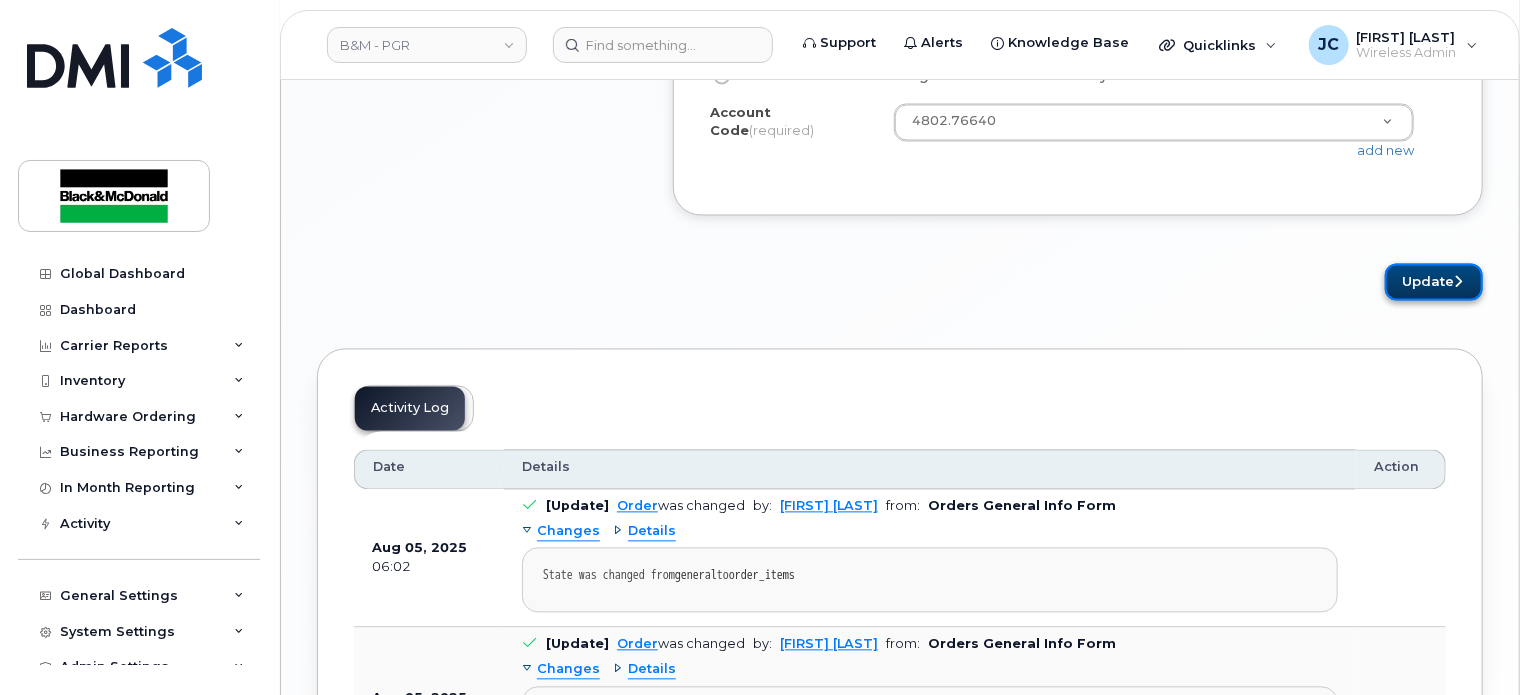 click on "Update" at bounding box center [1434, 282] 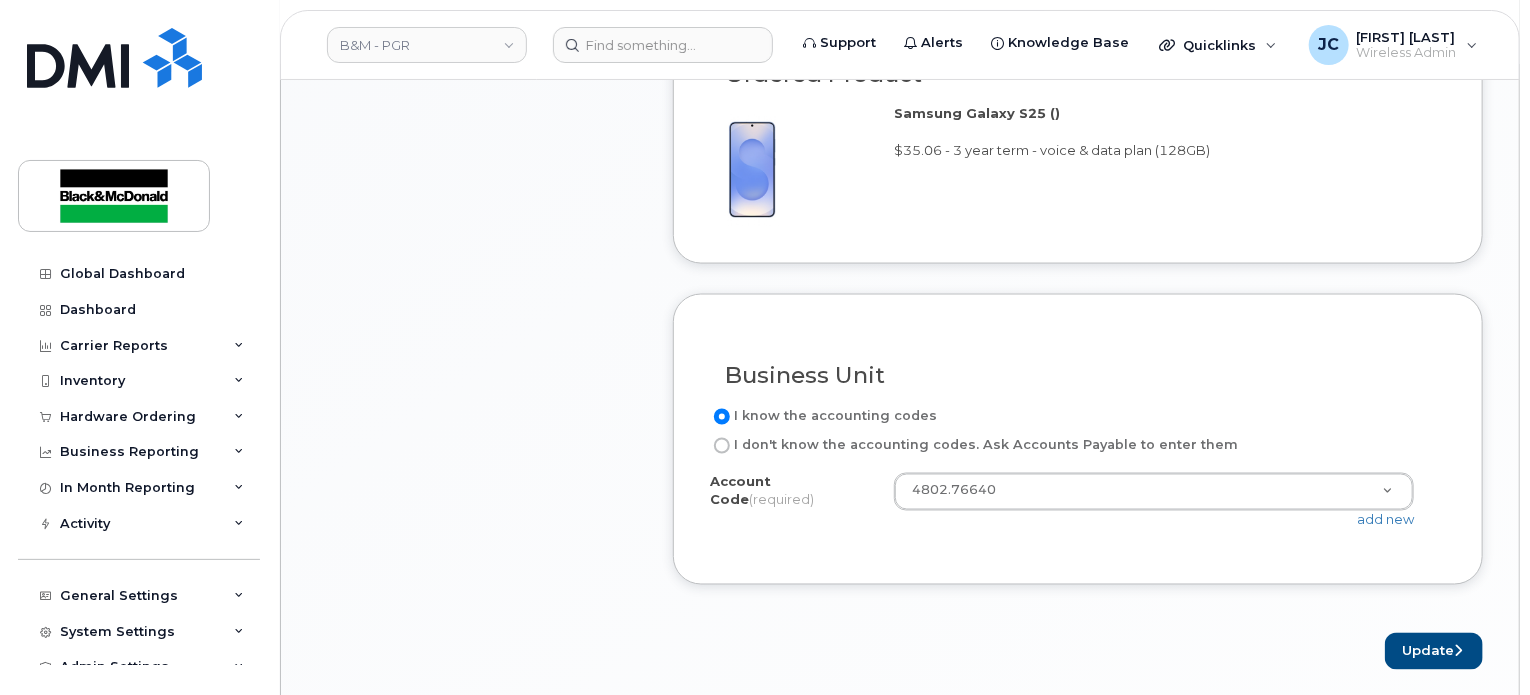 scroll, scrollTop: 1540, scrollLeft: 0, axis: vertical 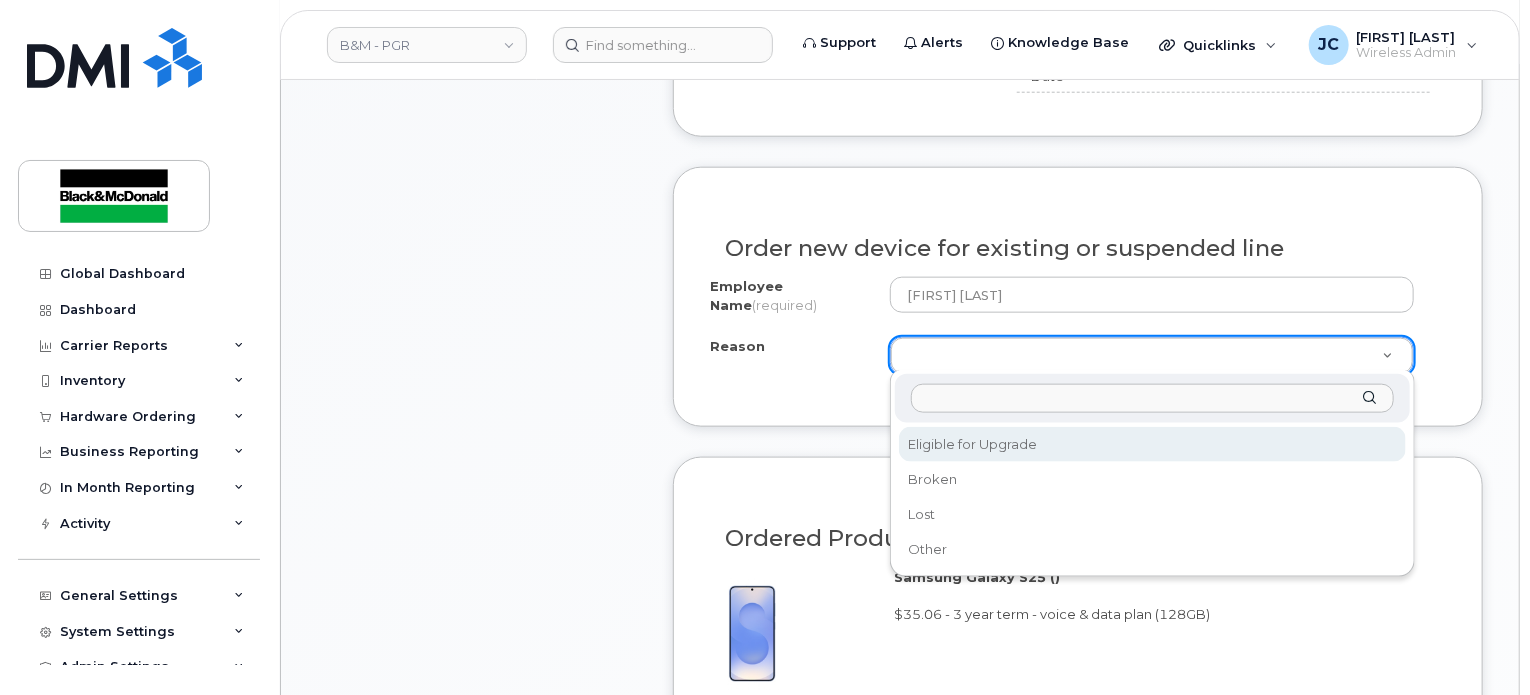 select on "eligible_for_upgrade" 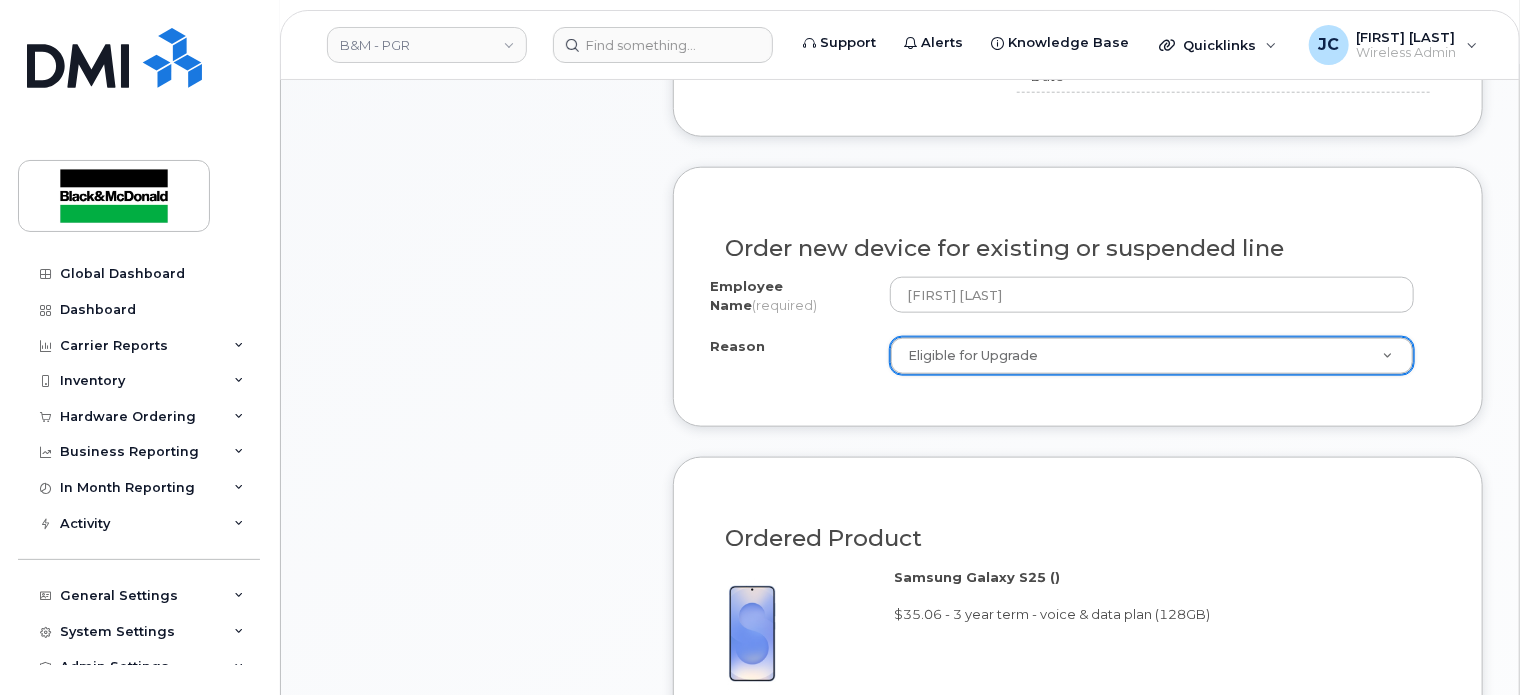 scroll, scrollTop: 1706, scrollLeft: 0, axis: vertical 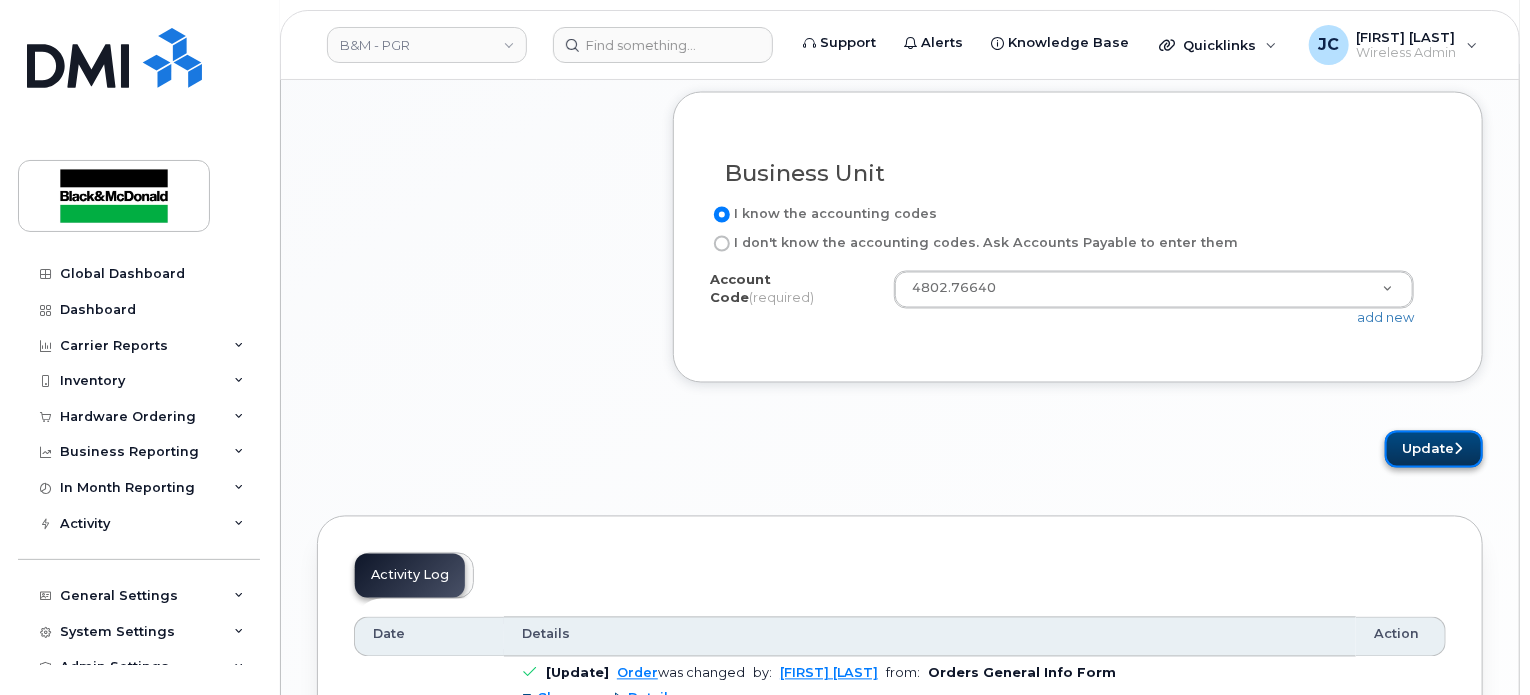 click on "Update" at bounding box center (1434, 449) 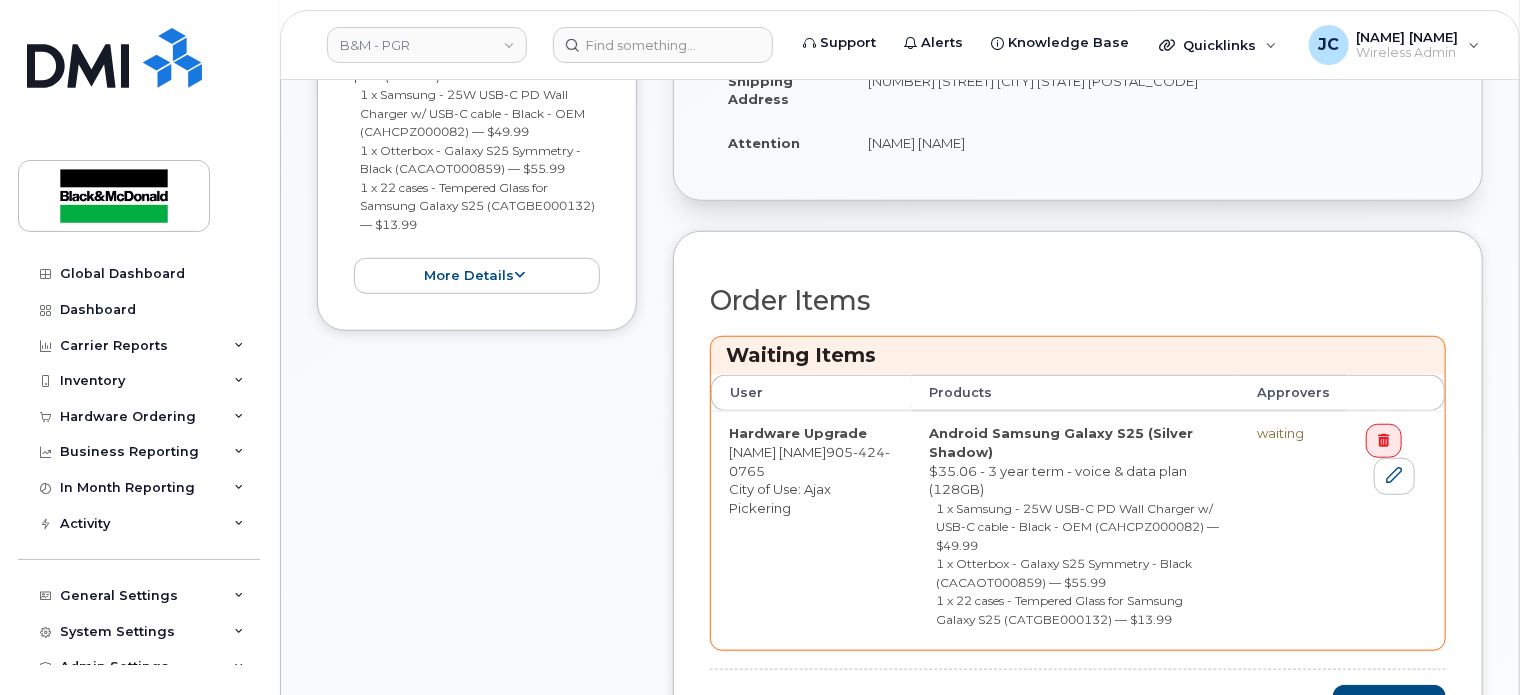 scroll, scrollTop: 666, scrollLeft: 0, axis: vertical 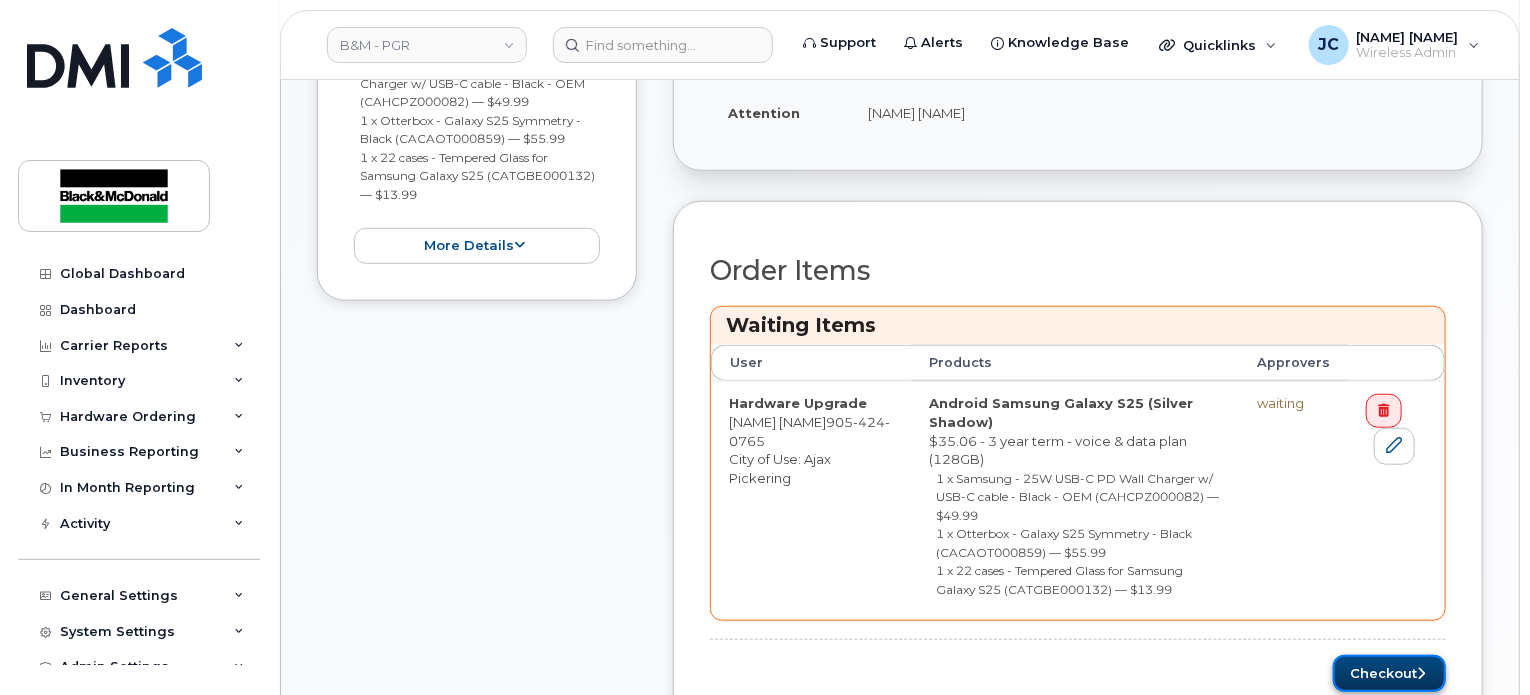 click on "Checkout" at bounding box center [1389, 673] 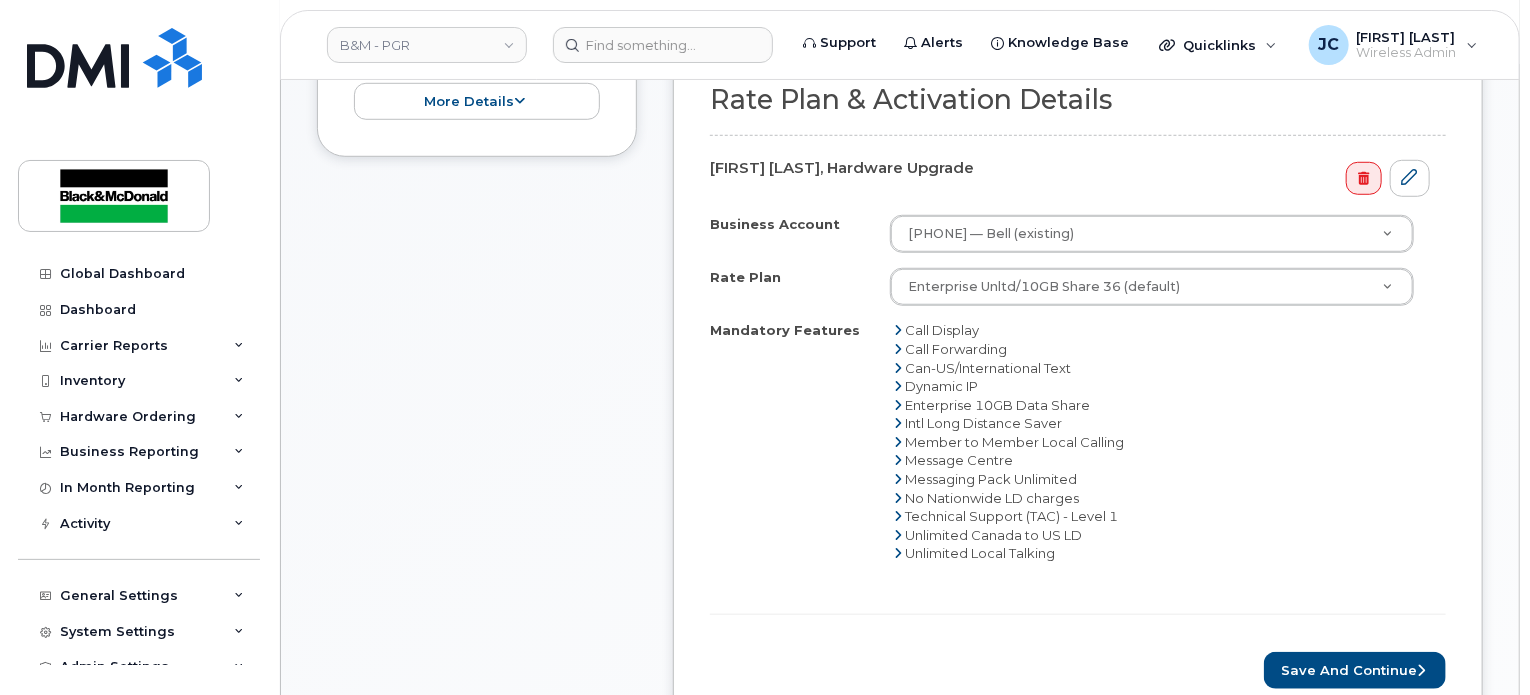 scroll, scrollTop: 1000, scrollLeft: 0, axis: vertical 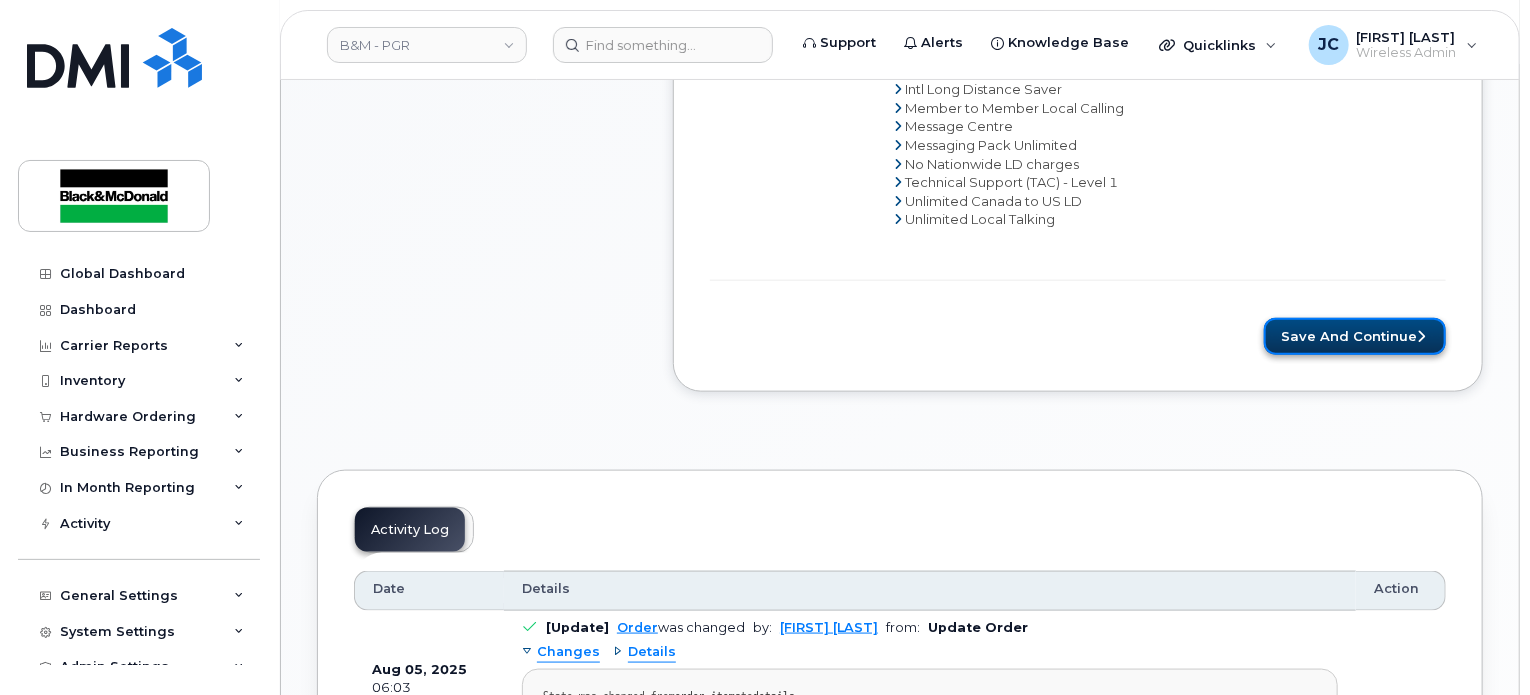 click on "Save and Continue" at bounding box center (1355, 336) 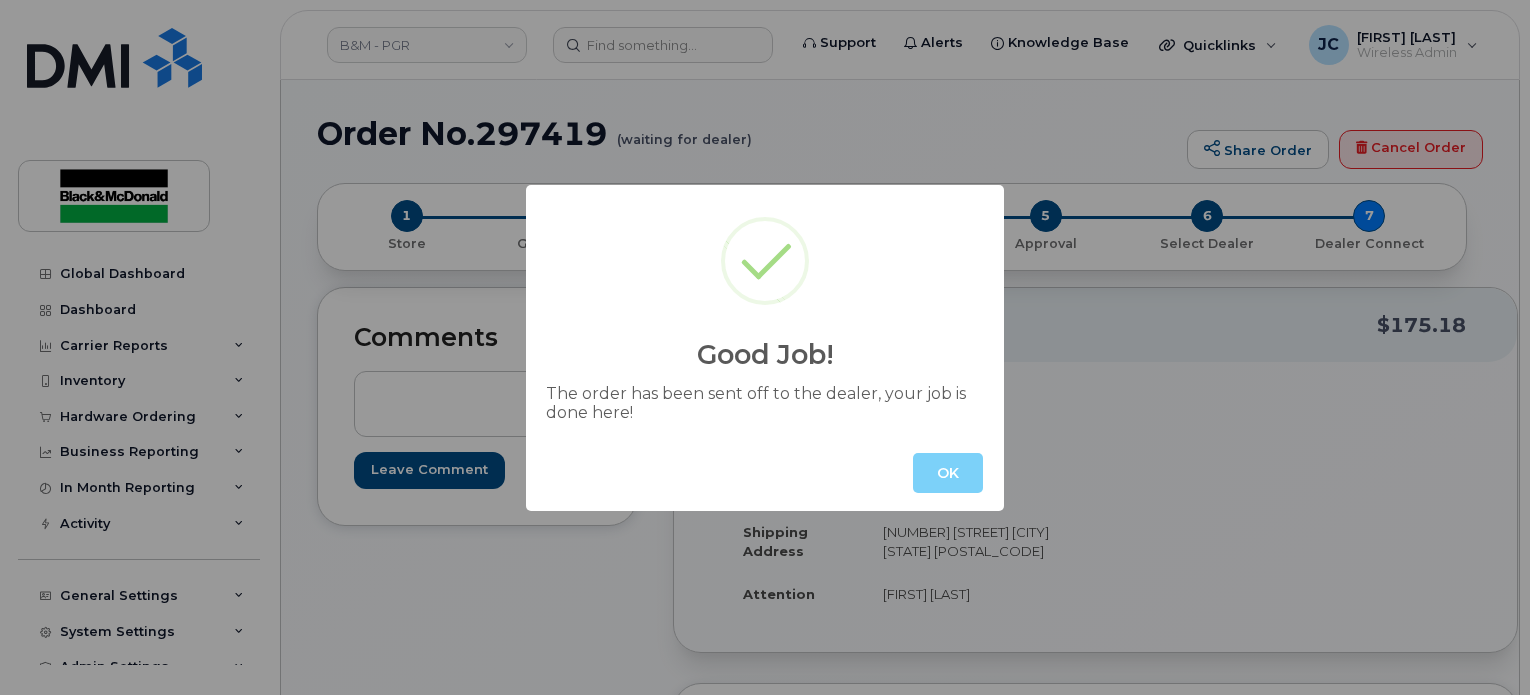 scroll, scrollTop: 0, scrollLeft: 0, axis: both 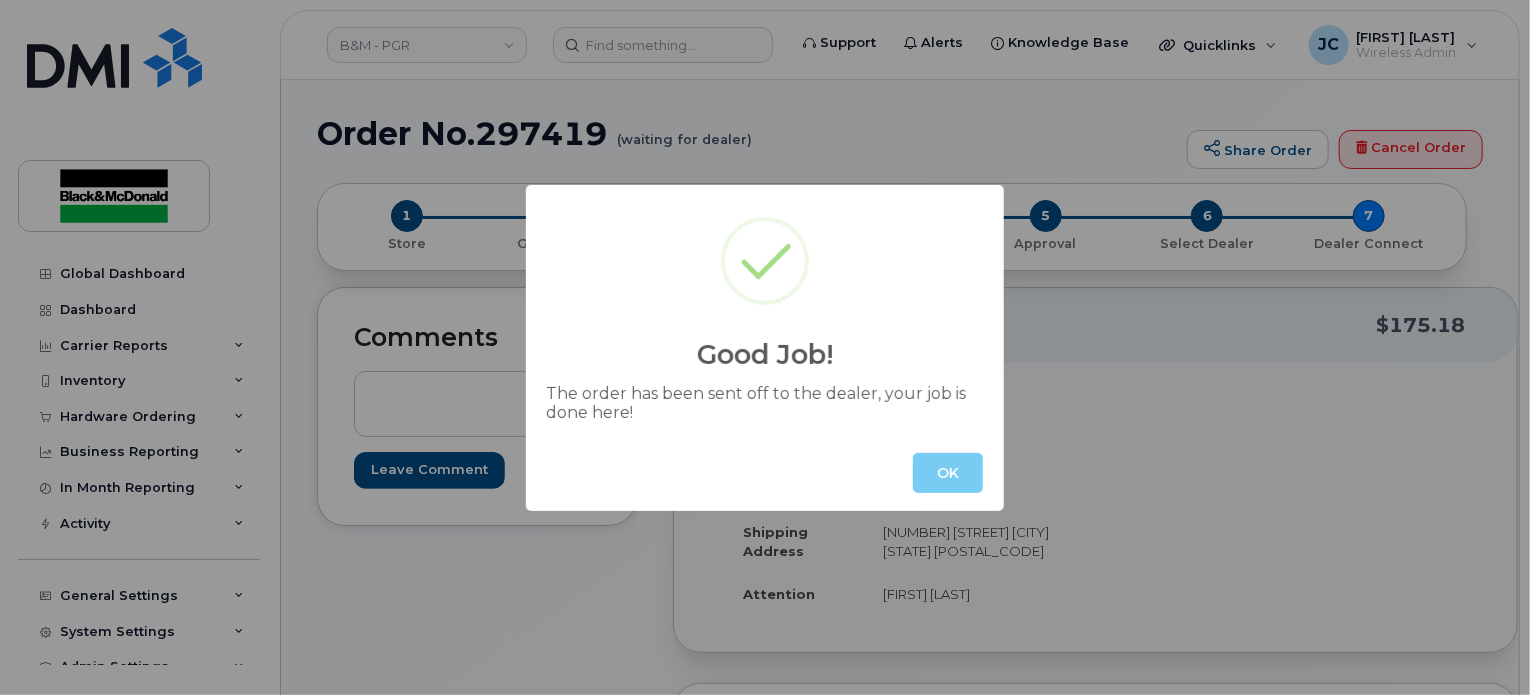 click on "OK" at bounding box center (948, 473) 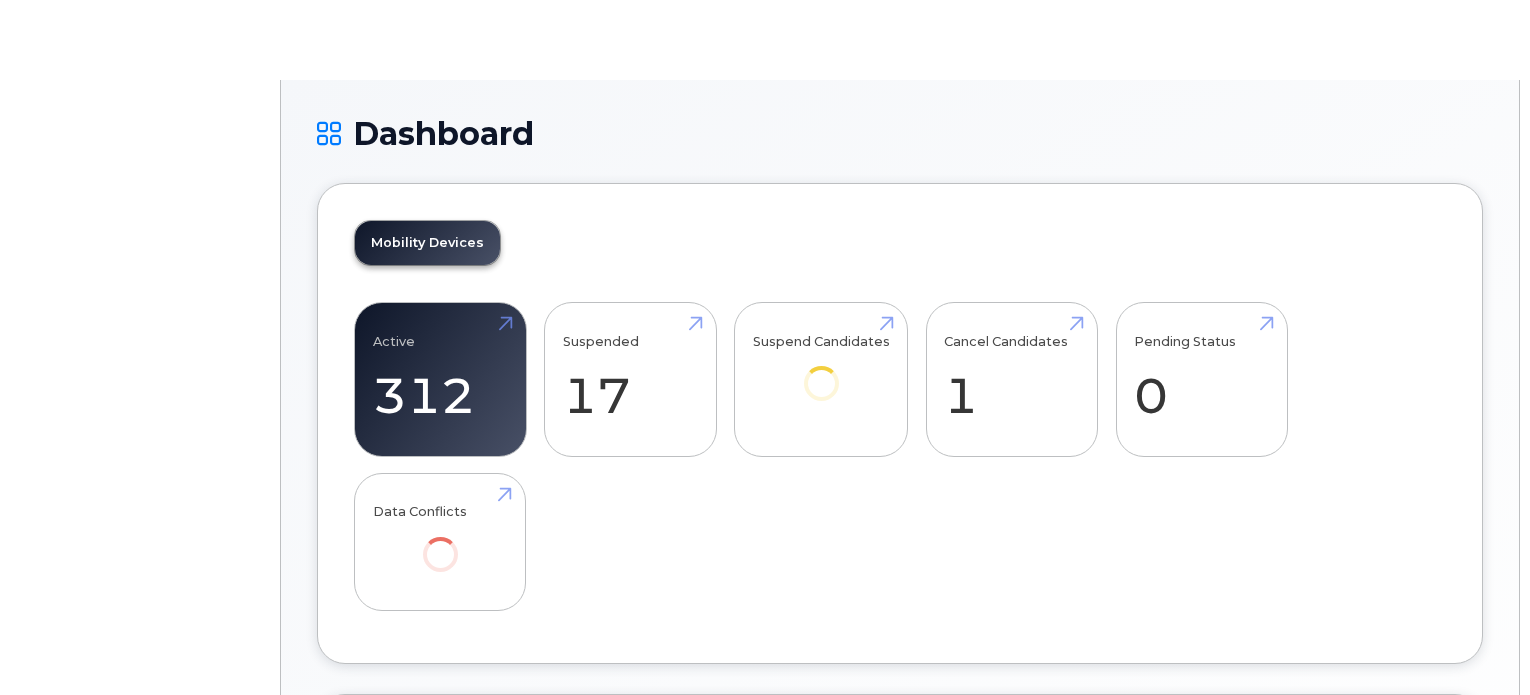 scroll, scrollTop: 0, scrollLeft: 0, axis: both 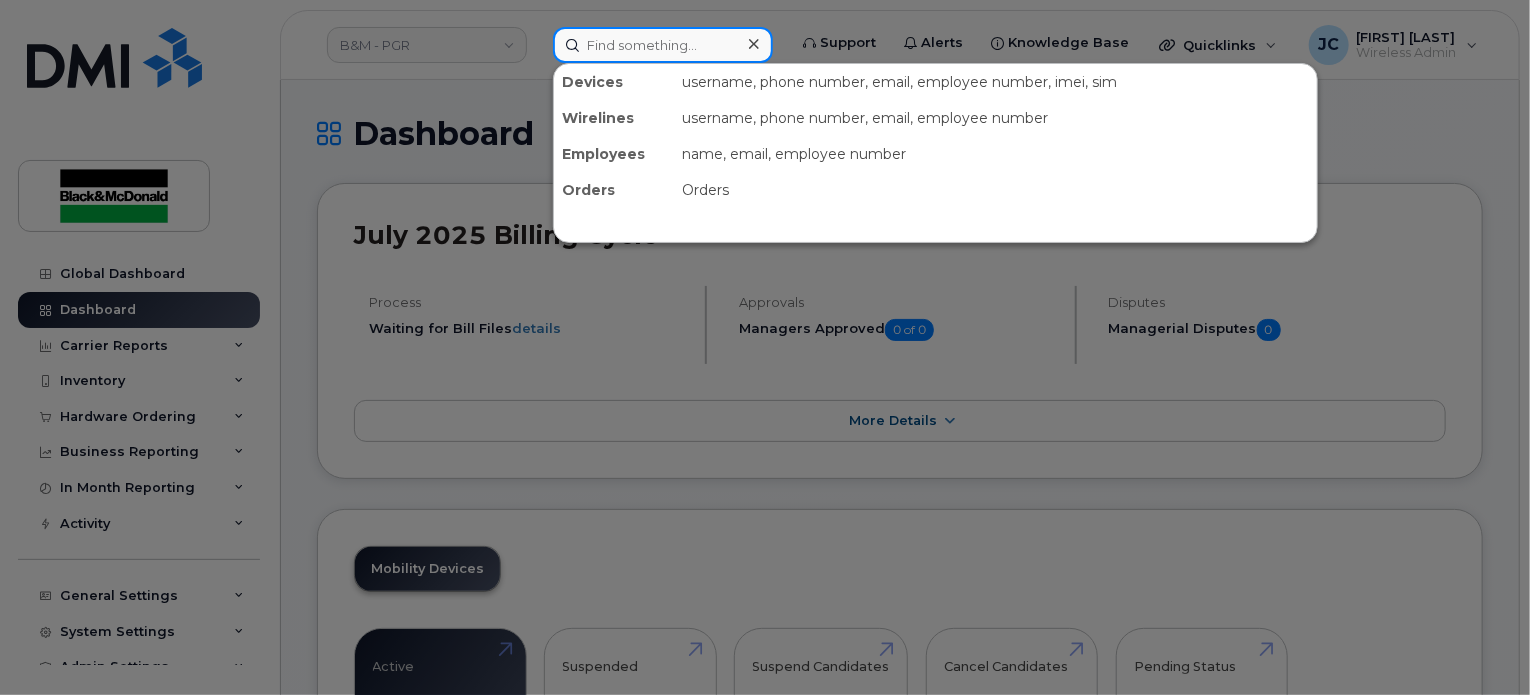 click at bounding box center [663, 45] 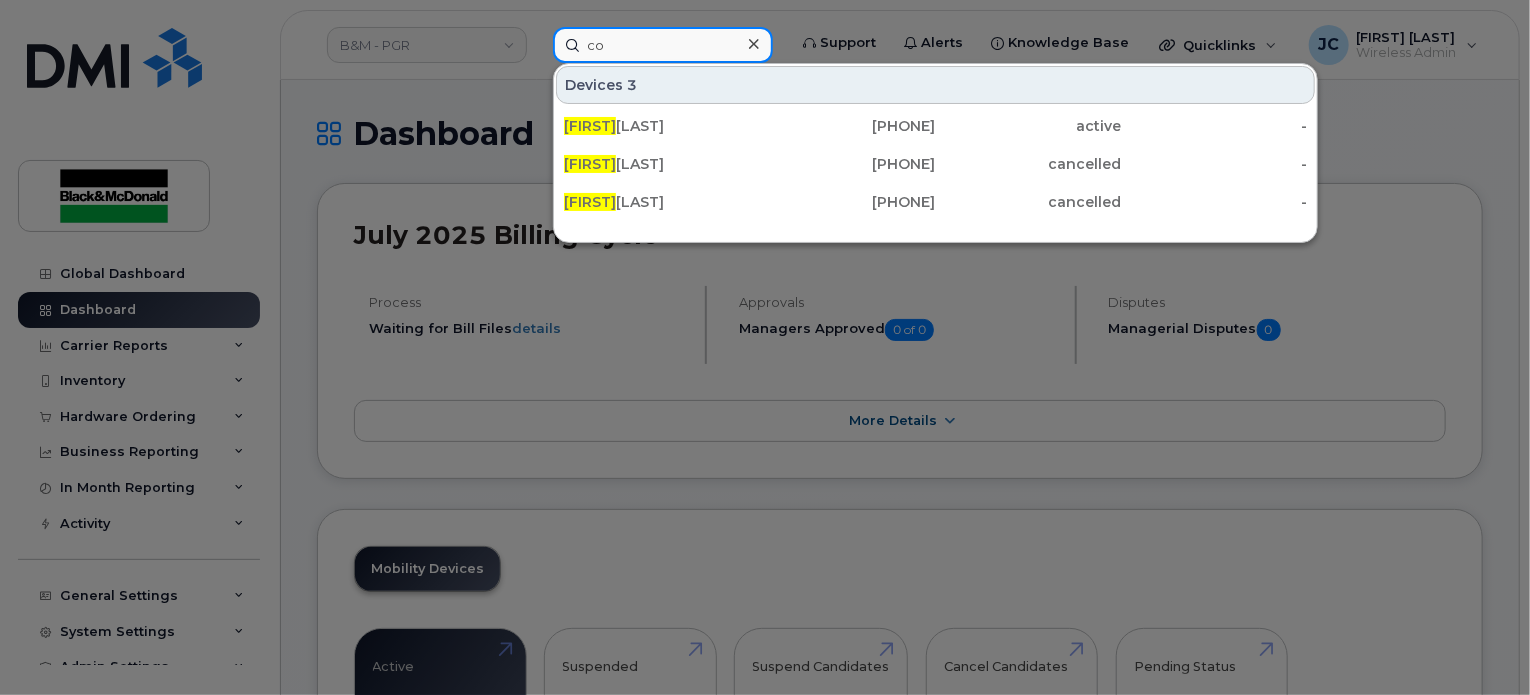type on "c" 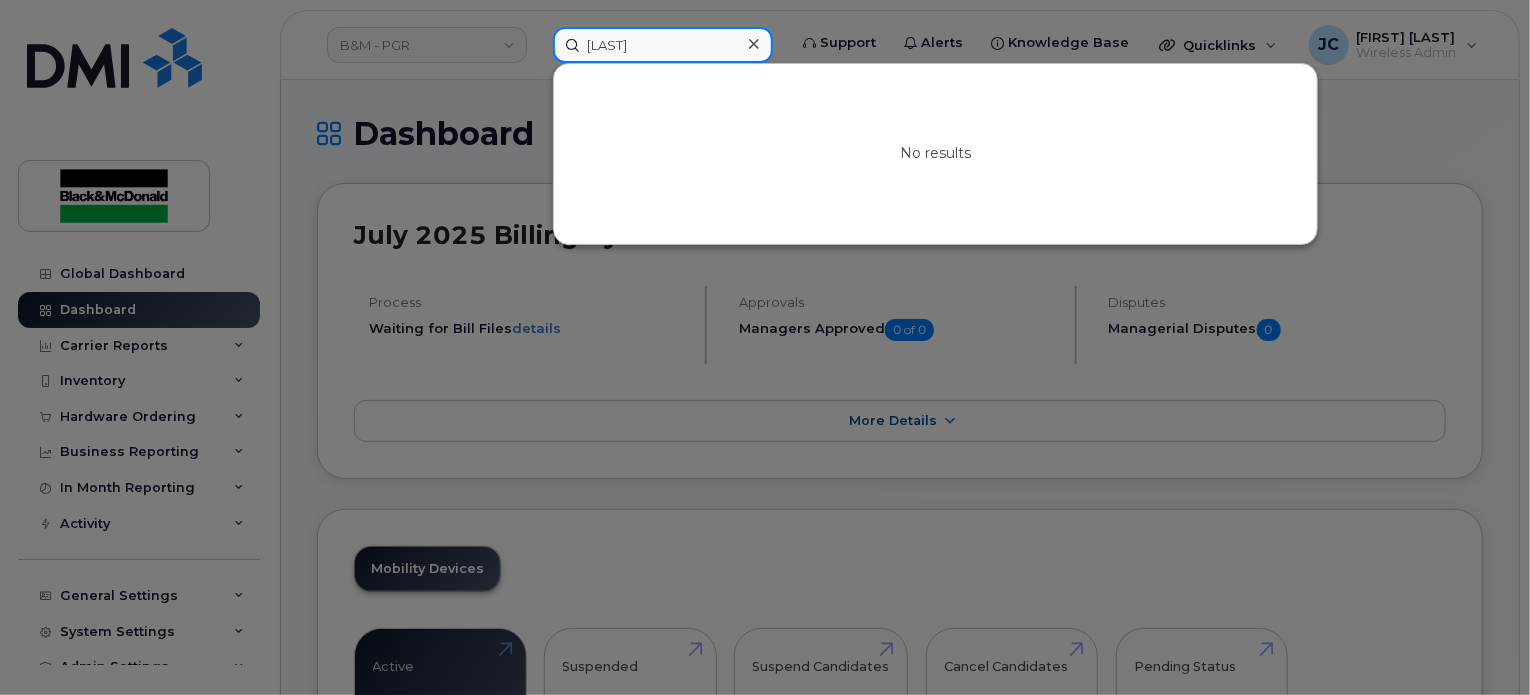 type on "tris" 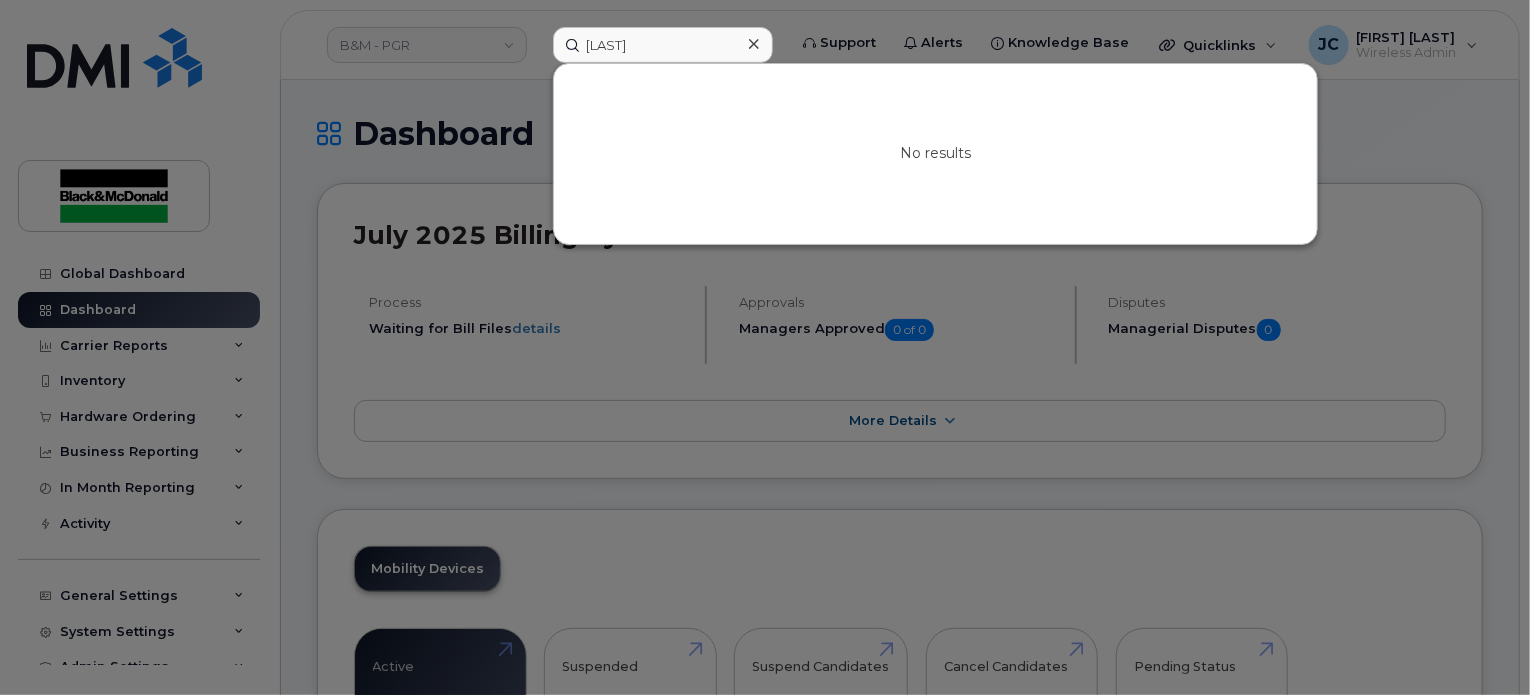 click at bounding box center [765, 347] 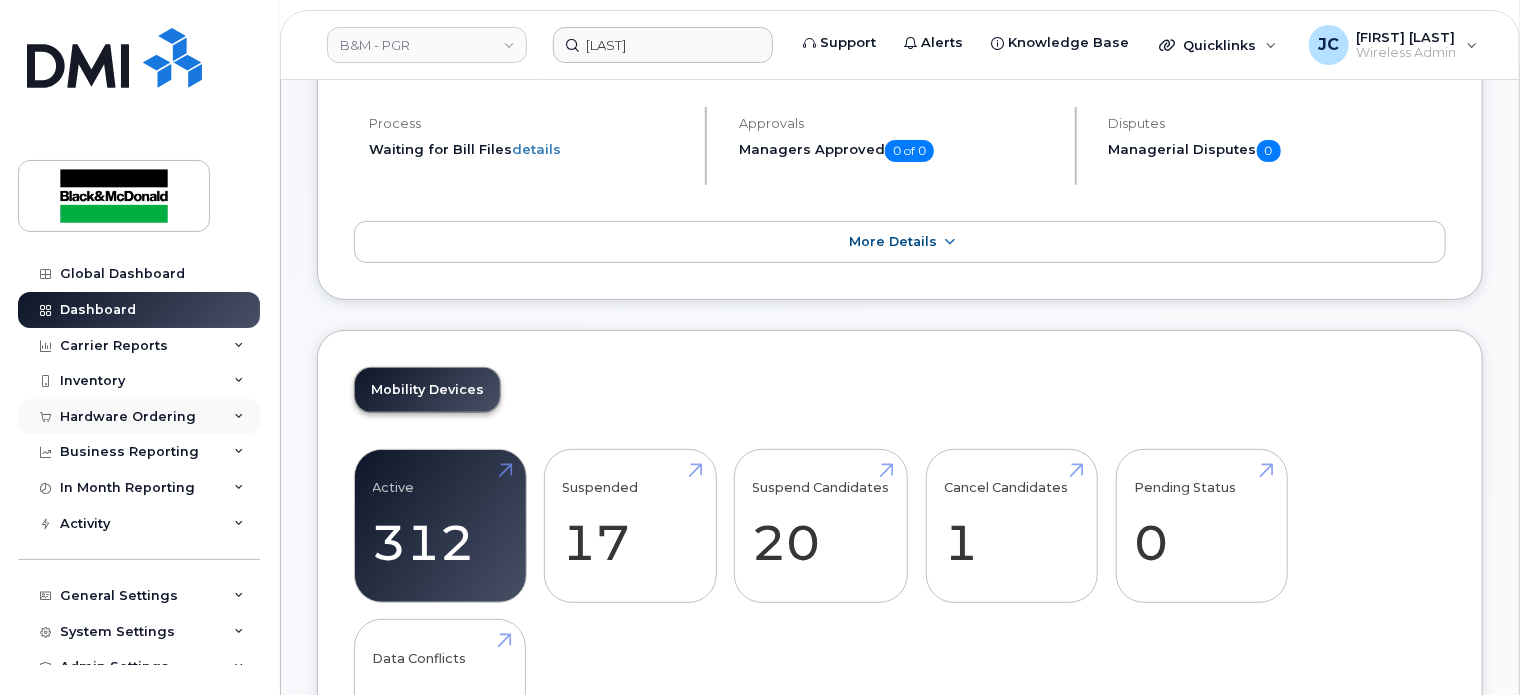 scroll, scrollTop: 0, scrollLeft: 0, axis: both 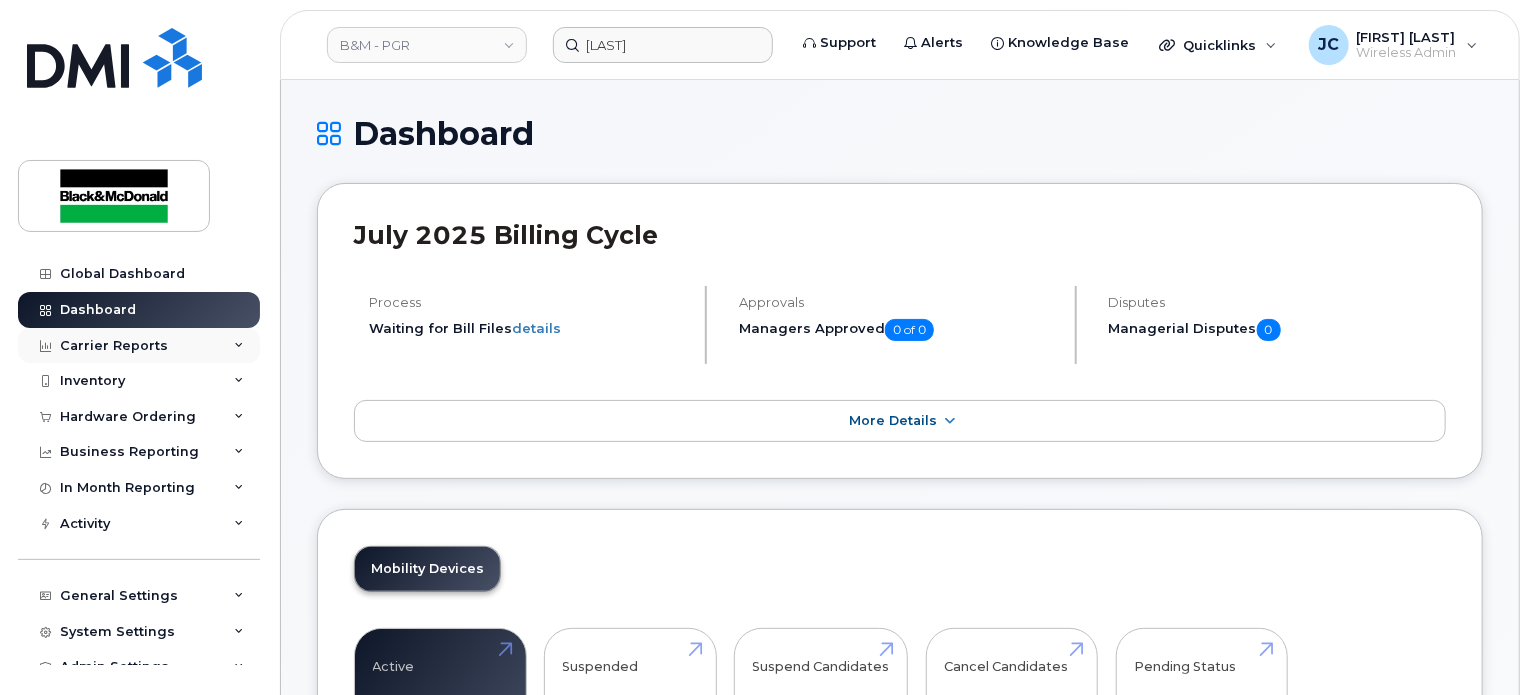 click on "Carrier Reports" at bounding box center (114, 346) 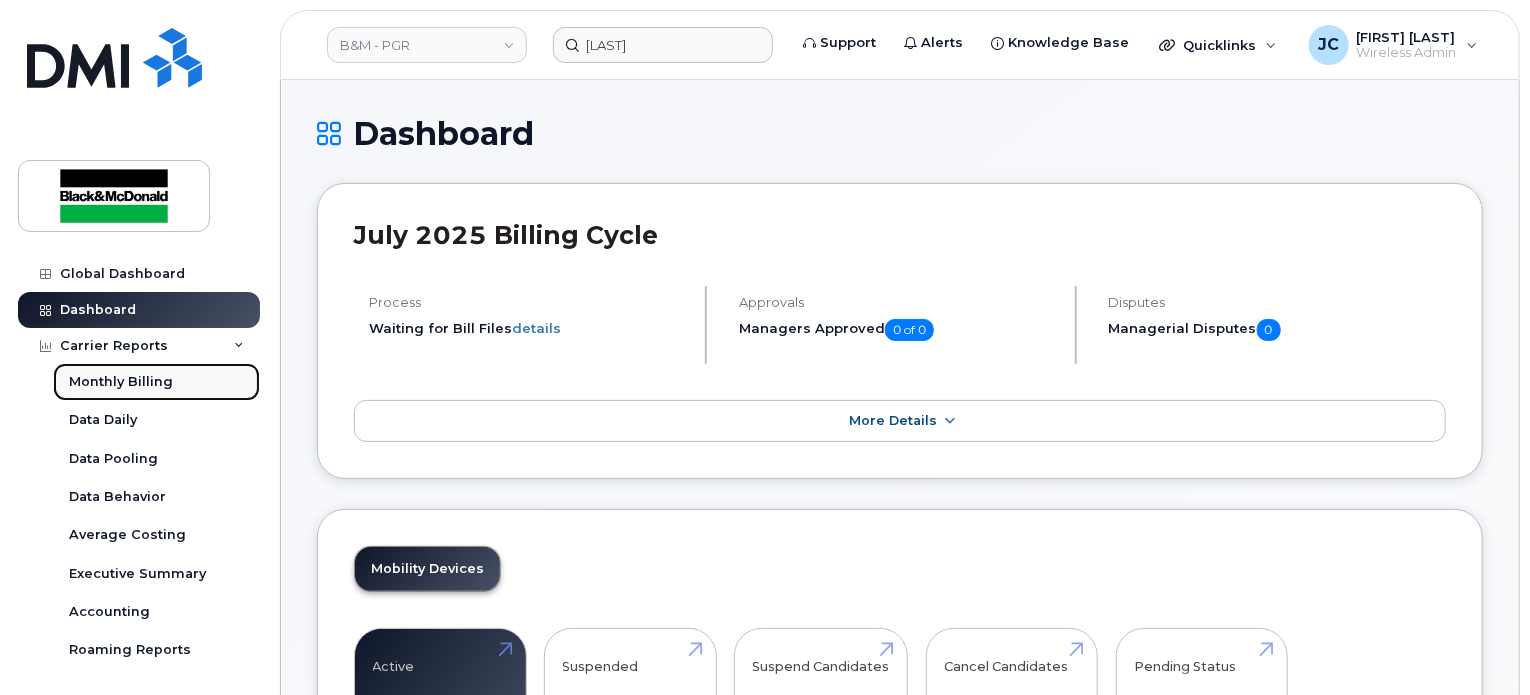 click on "Monthly Billing" at bounding box center (121, 382) 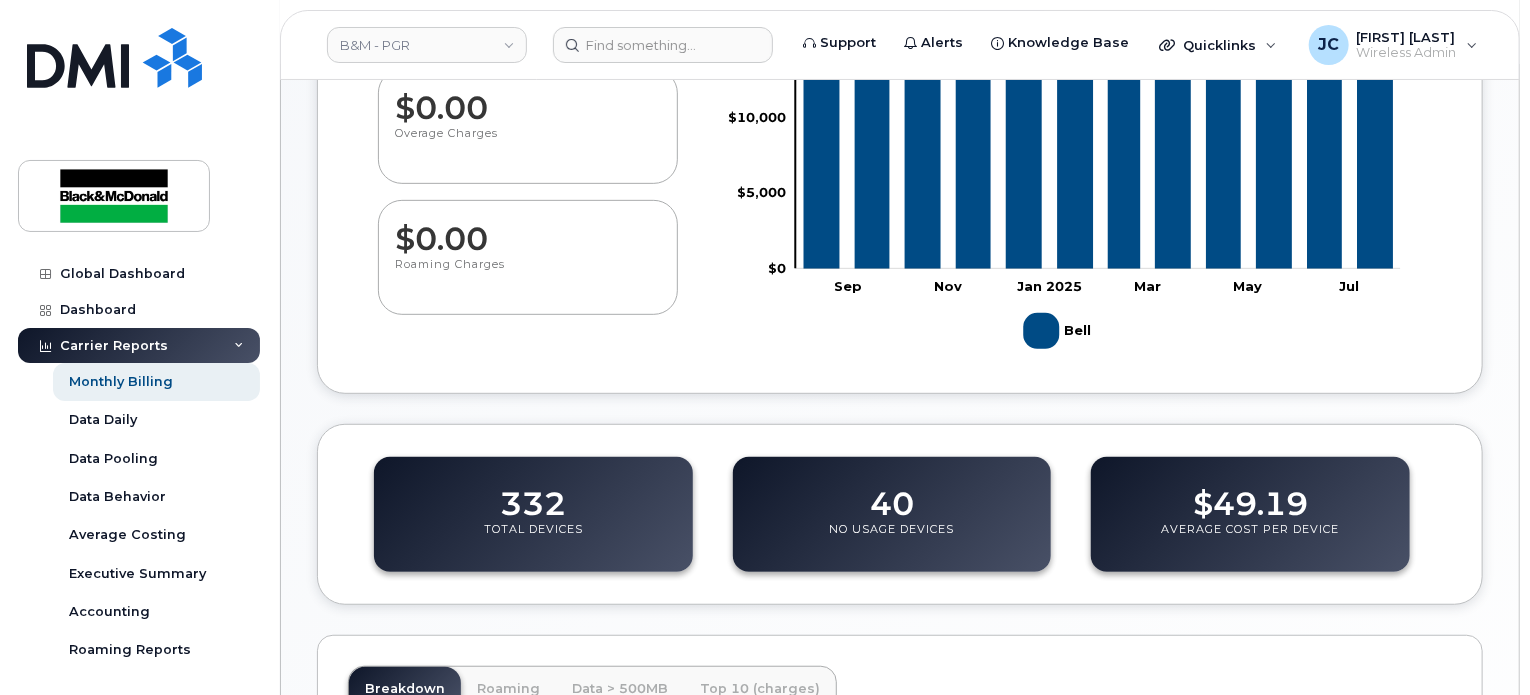scroll, scrollTop: 666, scrollLeft: 0, axis: vertical 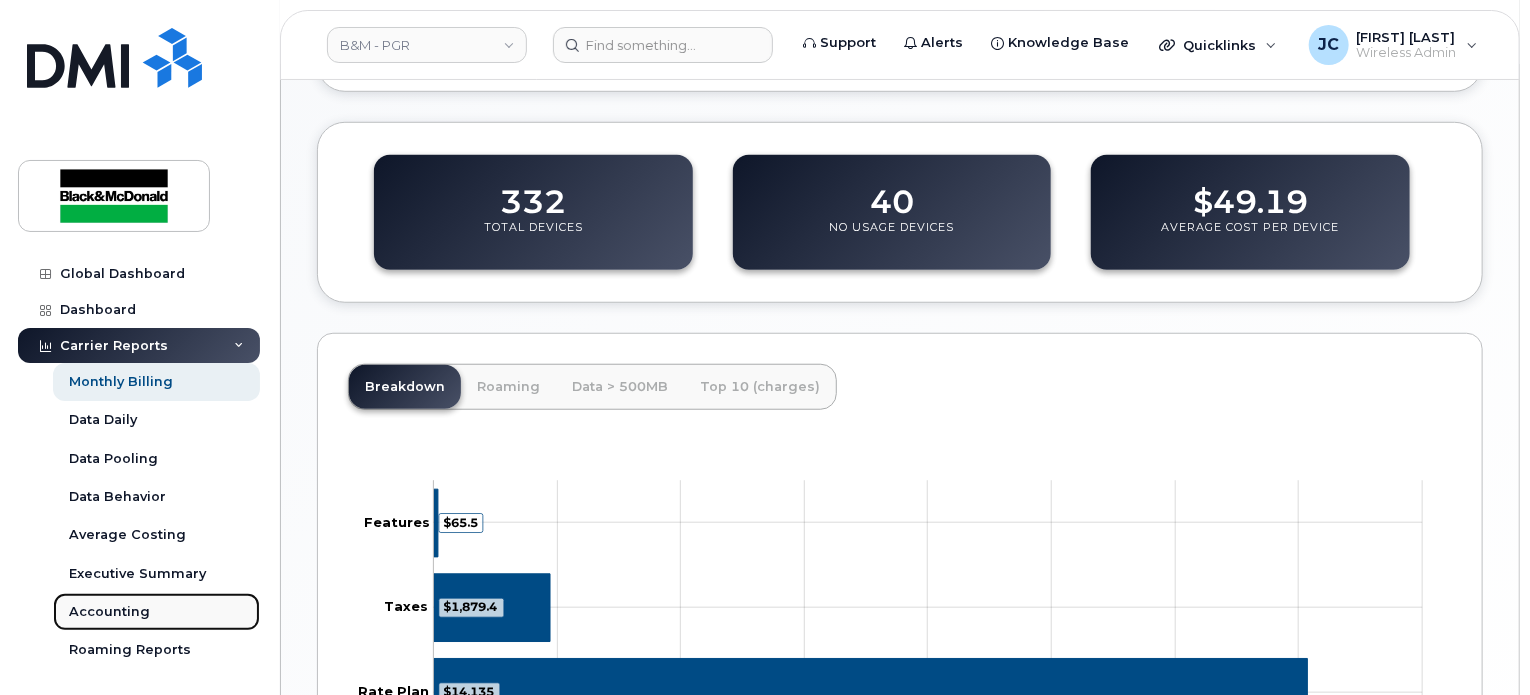 click on "Accounting" at bounding box center [109, 612] 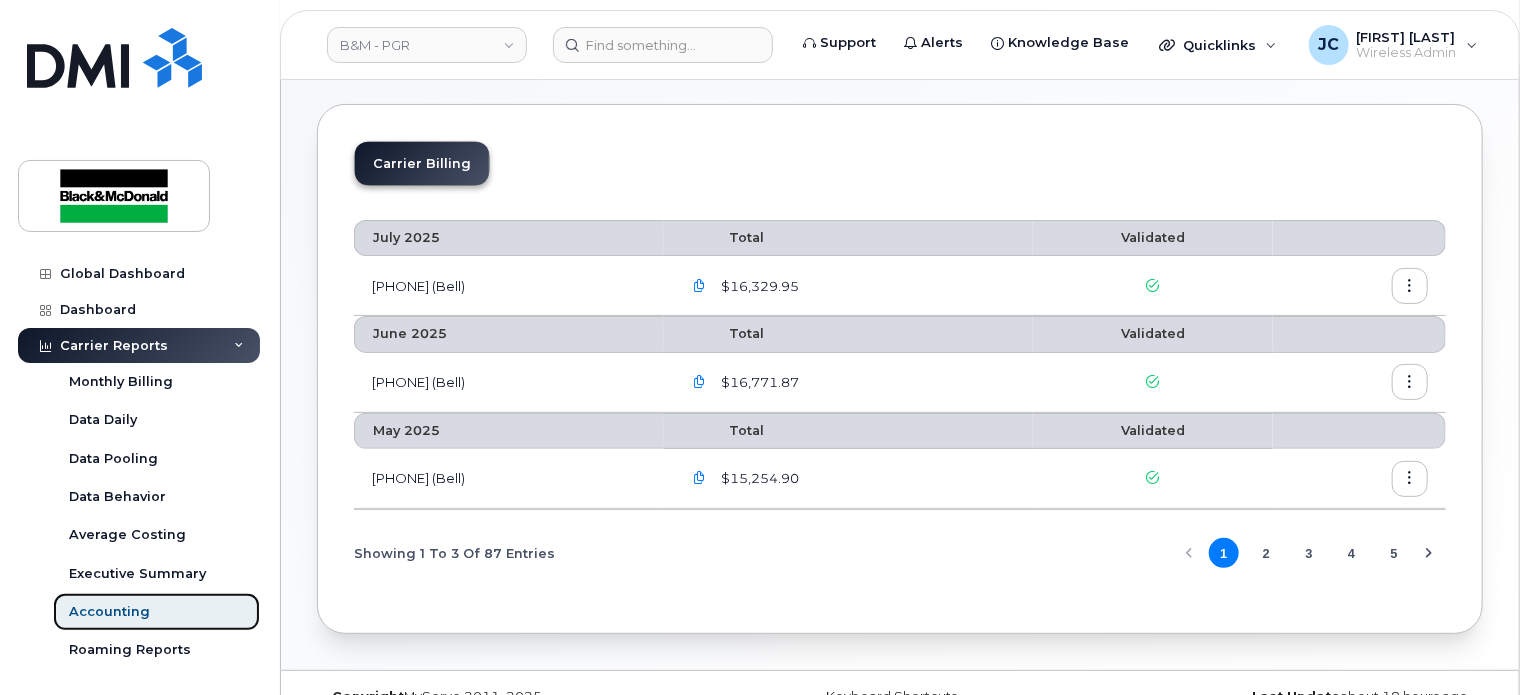 scroll, scrollTop: 116, scrollLeft: 0, axis: vertical 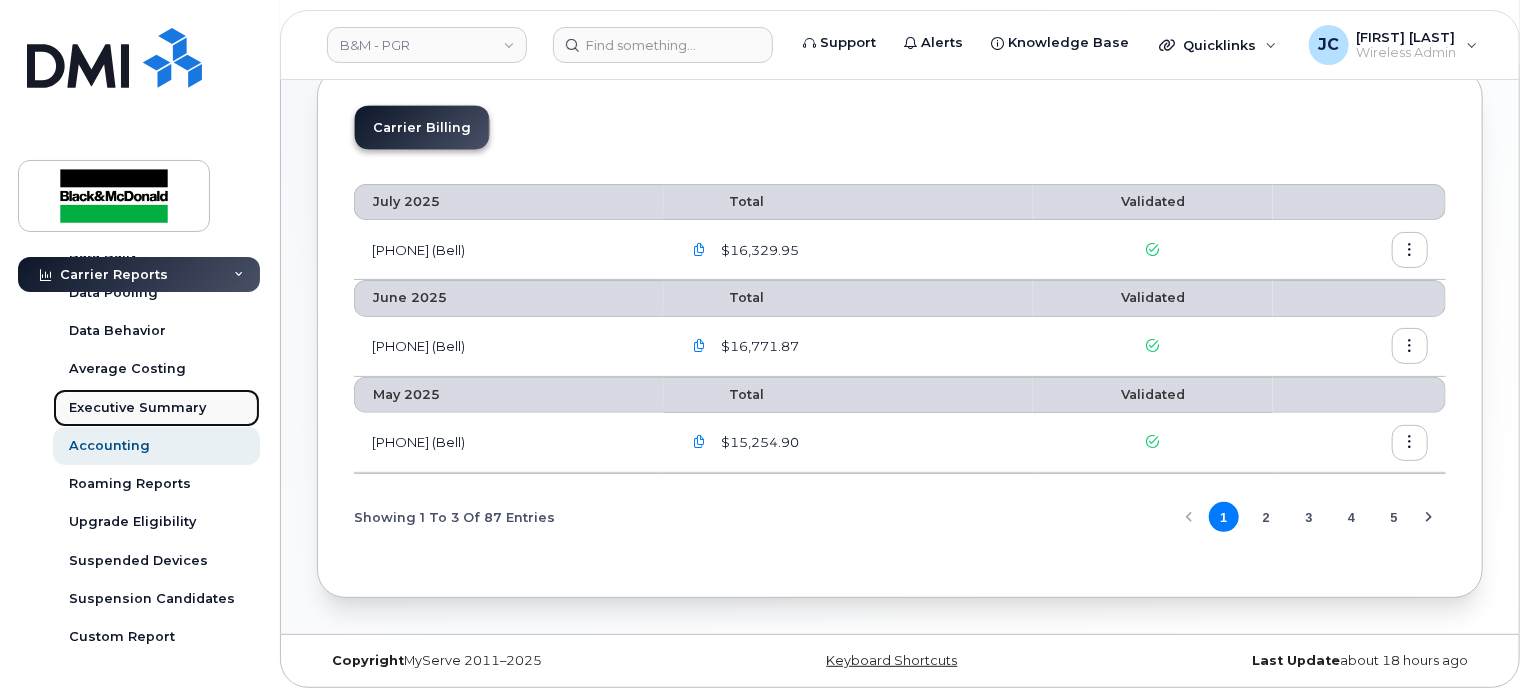 click on "Executive Summary" at bounding box center [137, 408] 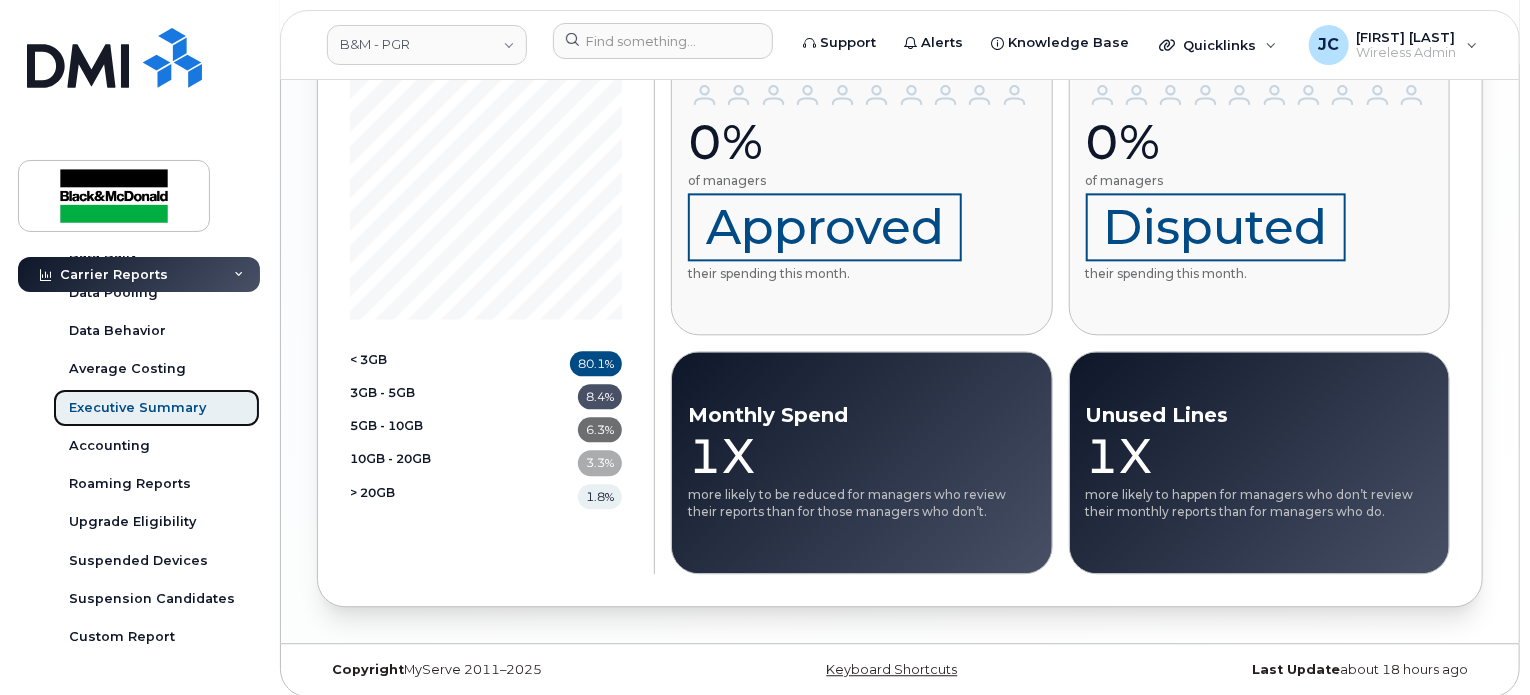 scroll, scrollTop: 2229, scrollLeft: 0, axis: vertical 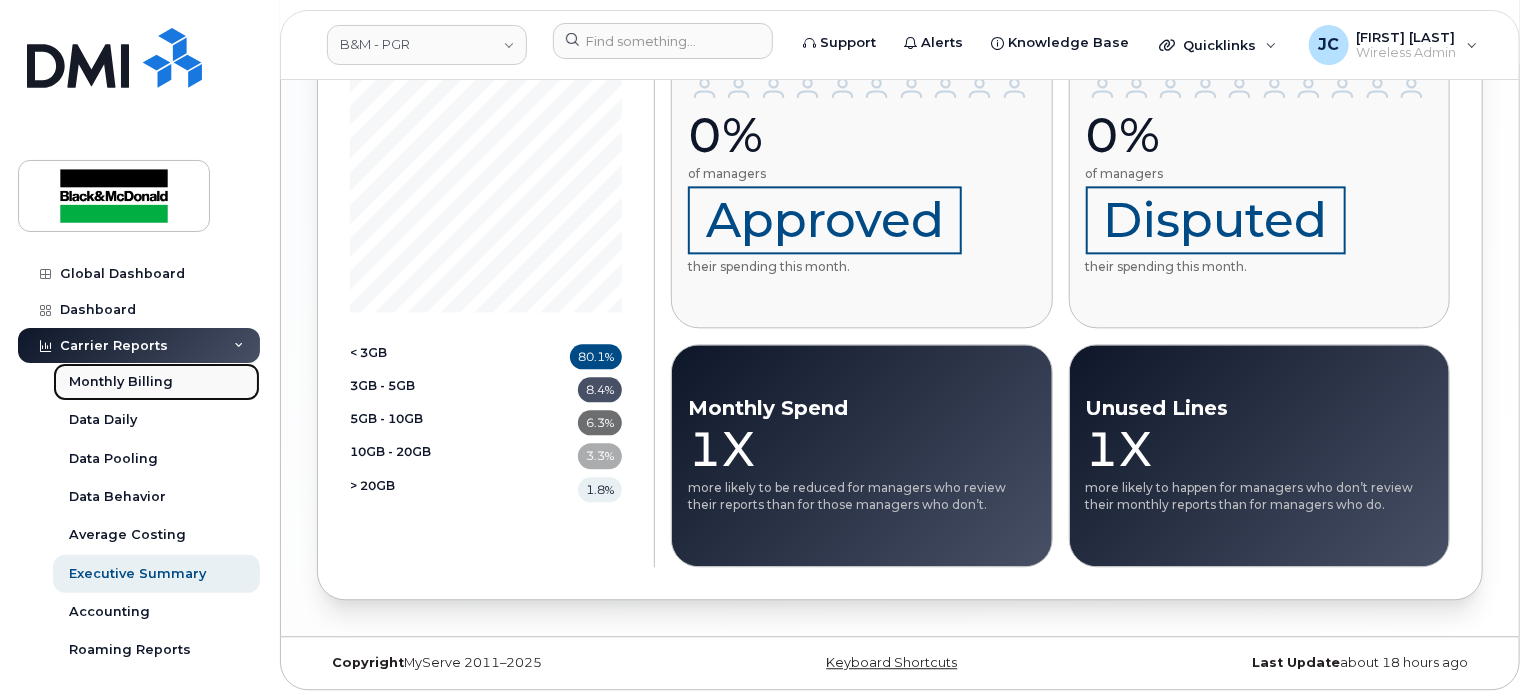 click on "Monthly Billing" at bounding box center [121, 382] 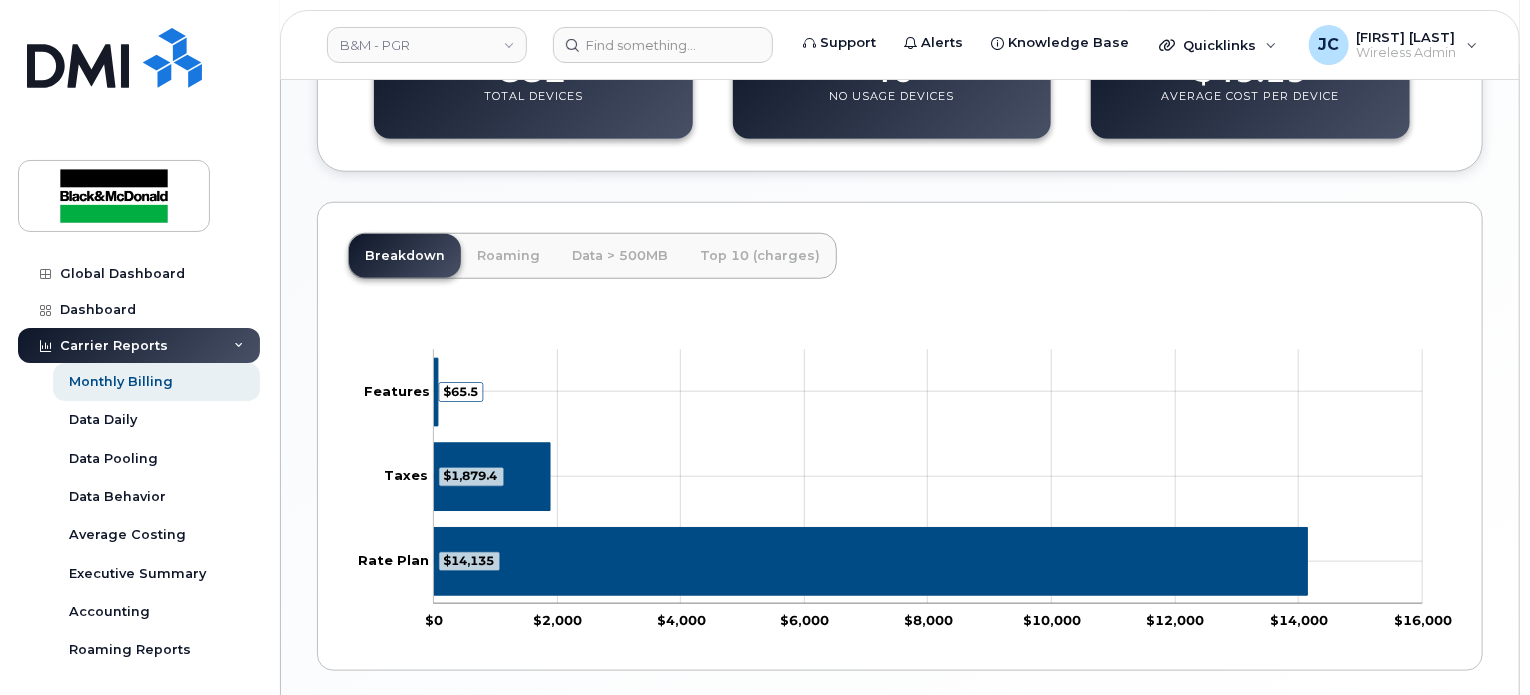 scroll, scrollTop: 870, scrollLeft: 0, axis: vertical 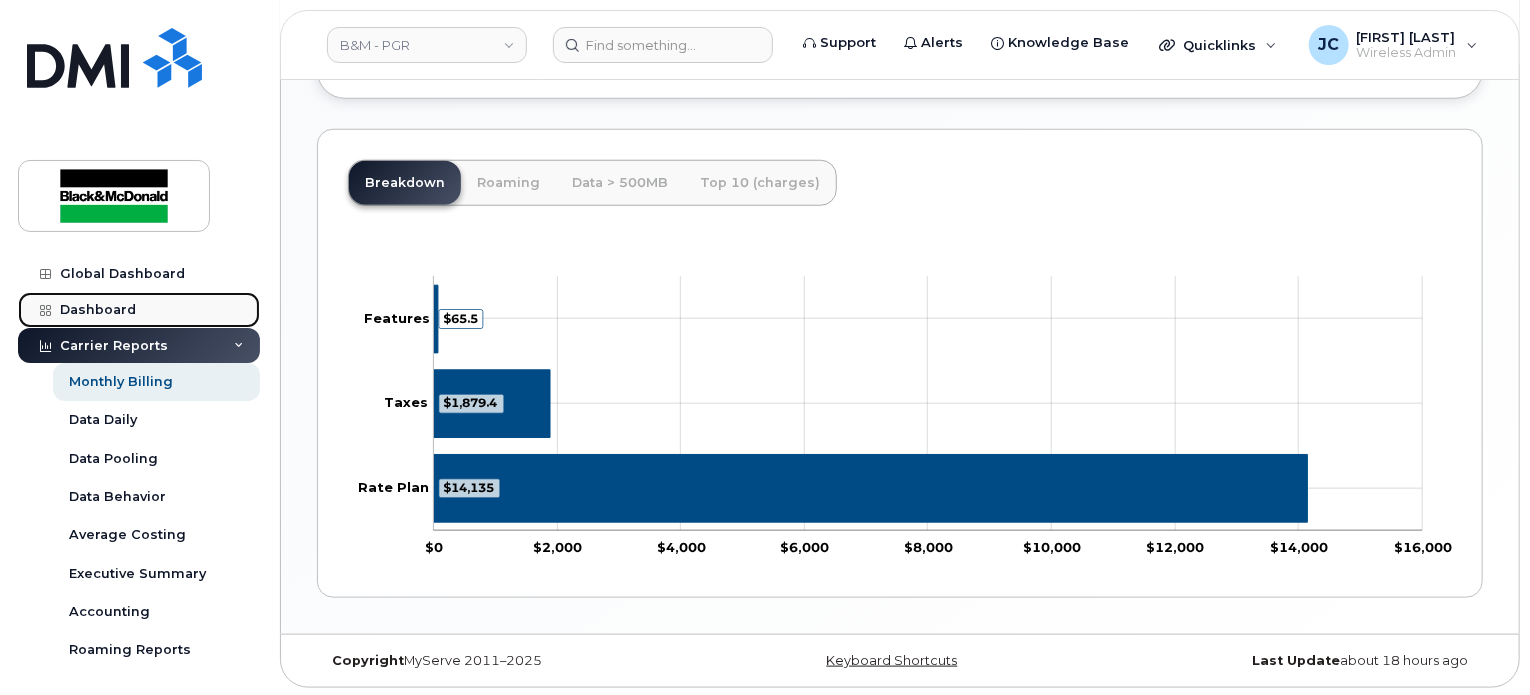 click on "Dashboard" at bounding box center (98, 310) 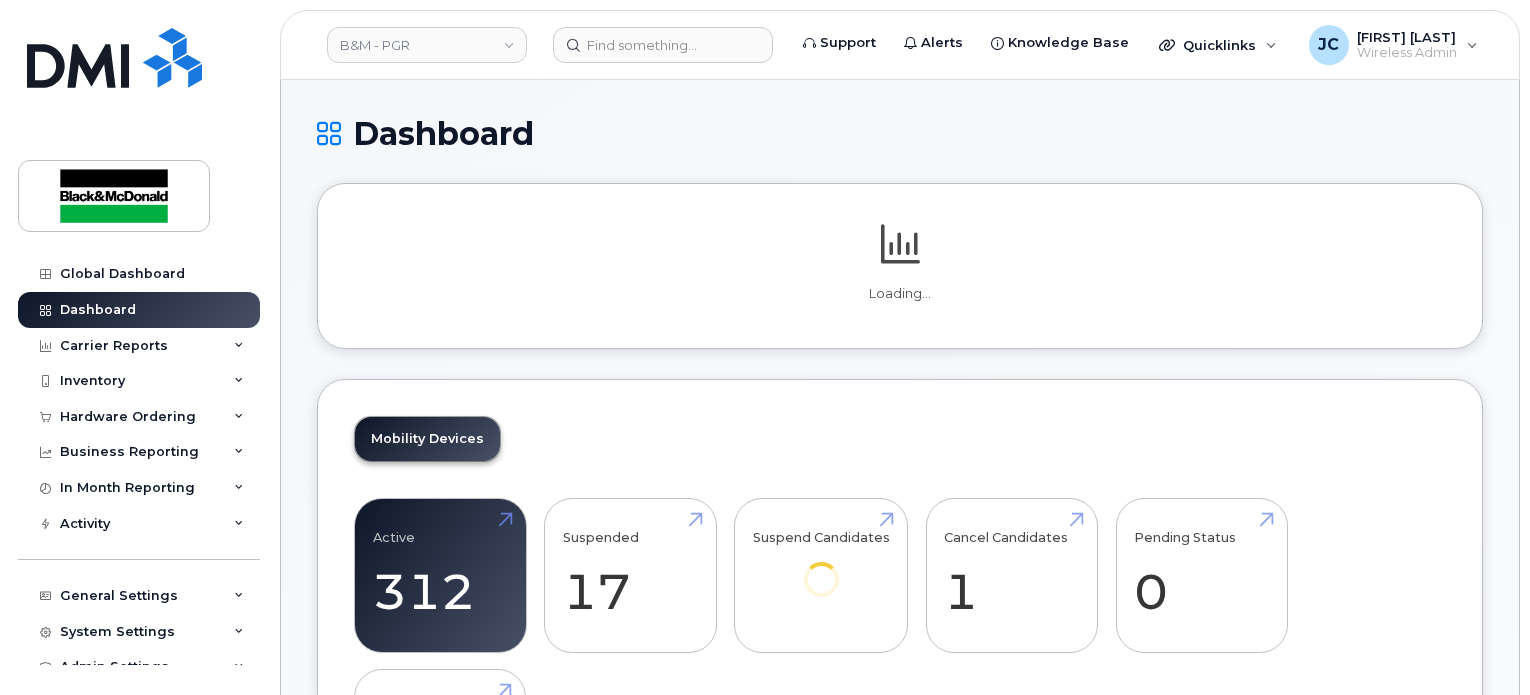 scroll, scrollTop: 0, scrollLeft: 0, axis: both 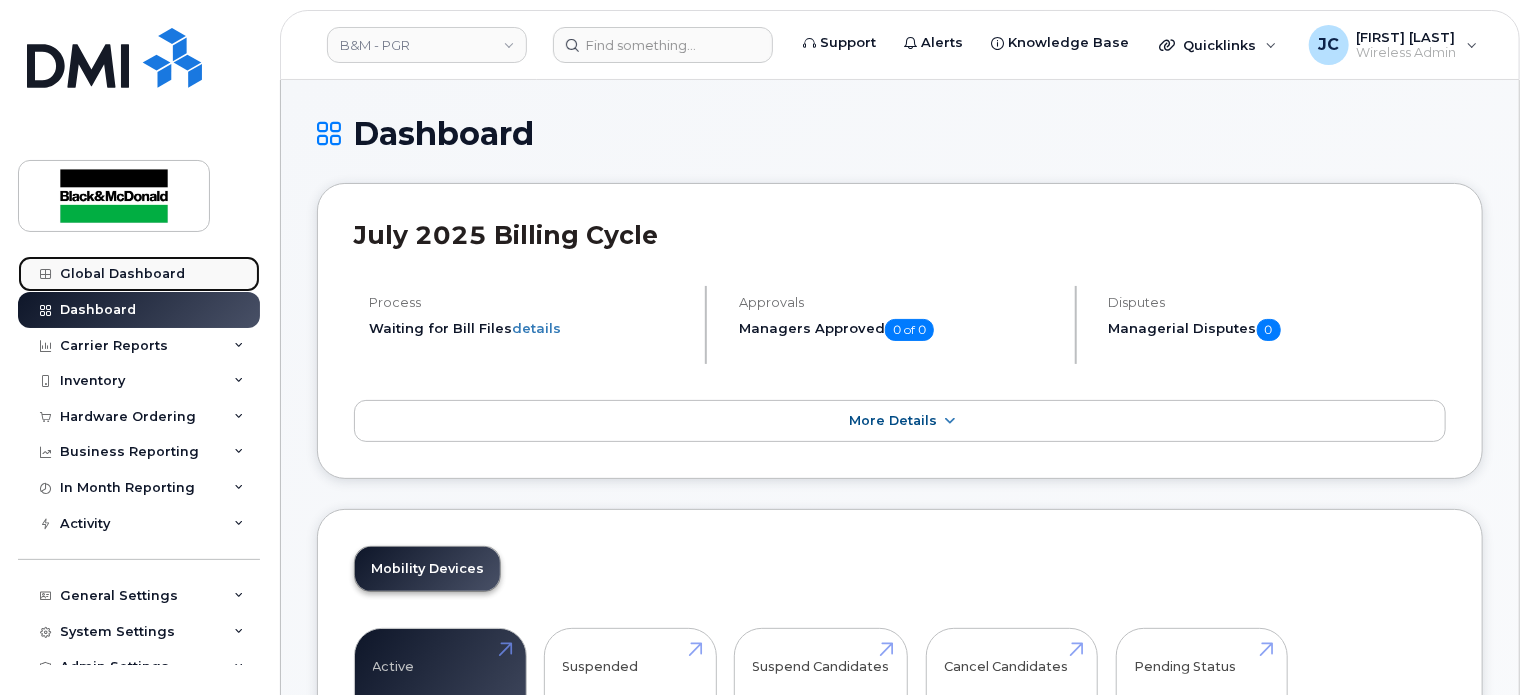 click on "Global Dashboard" at bounding box center (122, 274) 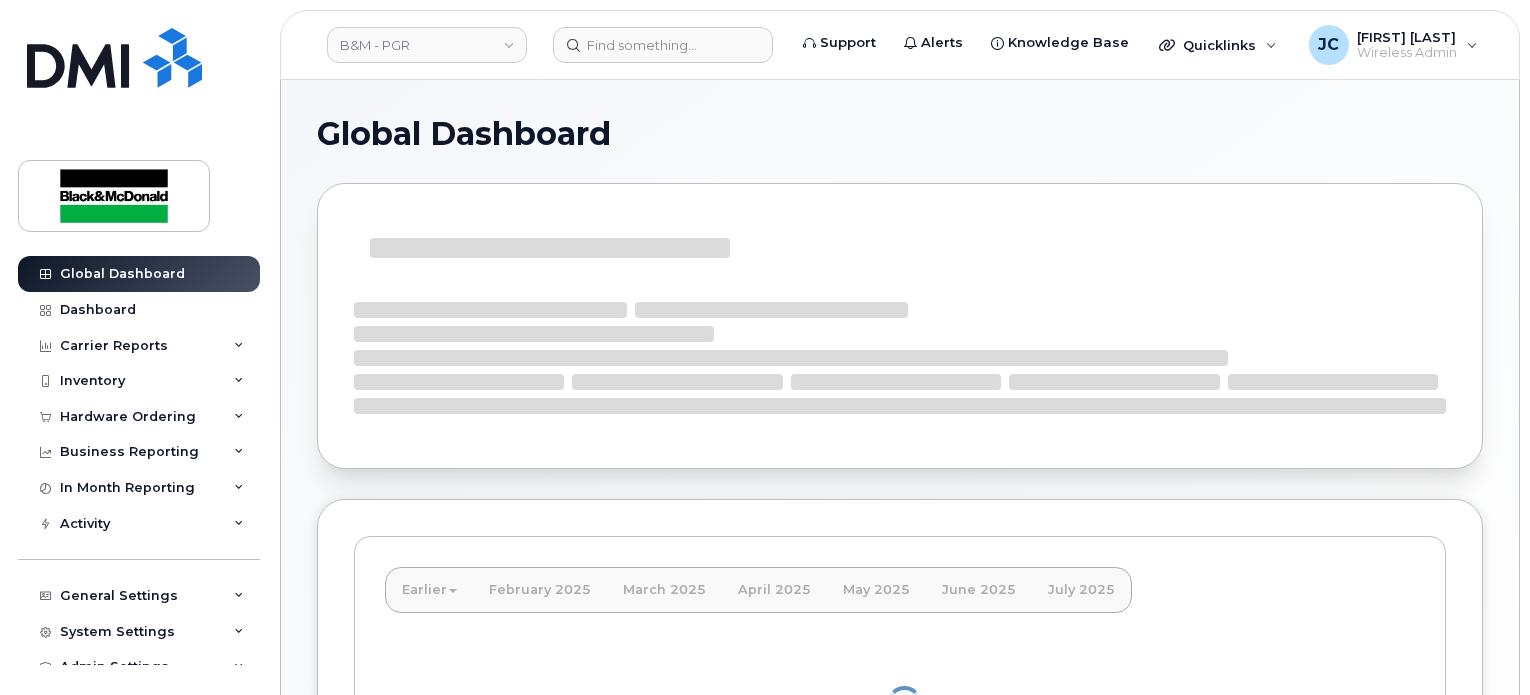 scroll, scrollTop: 0, scrollLeft: 0, axis: both 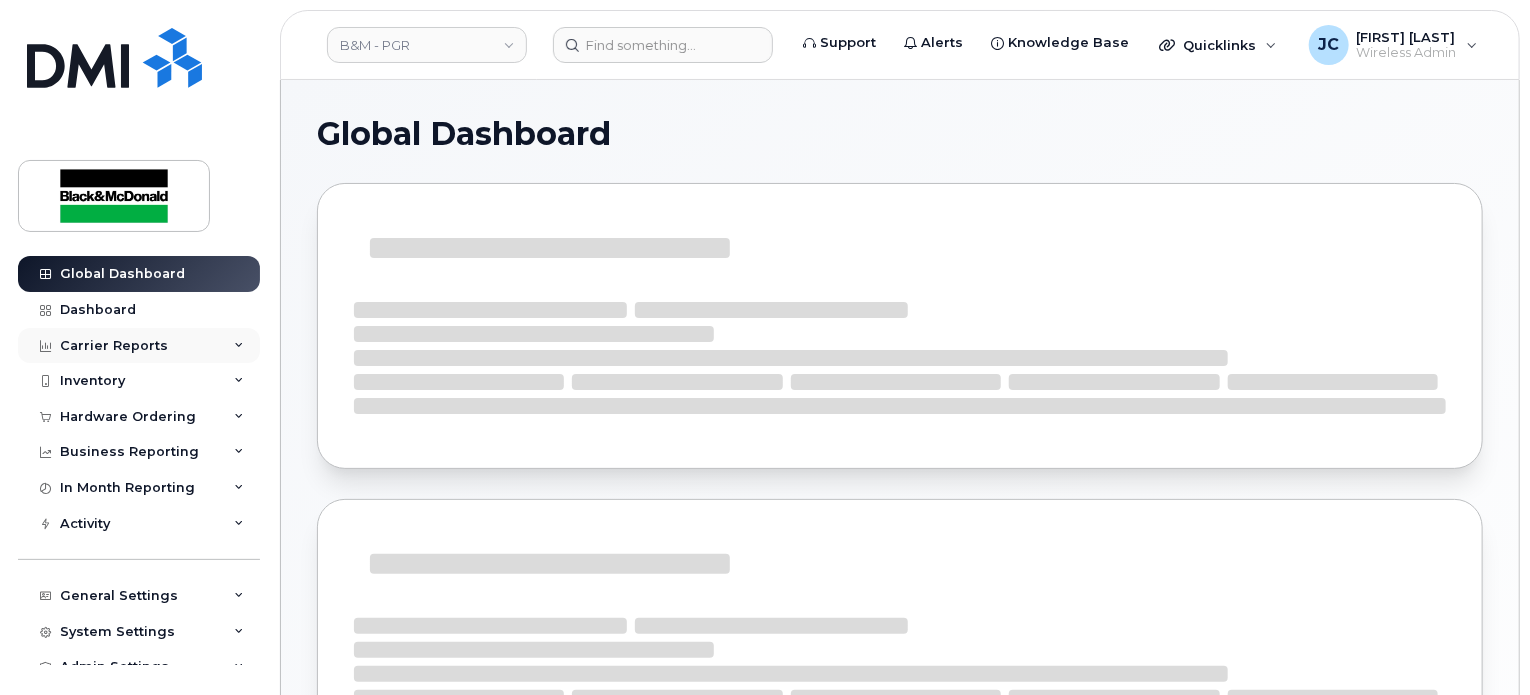 click on "Carrier Reports" at bounding box center (114, 346) 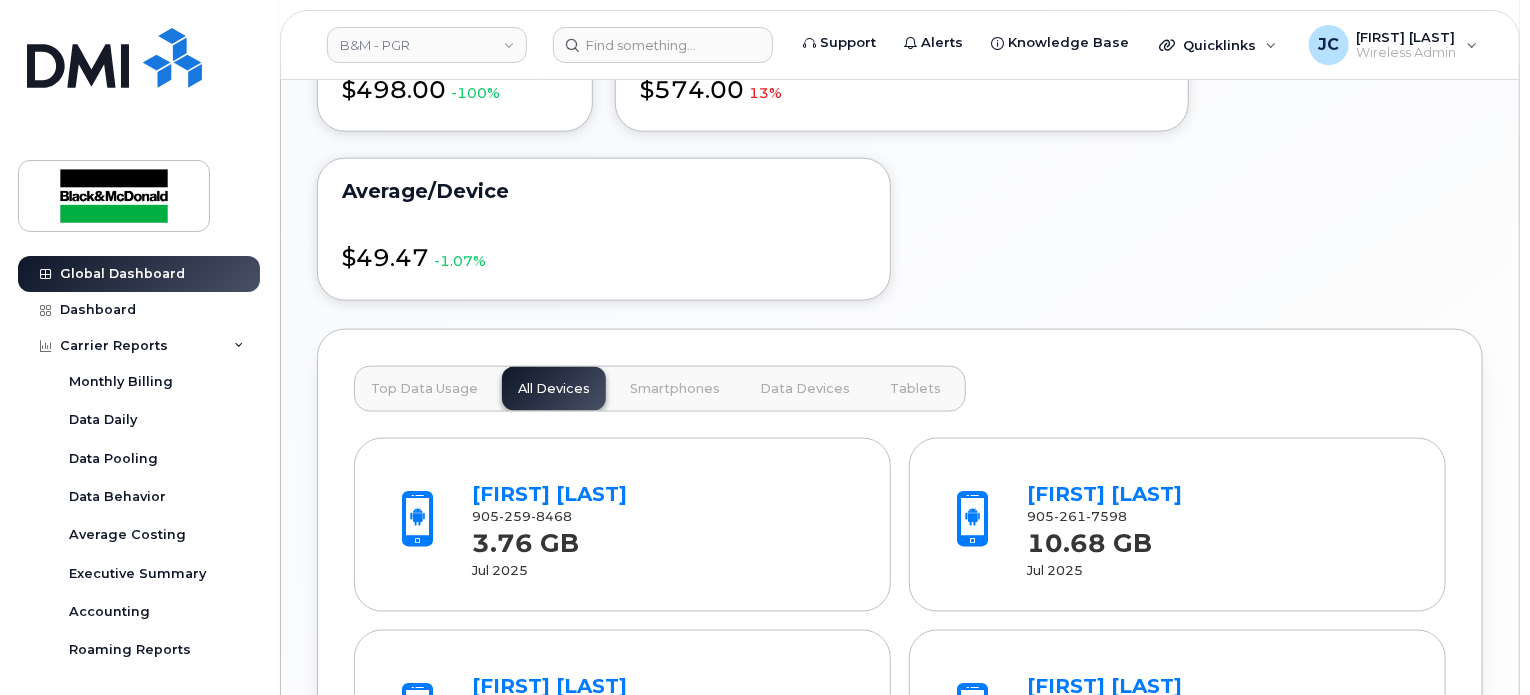 scroll, scrollTop: 1500, scrollLeft: 0, axis: vertical 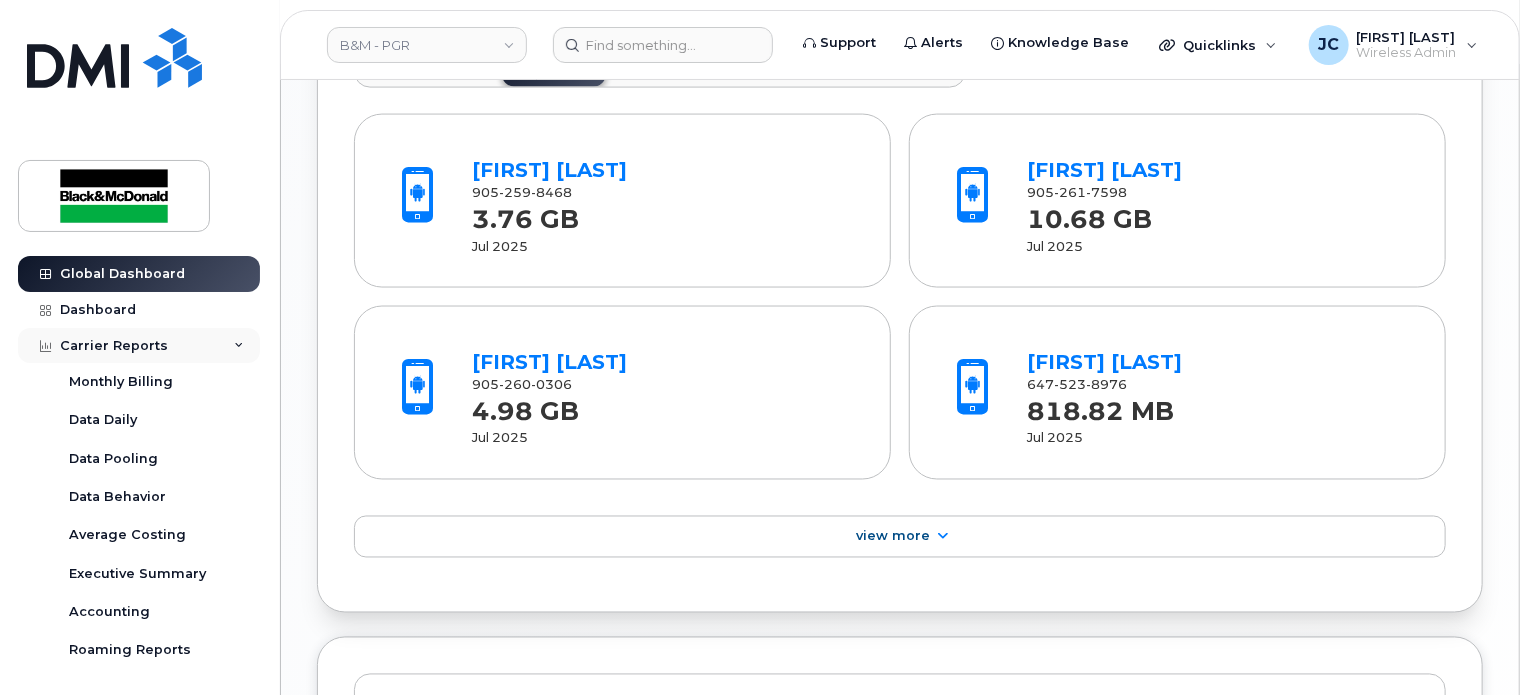 click on "Carrier Reports" at bounding box center (114, 346) 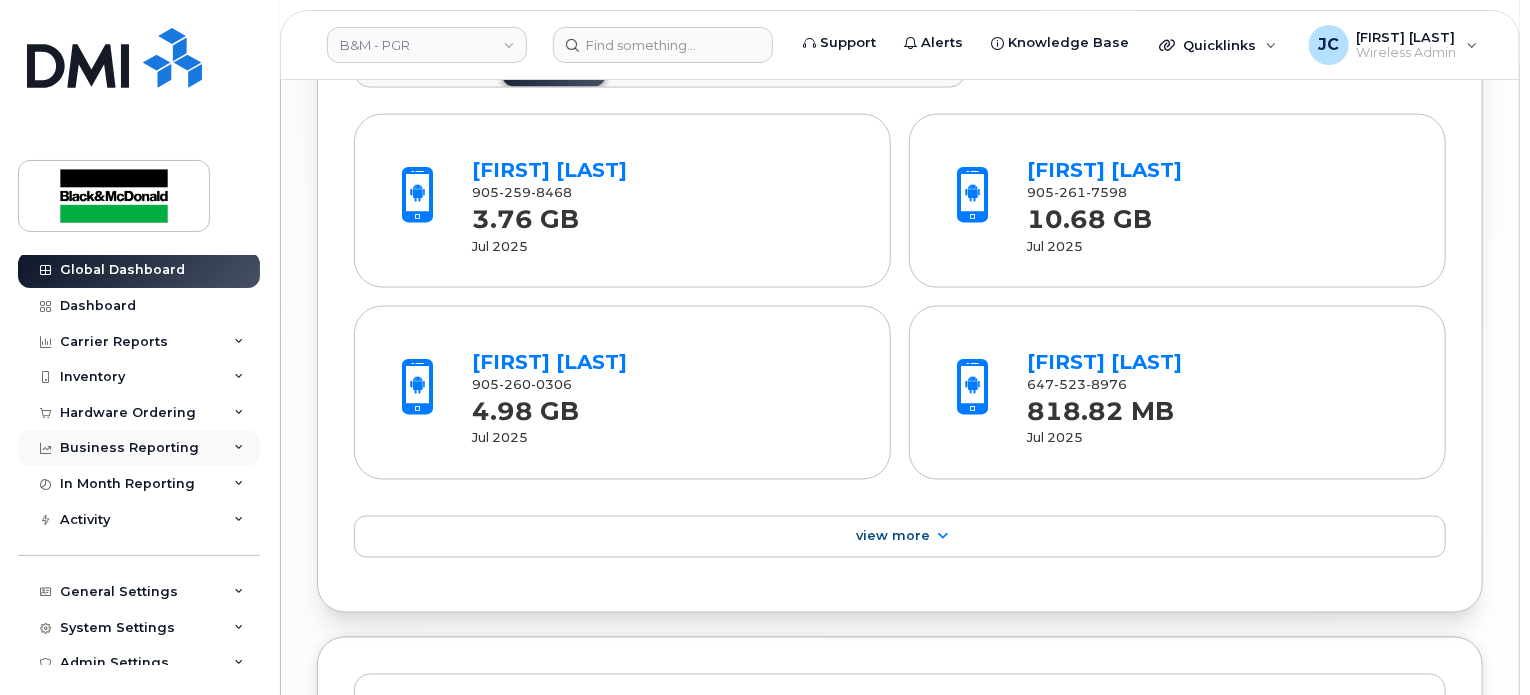 scroll, scrollTop: 0, scrollLeft: 0, axis: both 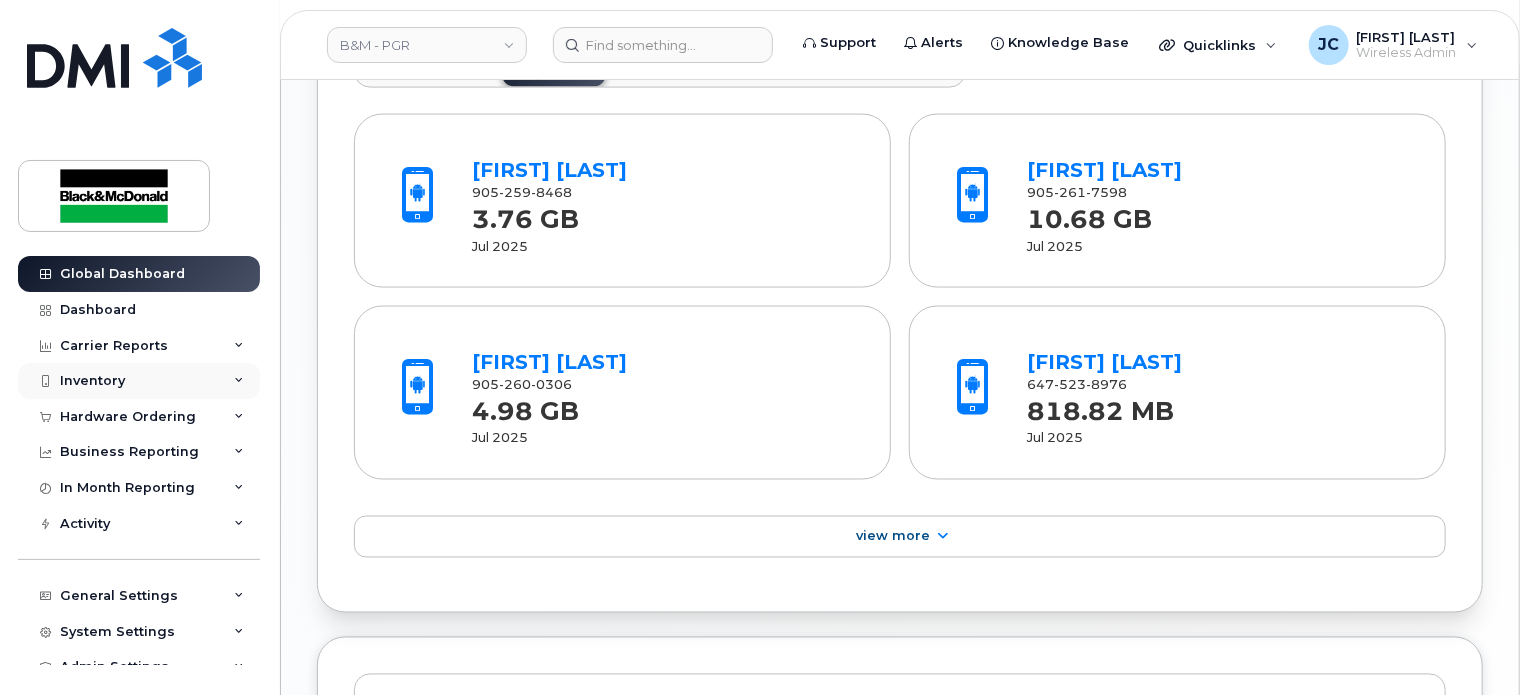 click at bounding box center (239, 381) 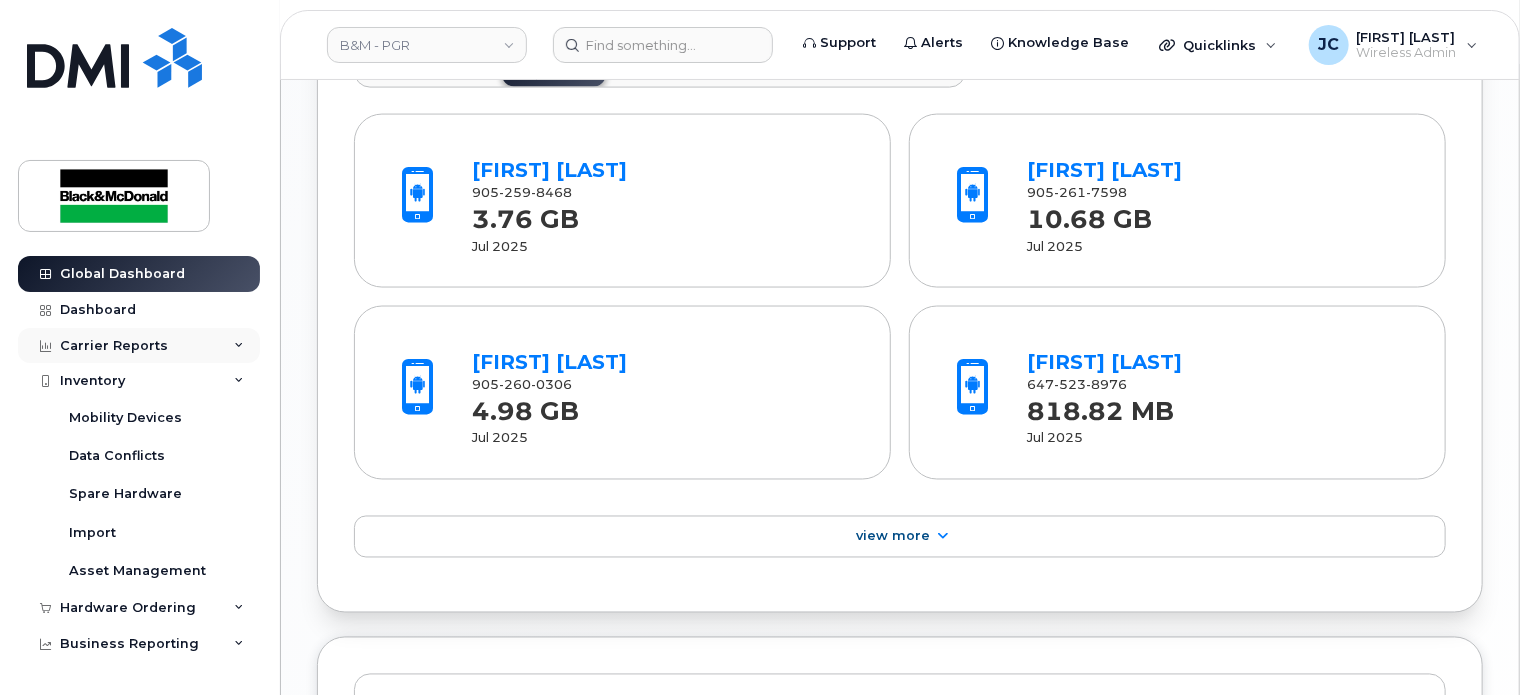 click on "Carrier Reports" at bounding box center (114, 346) 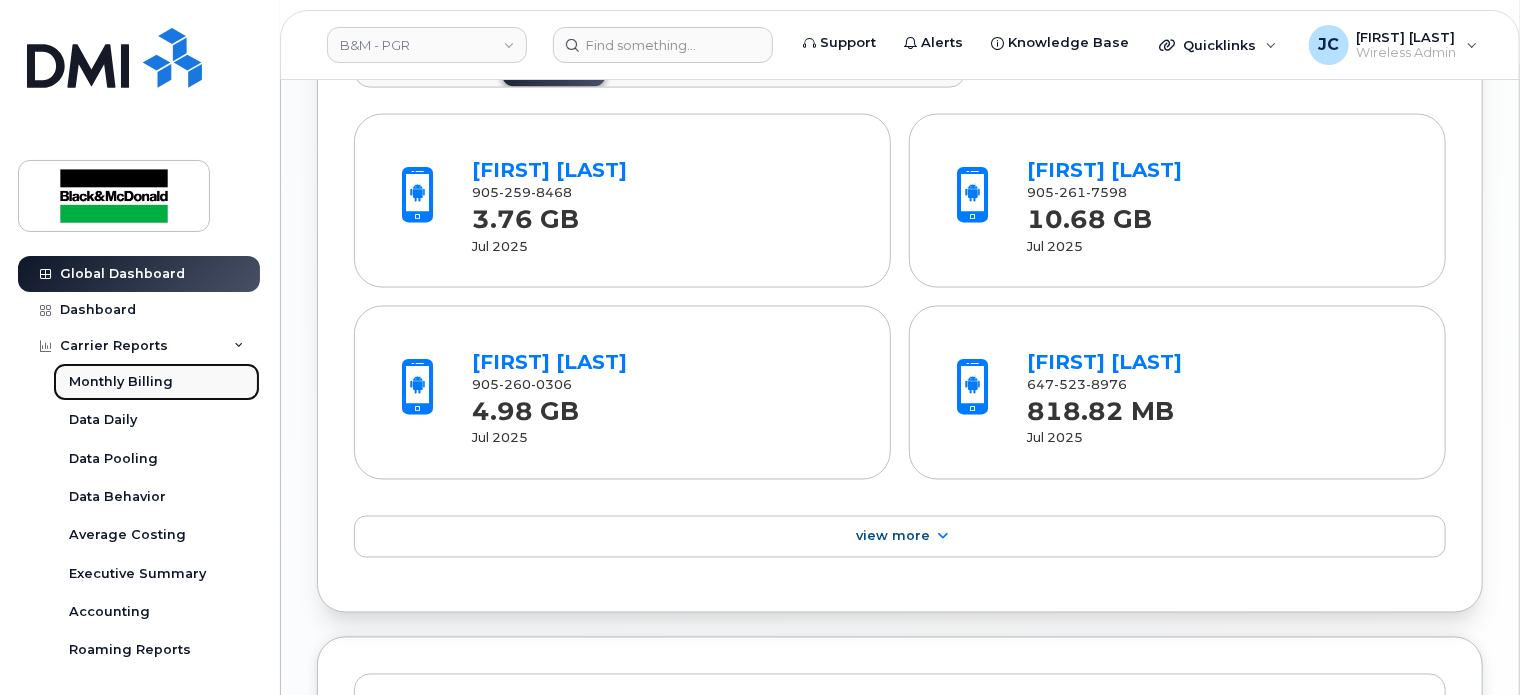 click on "Monthly Billing" at bounding box center (121, 382) 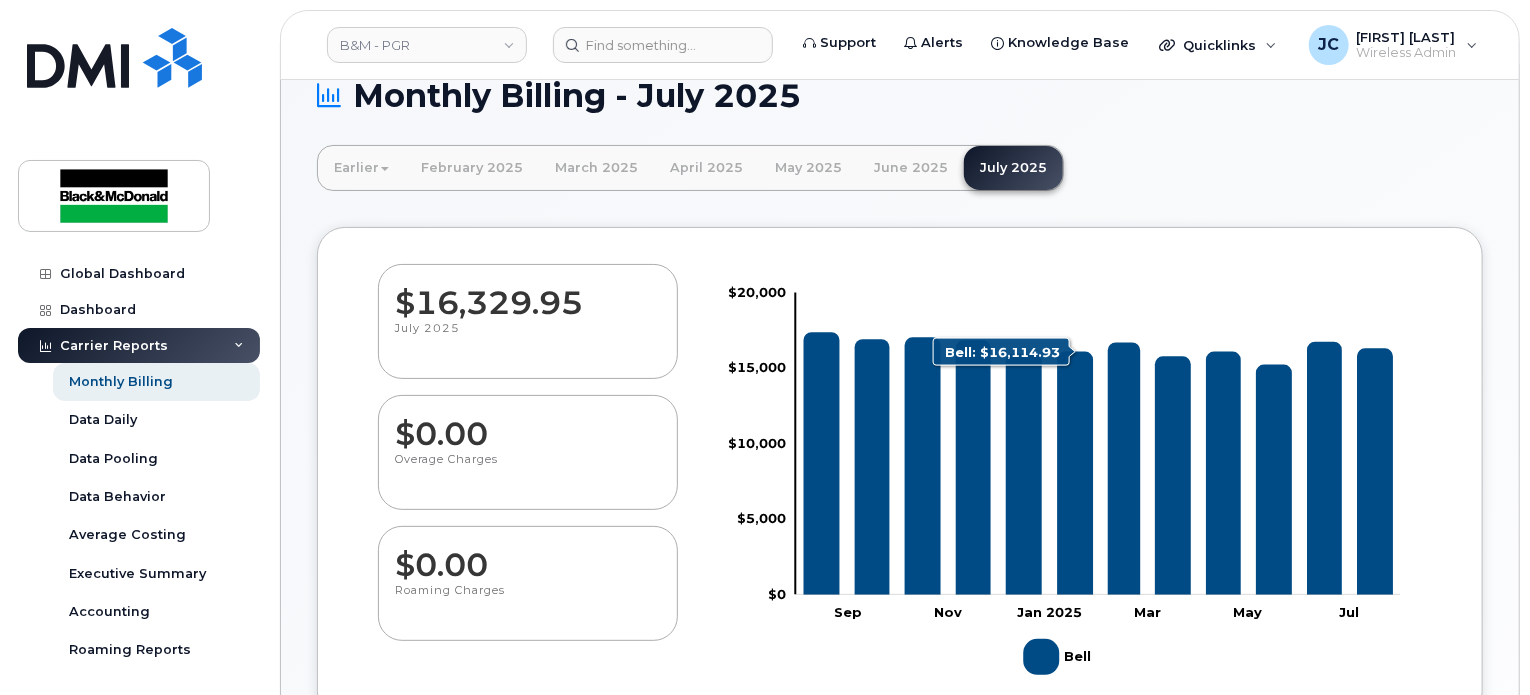 scroll, scrollTop: 0, scrollLeft: 0, axis: both 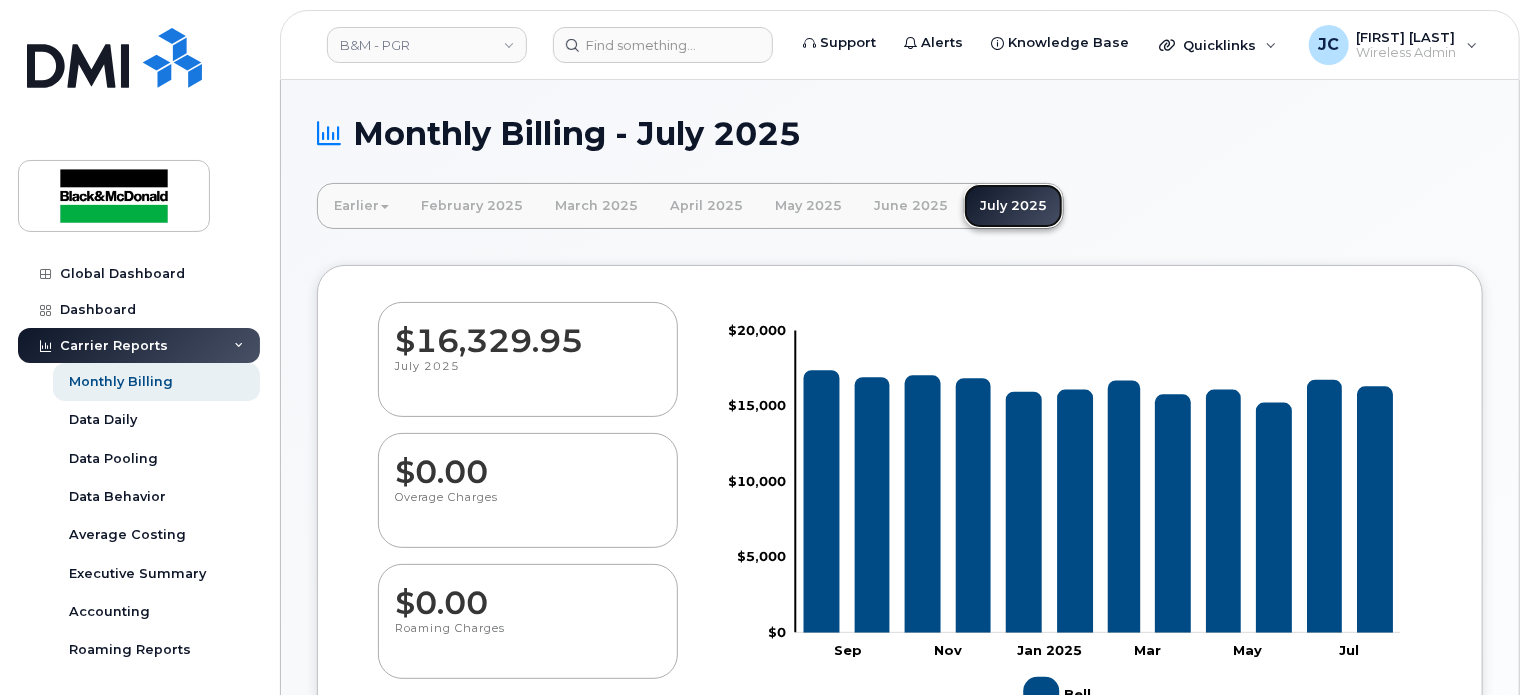 click on "July 2025" at bounding box center [1013, 206] 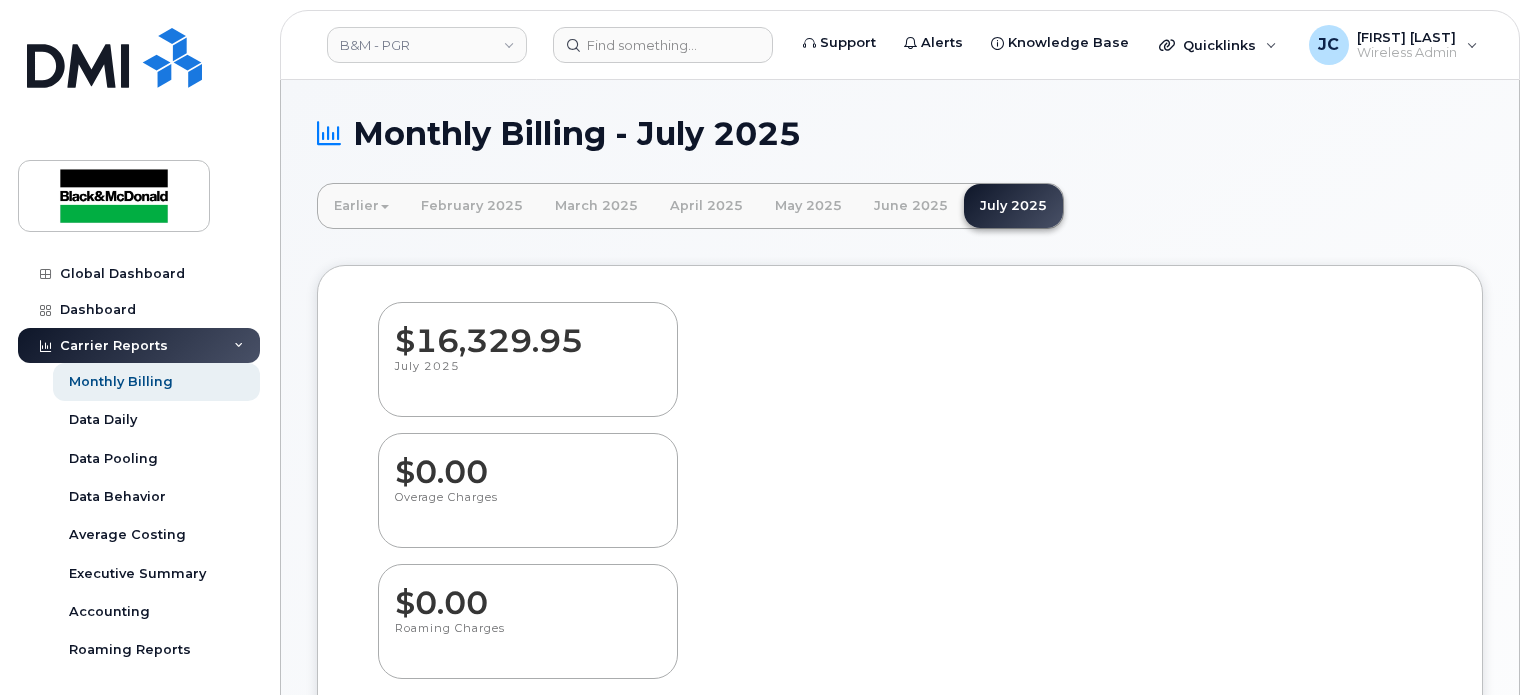 scroll, scrollTop: 0, scrollLeft: 0, axis: both 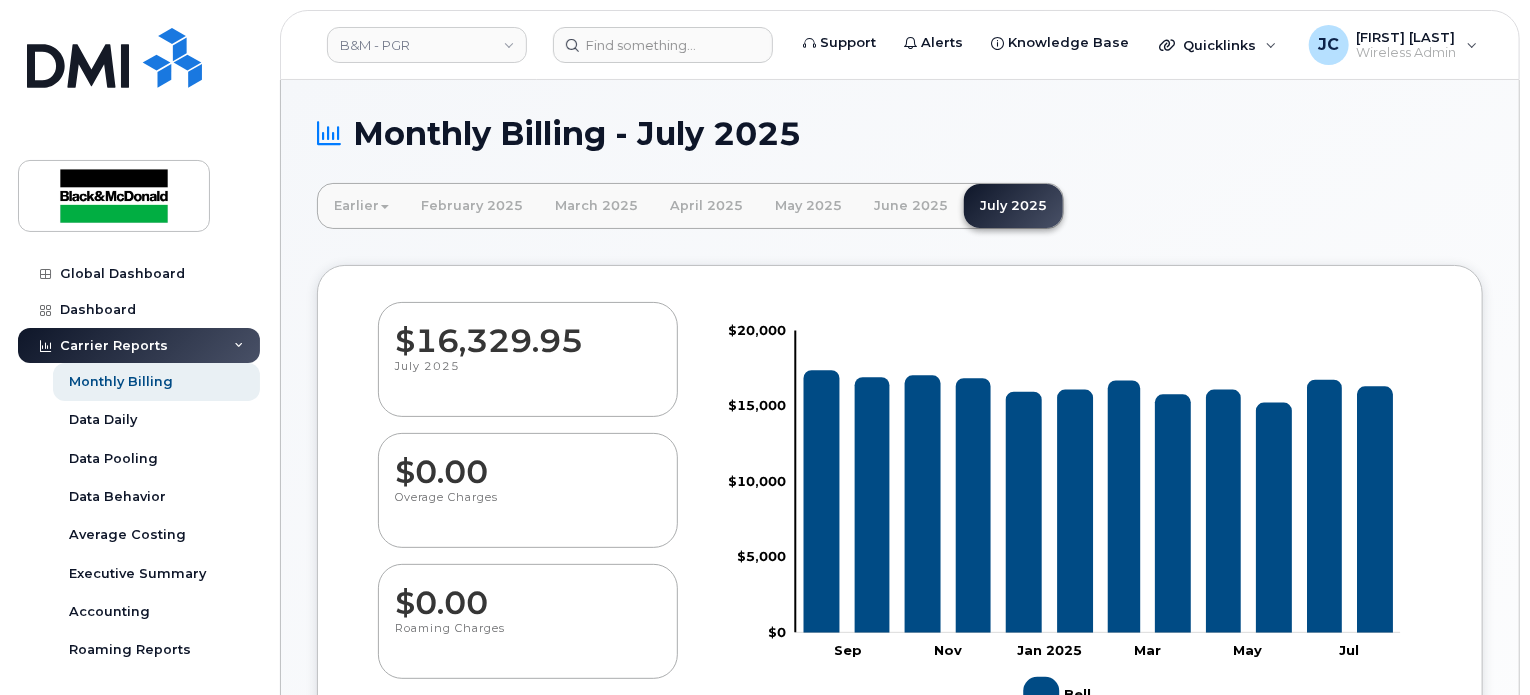 click on "$16,329.95" at bounding box center [528, 331] 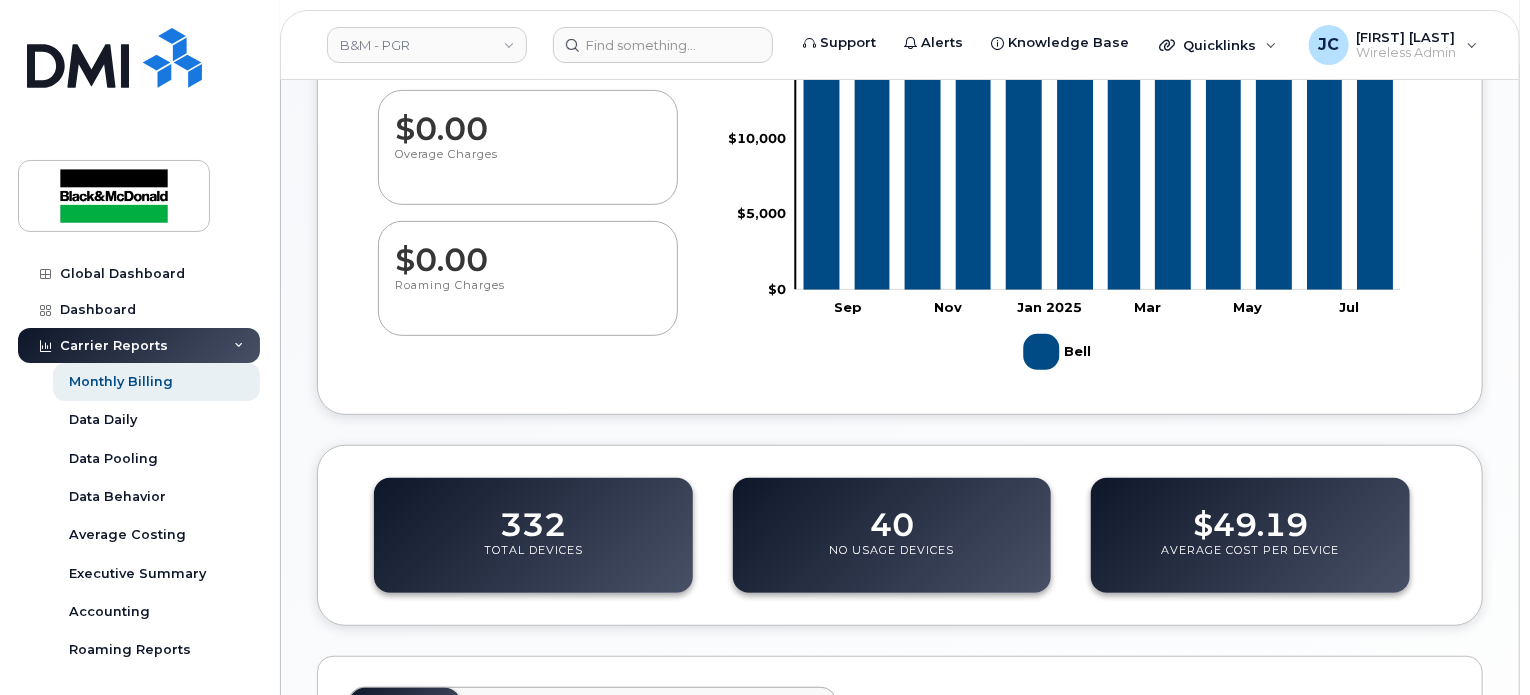 scroll, scrollTop: 500, scrollLeft: 0, axis: vertical 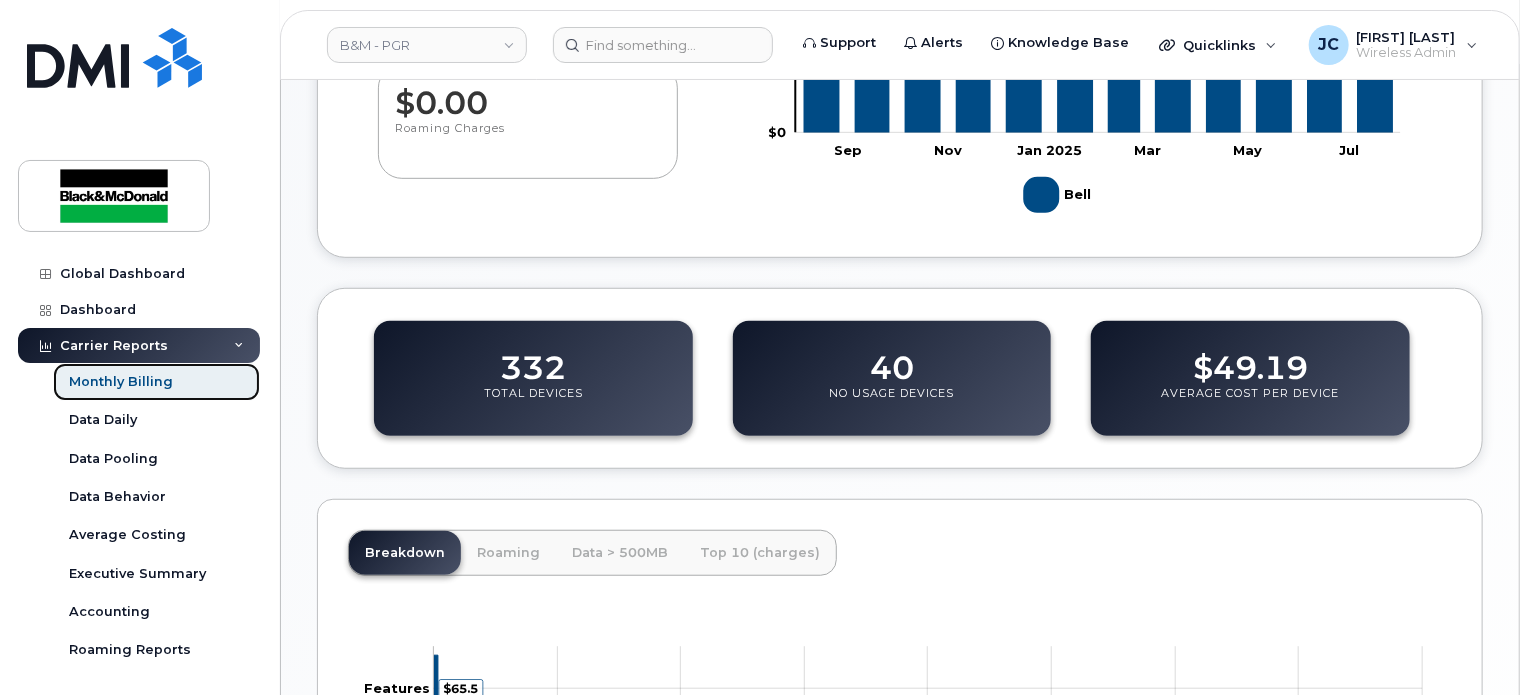 click on "Monthly Billing" at bounding box center [121, 382] 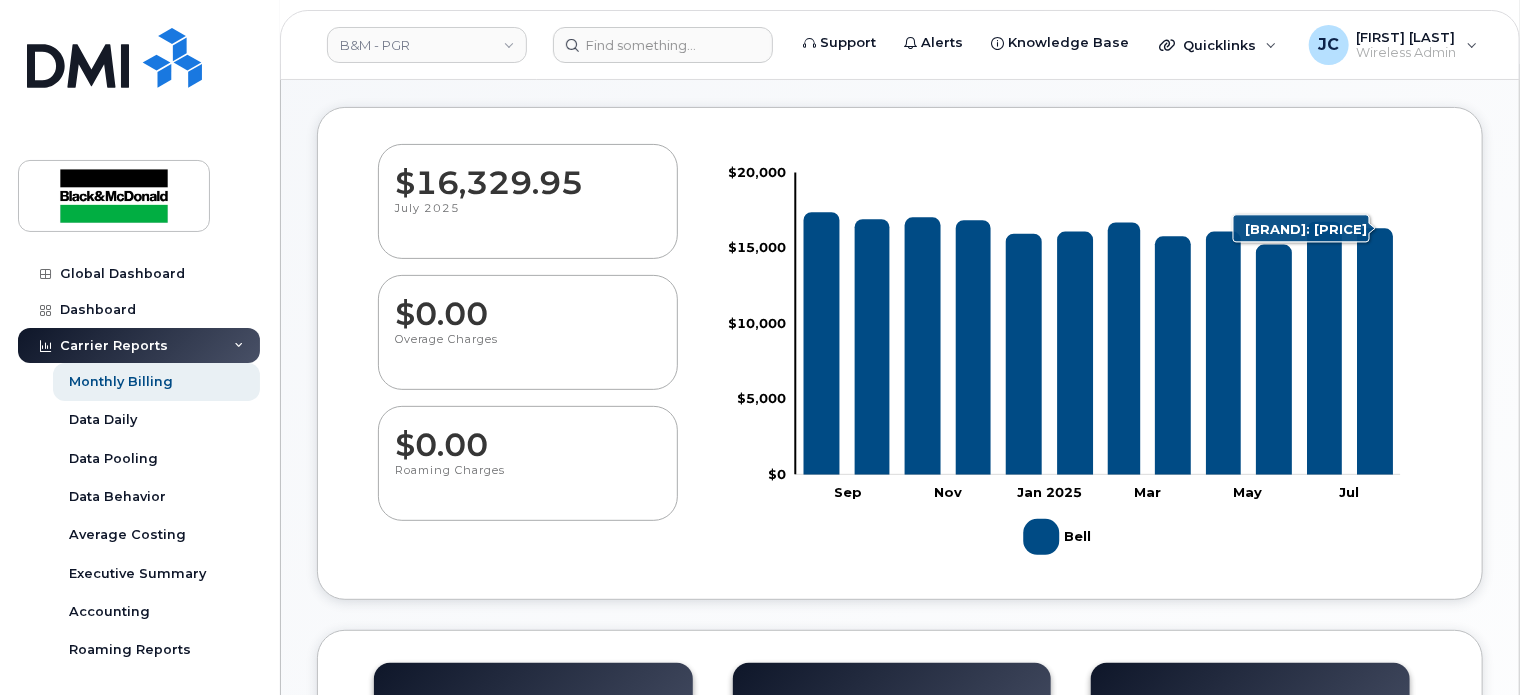 scroll, scrollTop: 0, scrollLeft: 0, axis: both 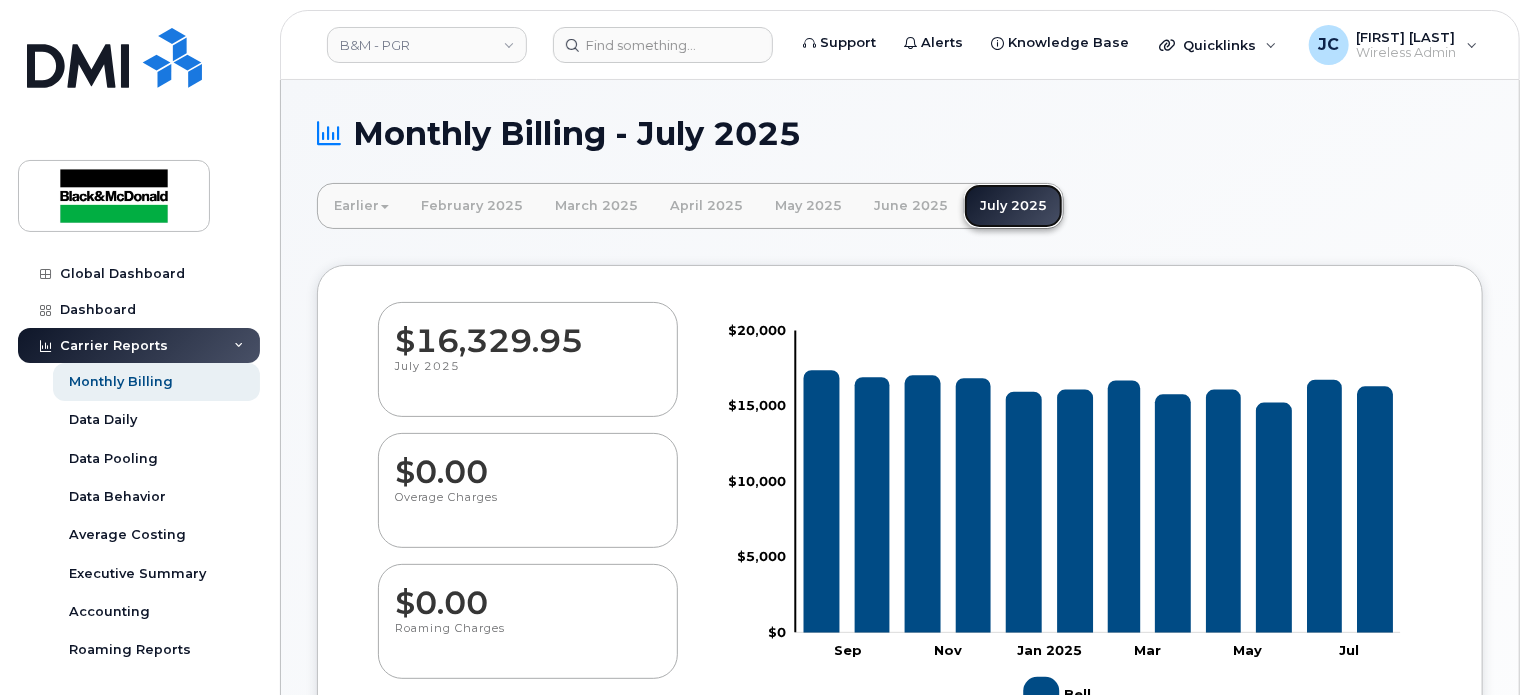 click on "July 2025" at bounding box center [1013, 206] 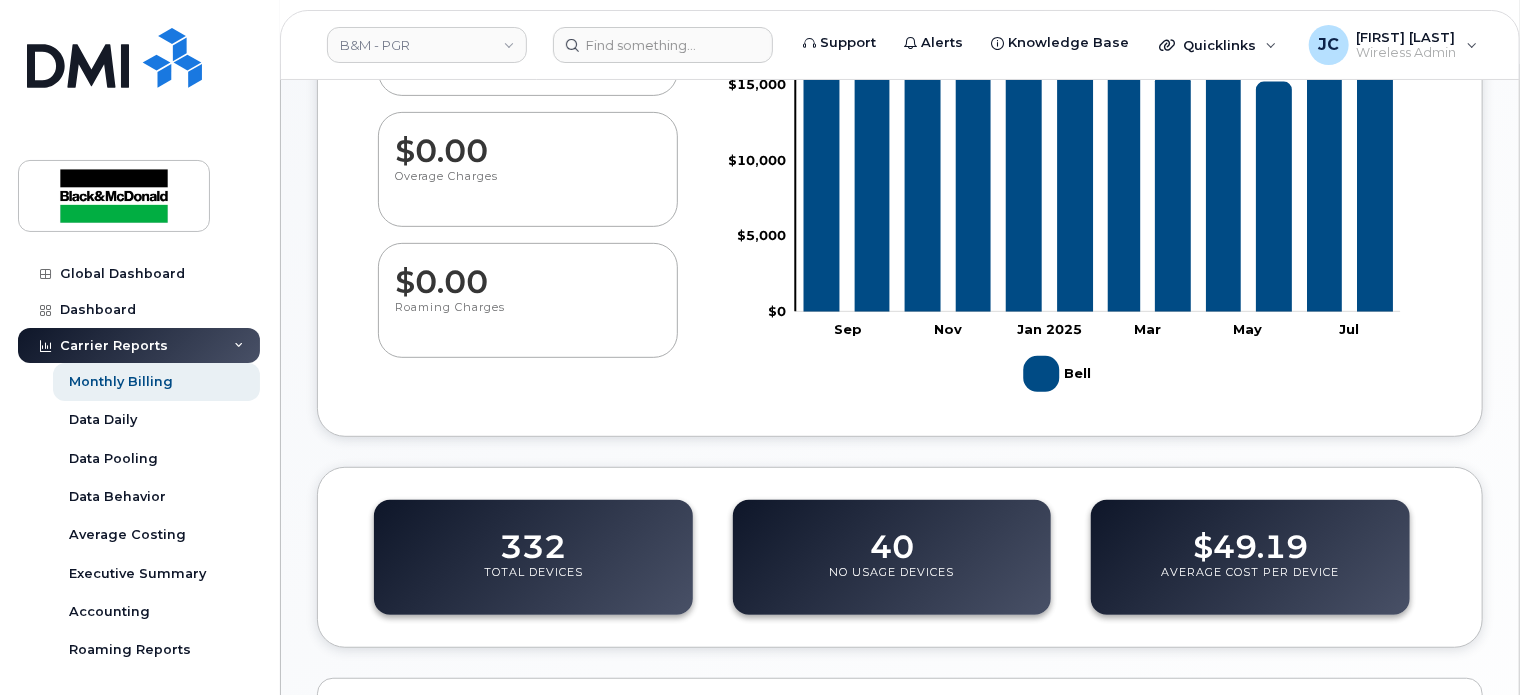 scroll, scrollTop: 500, scrollLeft: 0, axis: vertical 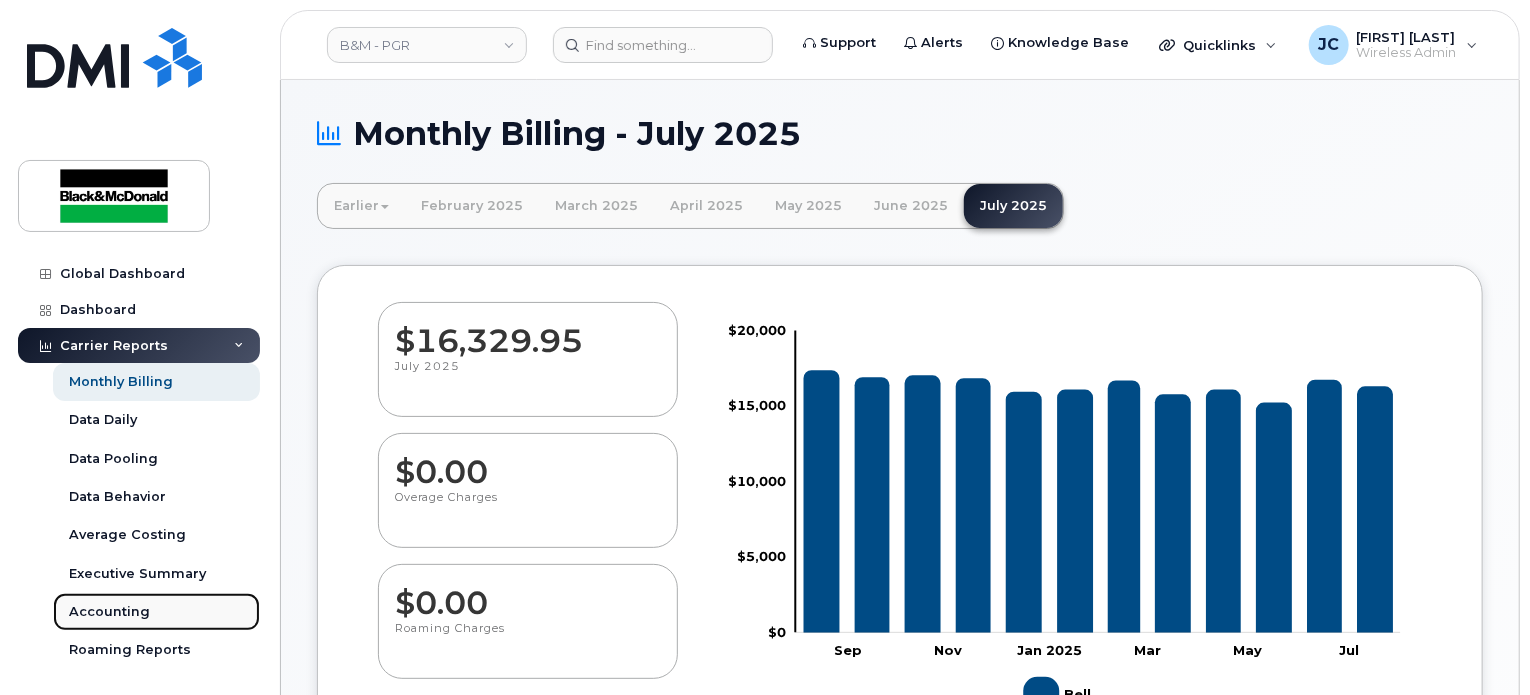 click on "Accounting" at bounding box center (109, 612) 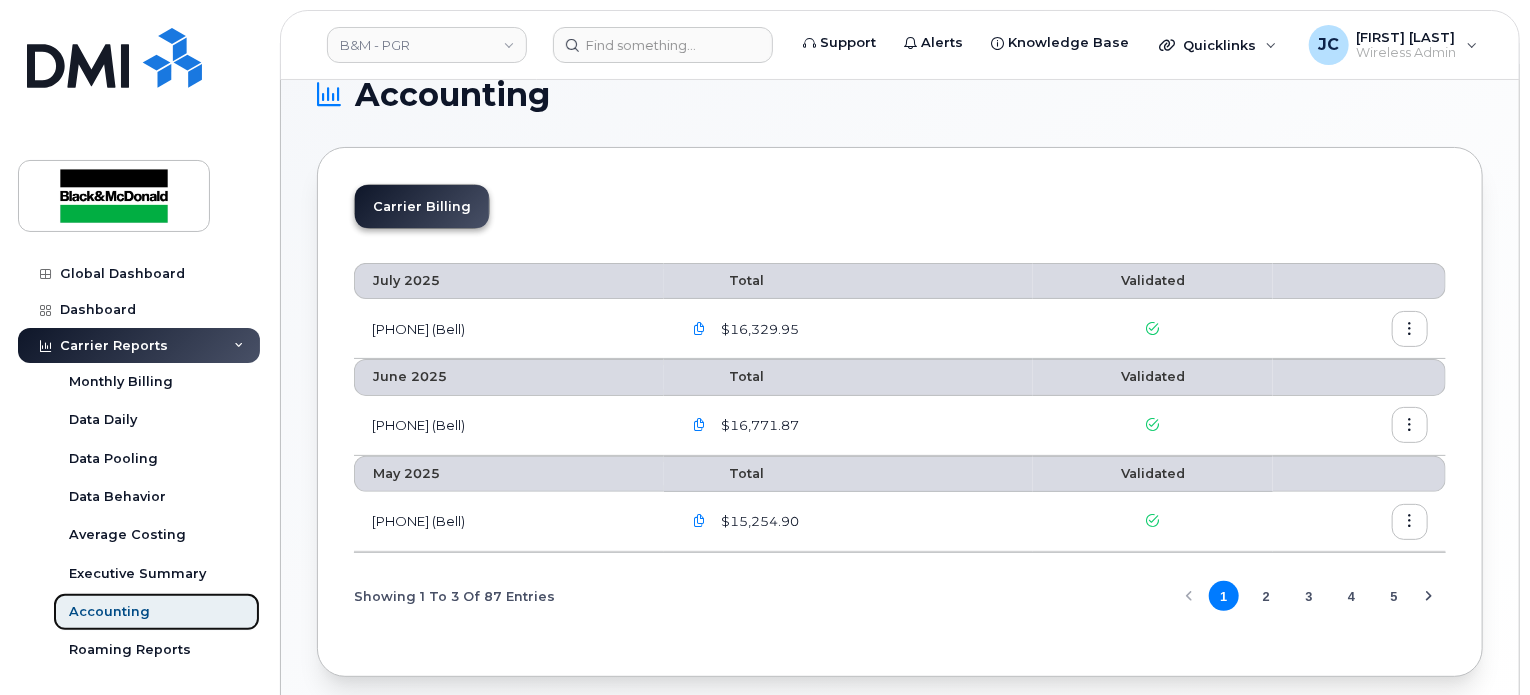 scroll, scrollTop: 0, scrollLeft: 0, axis: both 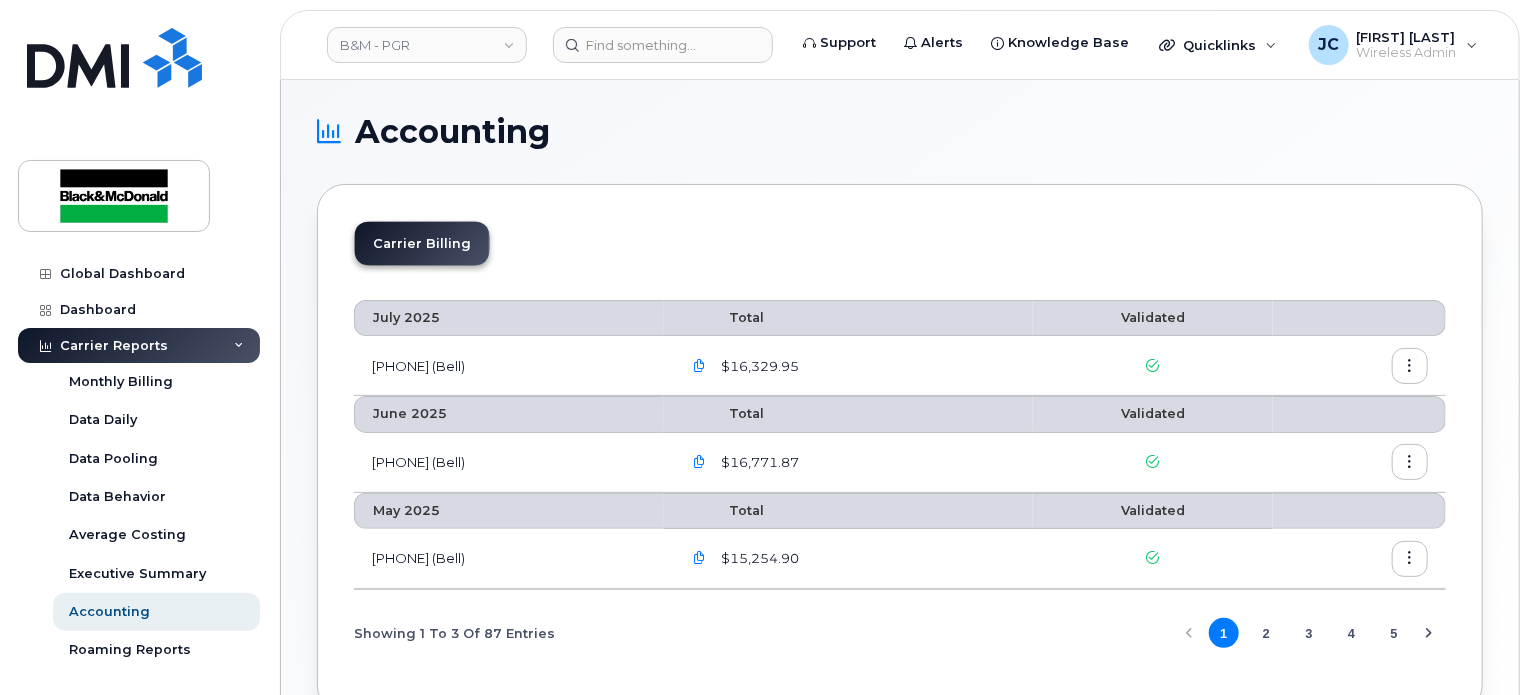 click at bounding box center (1410, 366) 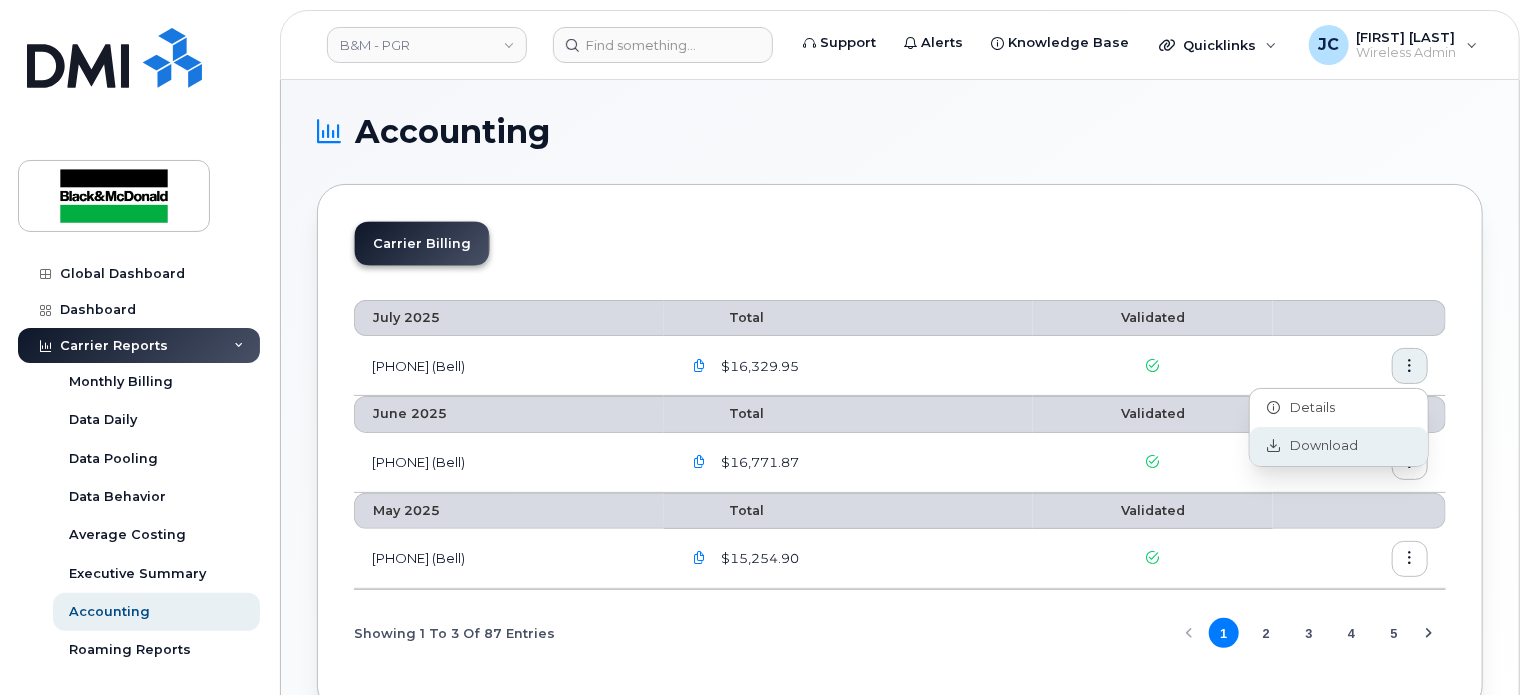 click on "Download" 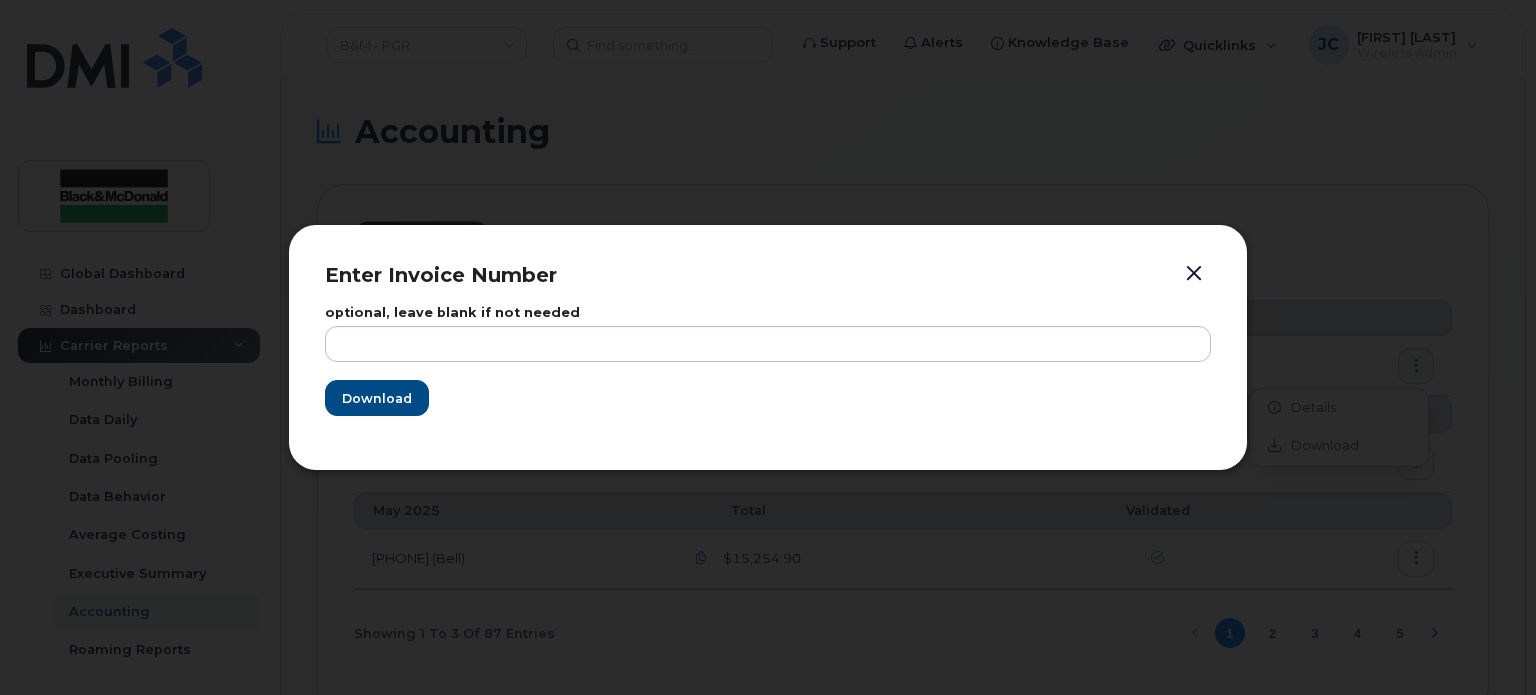 click on "Enter Invoice Number" at bounding box center [768, 275] 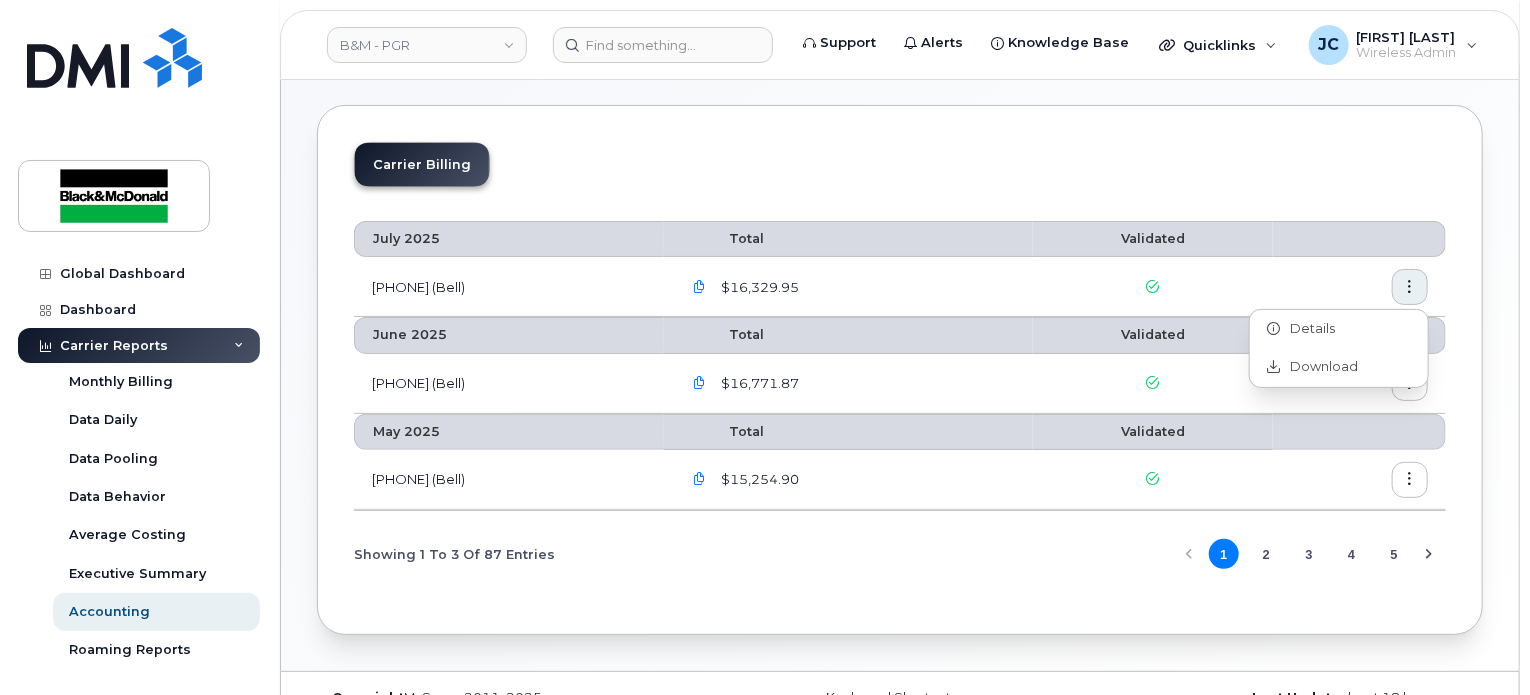 scroll, scrollTop: 116, scrollLeft: 0, axis: vertical 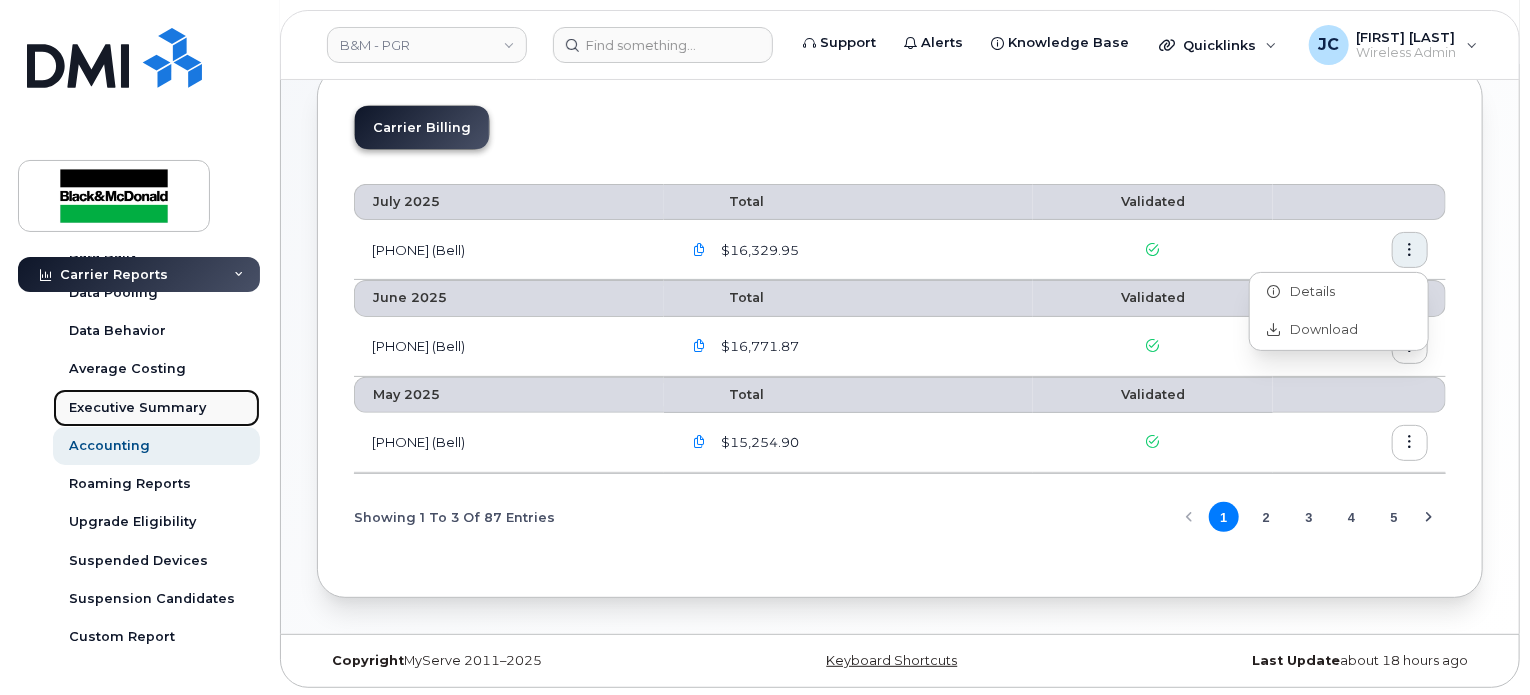 click on "Executive Summary" at bounding box center (137, 408) 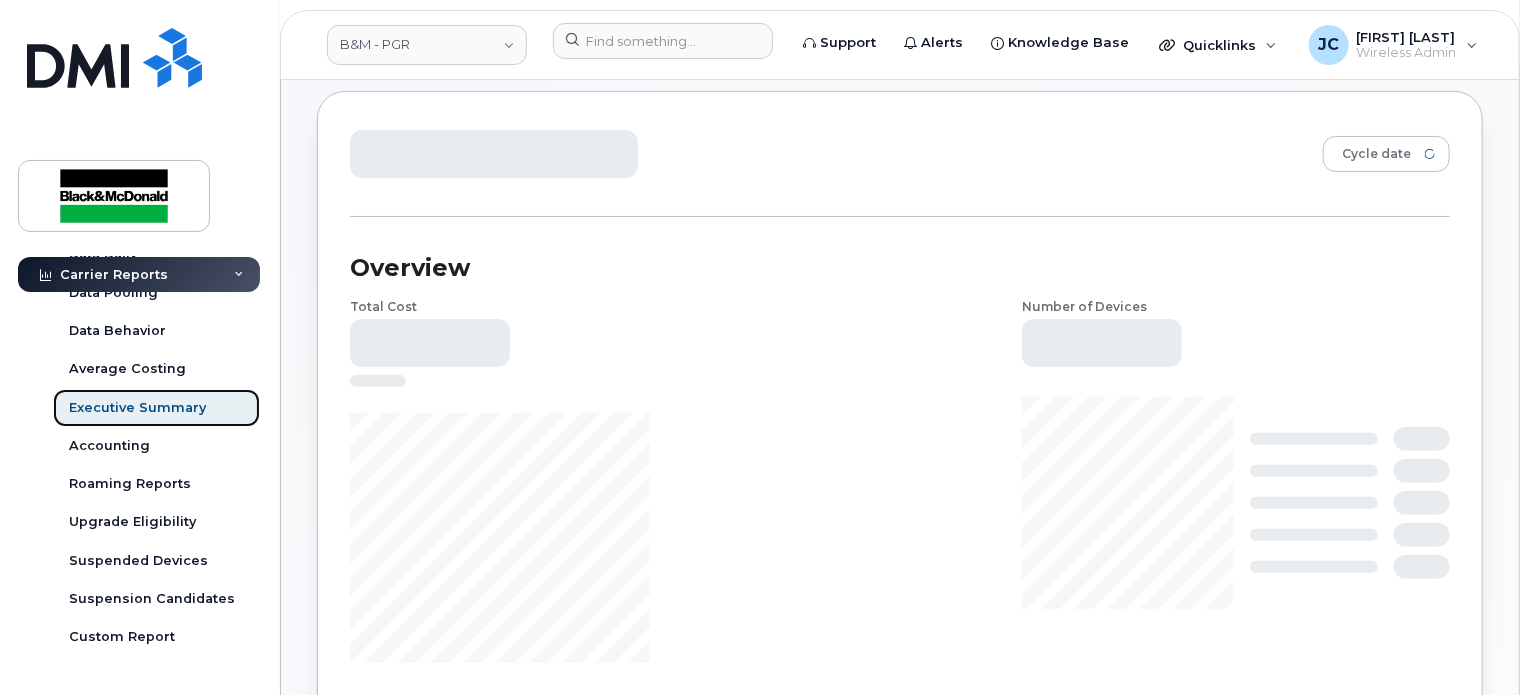 scroll, scrollTop: 0, scrollLeft: 0, axis: both 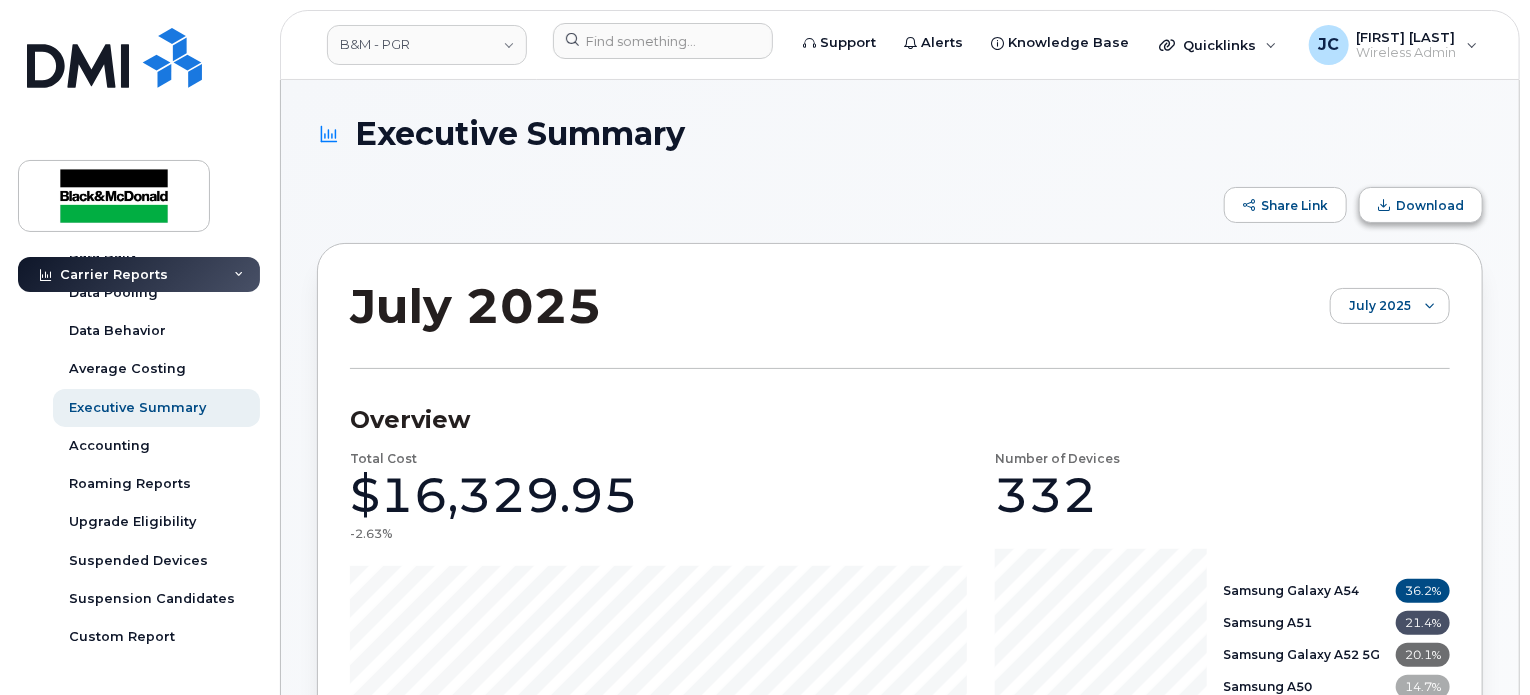 click on "Download" at bounding box center [1421, 205] 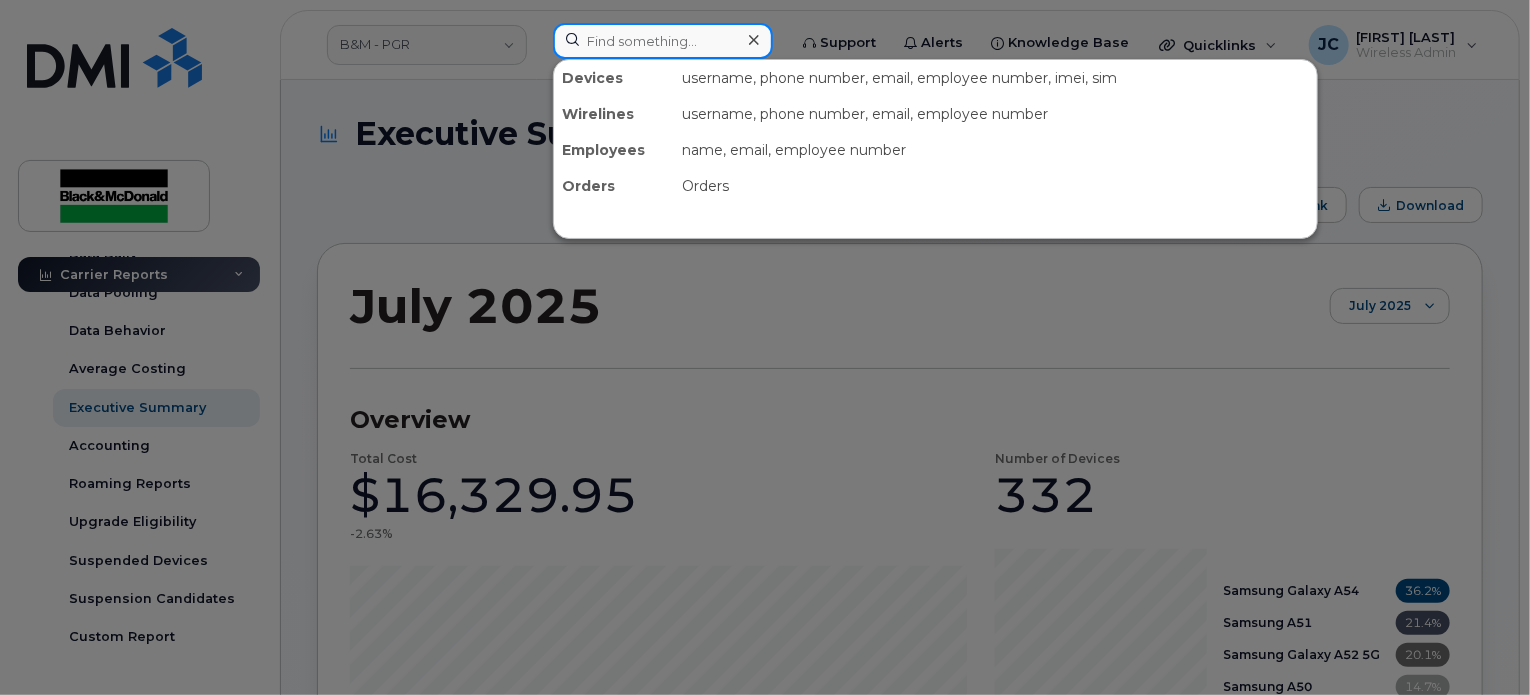click at bounding box center [663, 41] 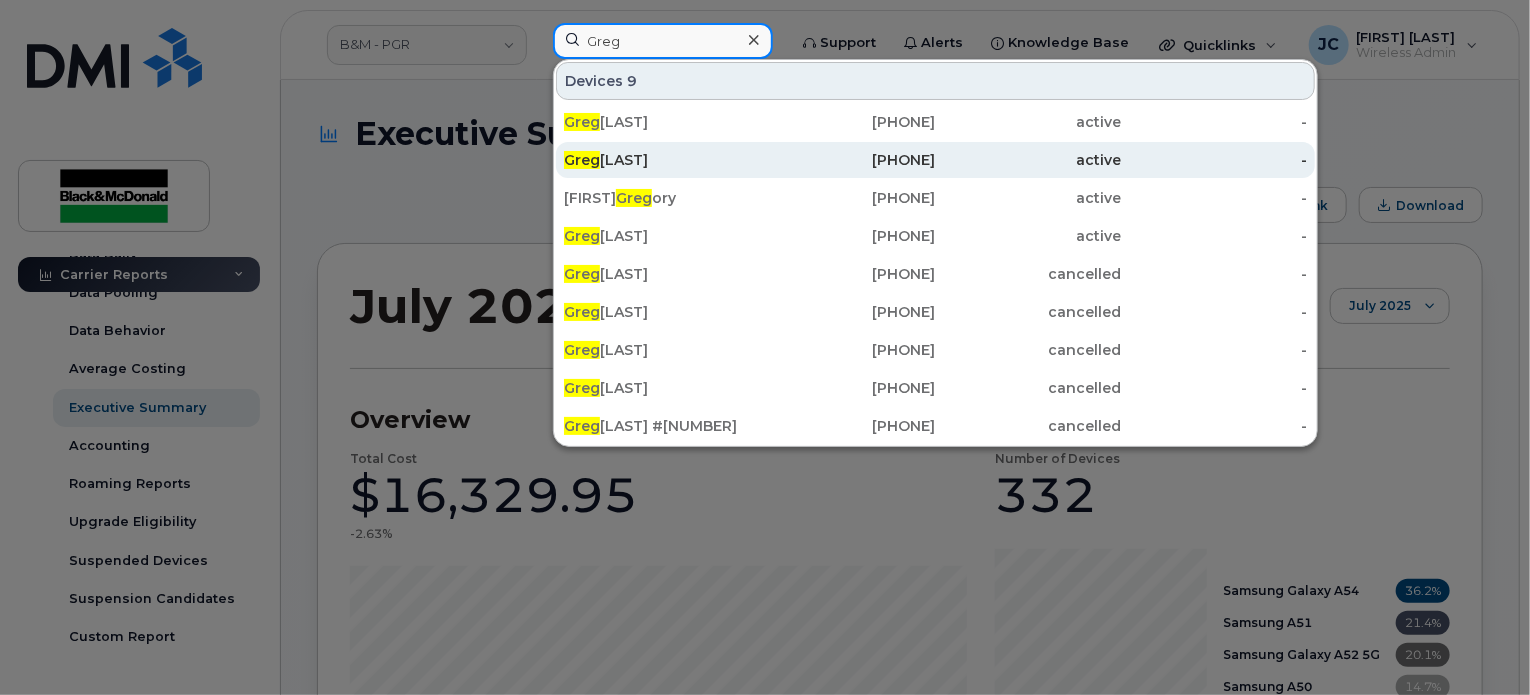 type on "Greg" 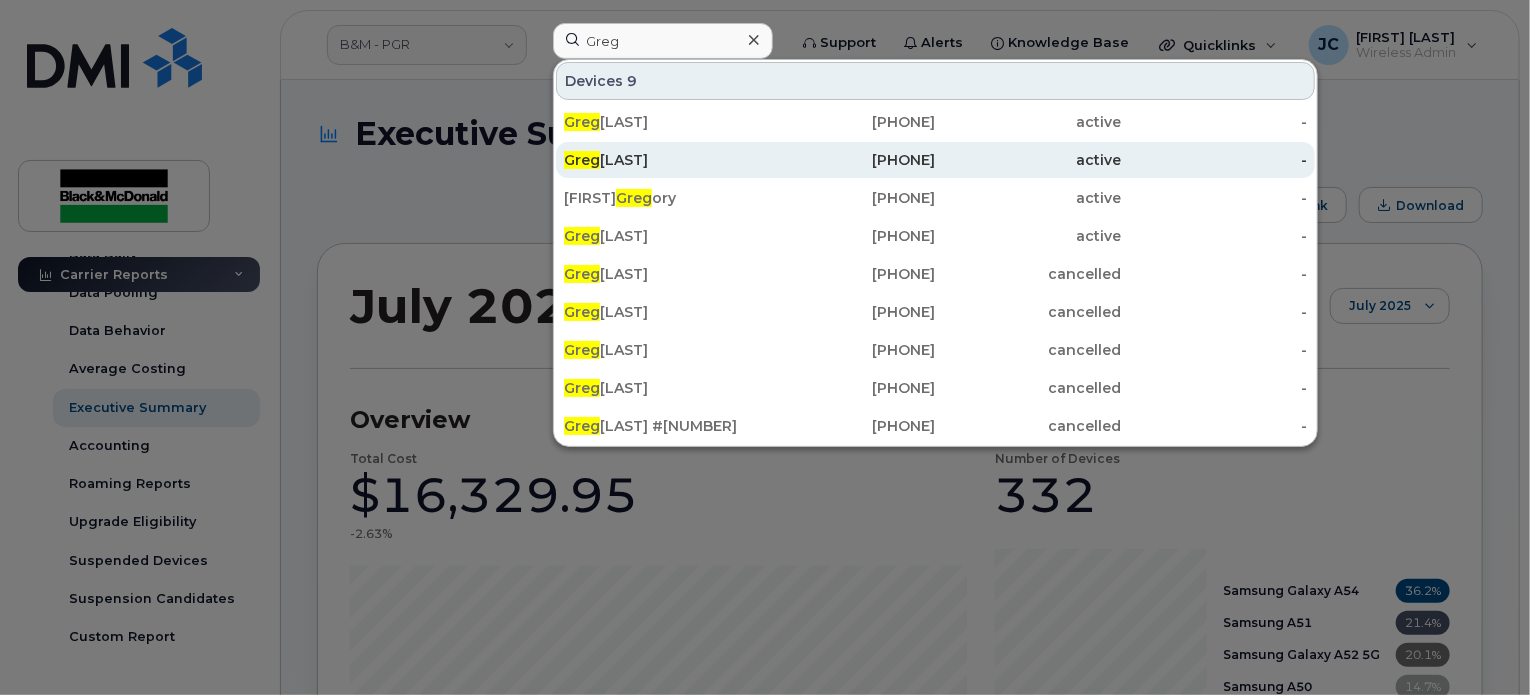 click on "905-261-6729" at bounding box center [843, 160] 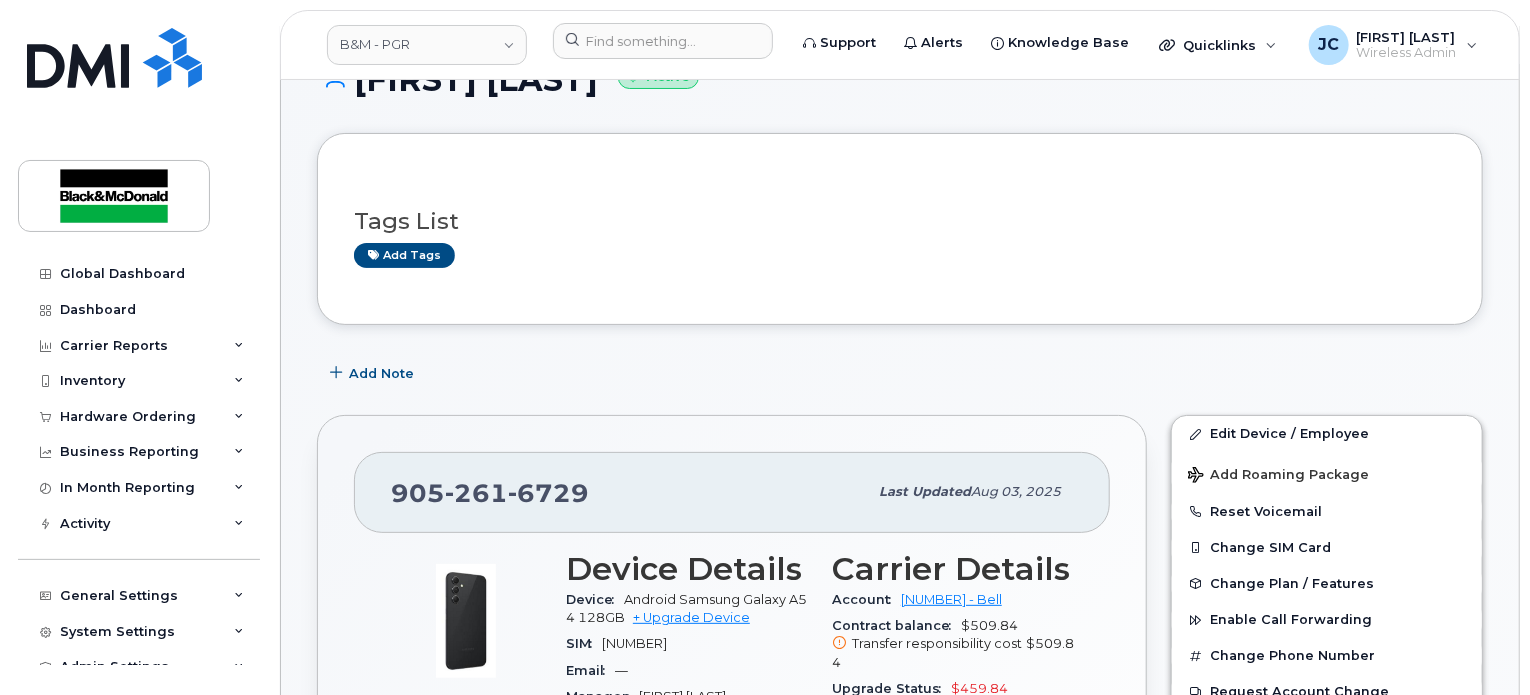scroll, scrollTop: 0, scrollLeft: 0, axis: both 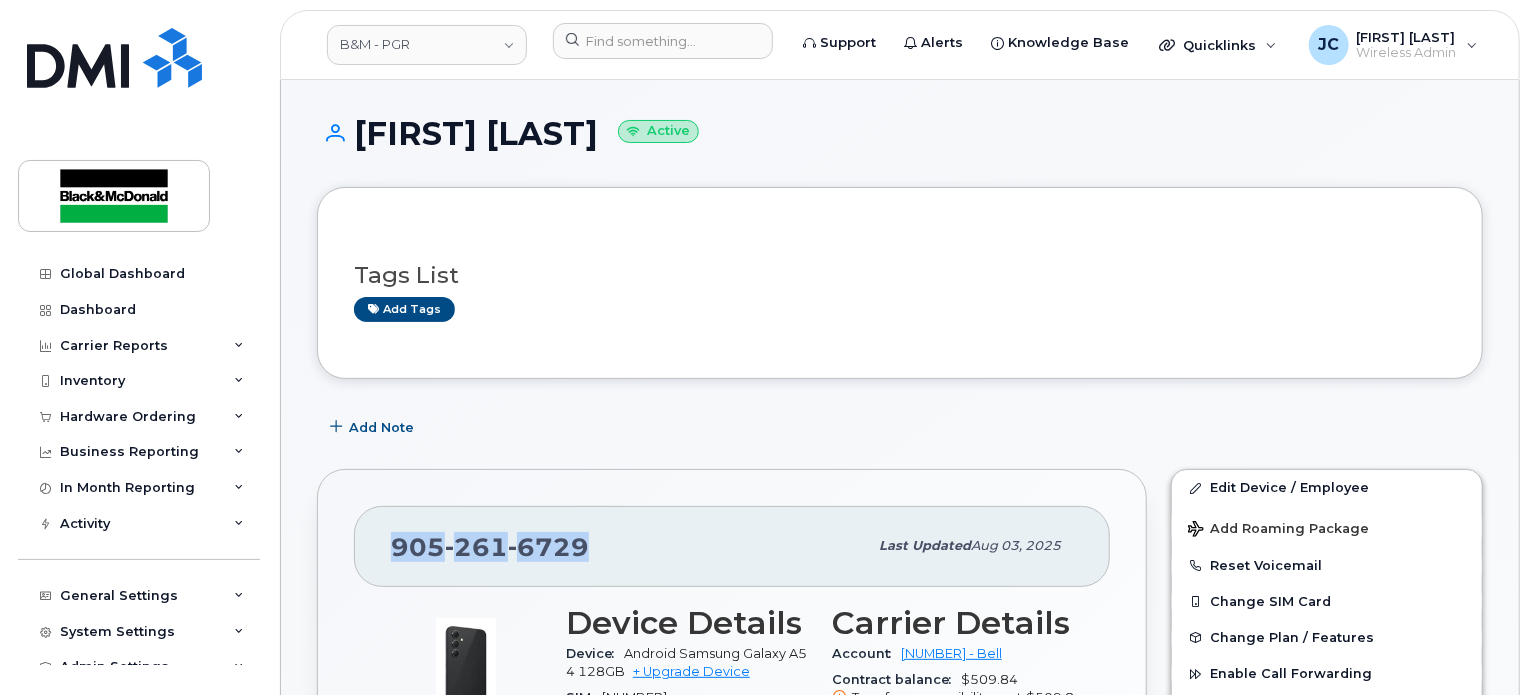 drag, startPoint x: 496, startPoint y: 538, endPoint x: 571, endPoint y: 554, distance: 76.687675 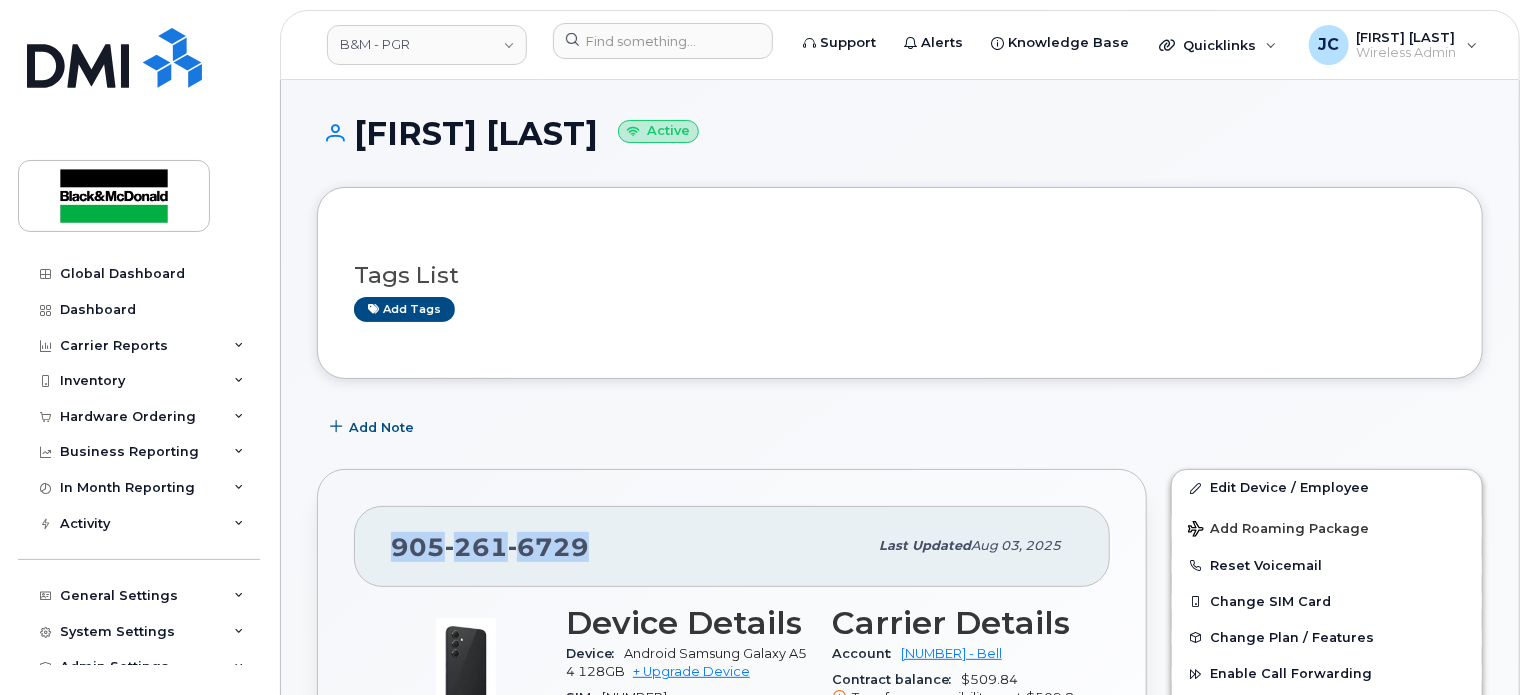 copy on "905 261 6729" 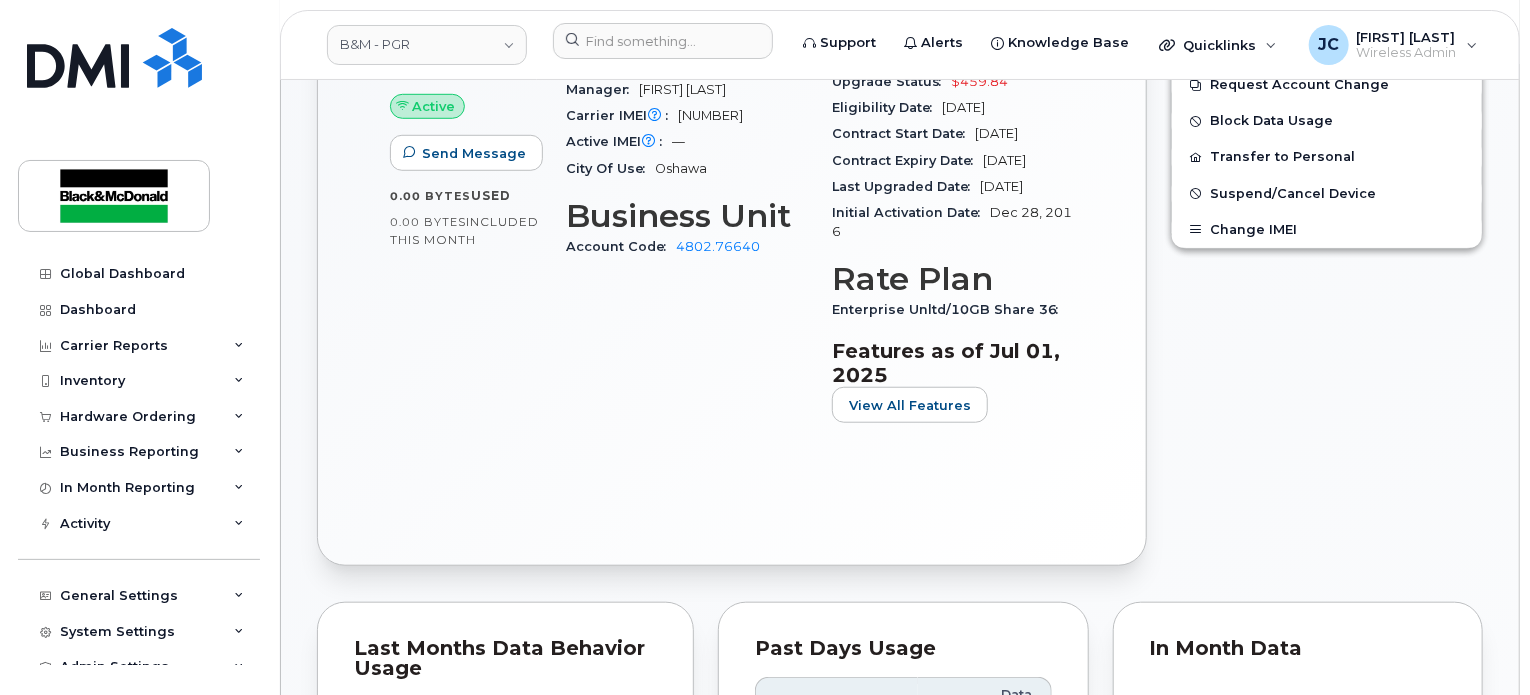 scroll, scrollTop: 666, scrollLeft: 0, axis: vertical 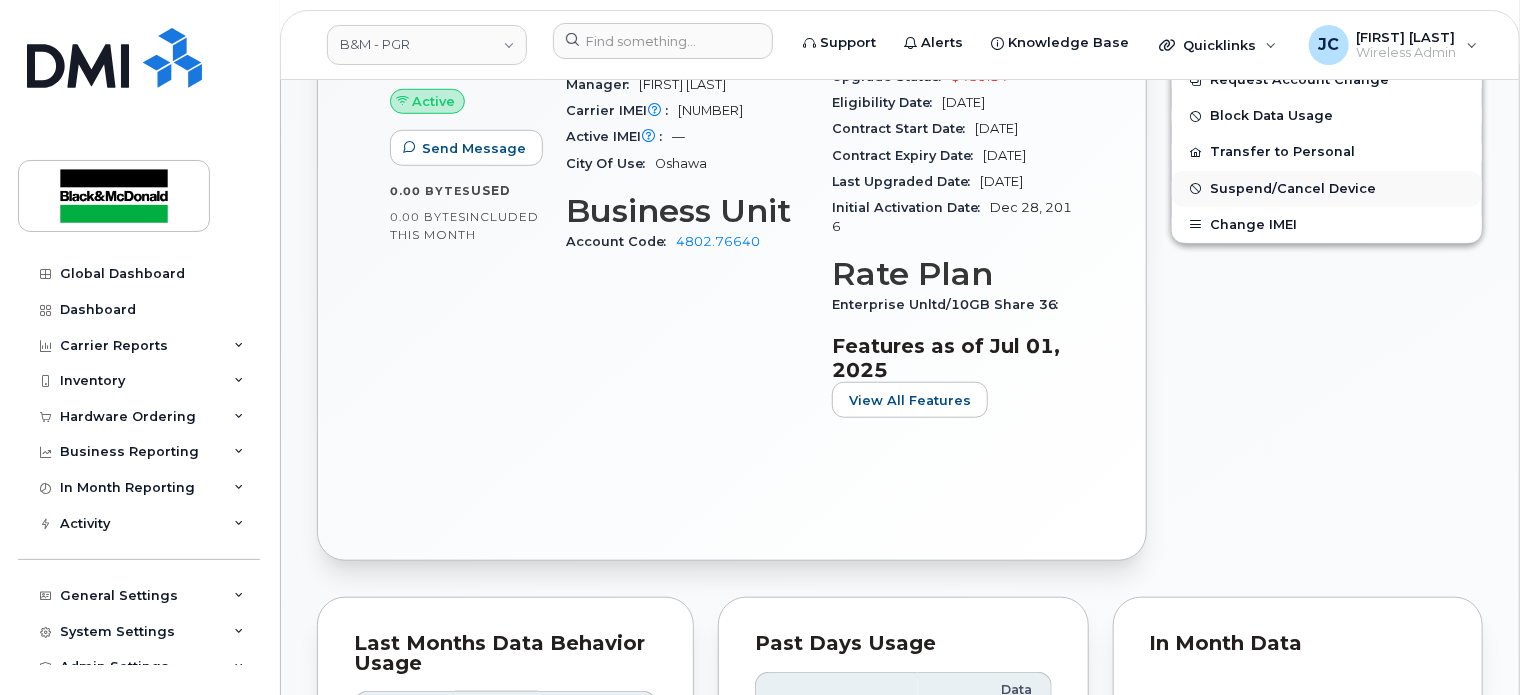 click on "Suspend/Cancel Device" at bounding box center (1293, 188) 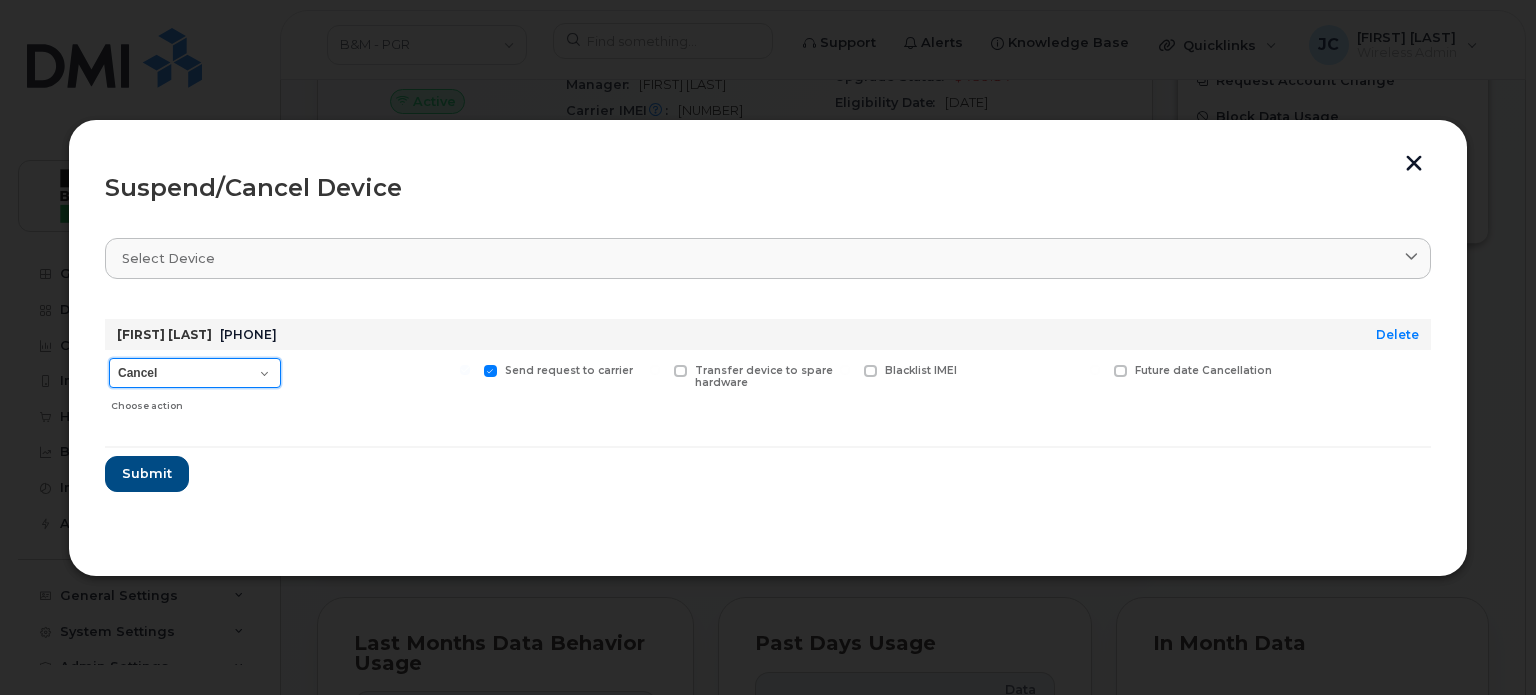 click on "Cancel Suspend - Extend Suspension Suspend - Reduced Rate Suspend - Full Rate Suspend - Lost Device/Stolen Reactivate" at bounding box center [195, 373] 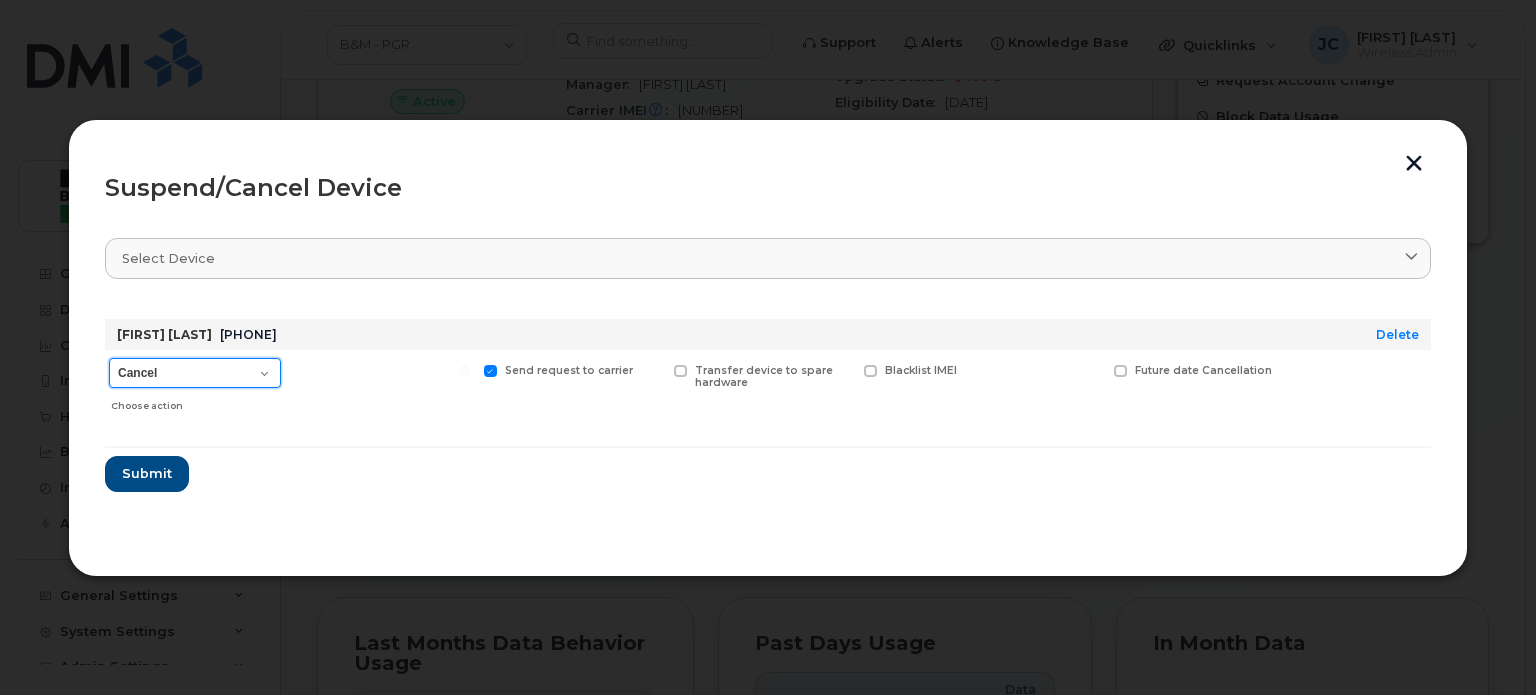 select on "[object Object]" 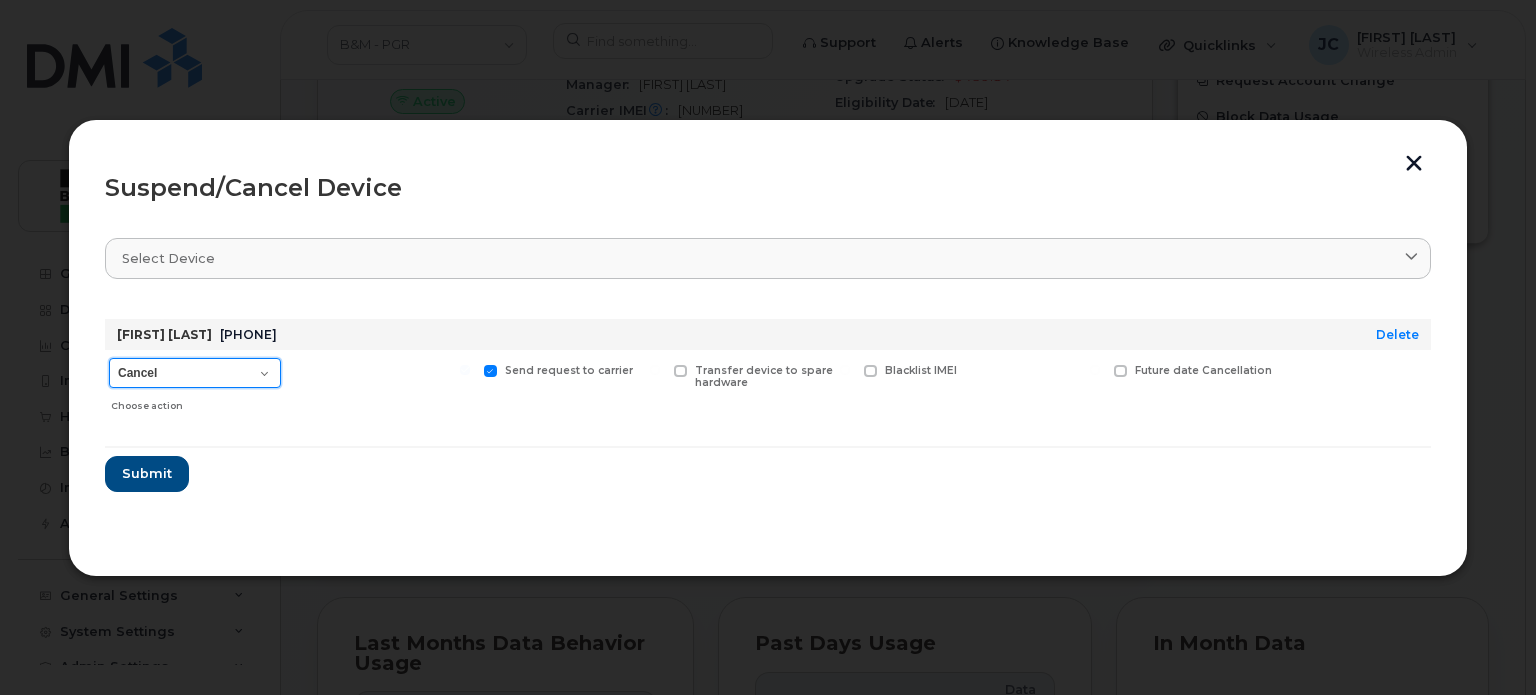 click on "Cancel Suspend - Extend Suspension Suspend - Reduced Rate Suspend - Full Rate Suspend - Lost Device/Stolen Reactivate" at bounding box center [195, 373] 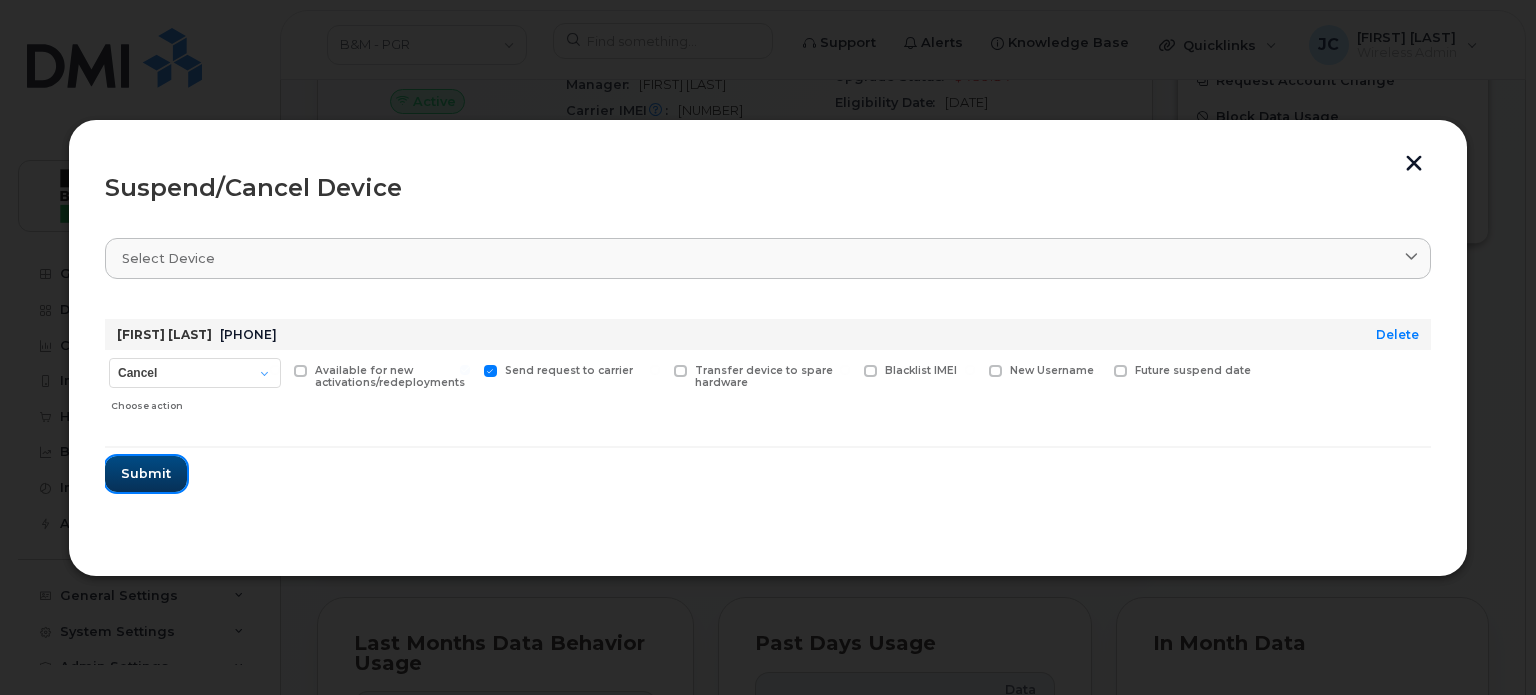 click on "Submit" at bounding box center [146, 473] 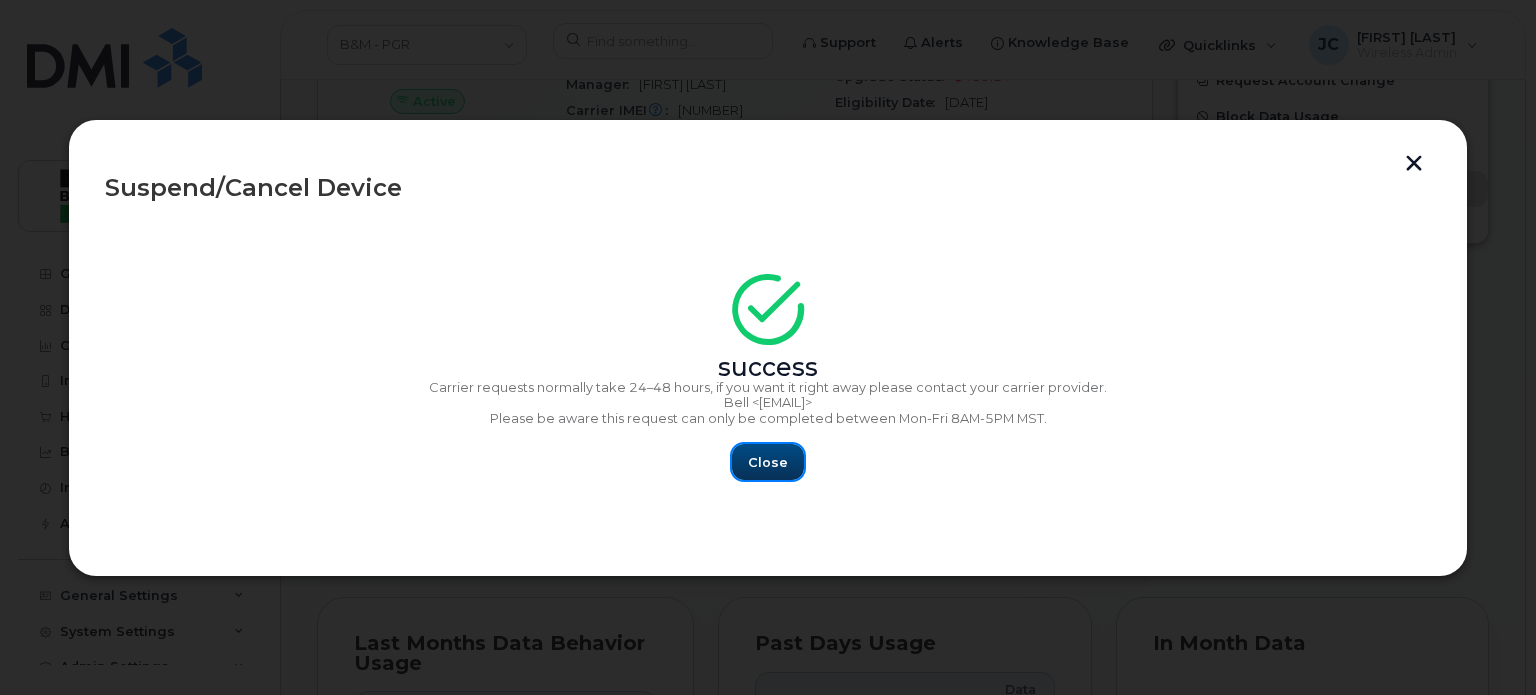 click on "Close" at bounding box center [768, 462] 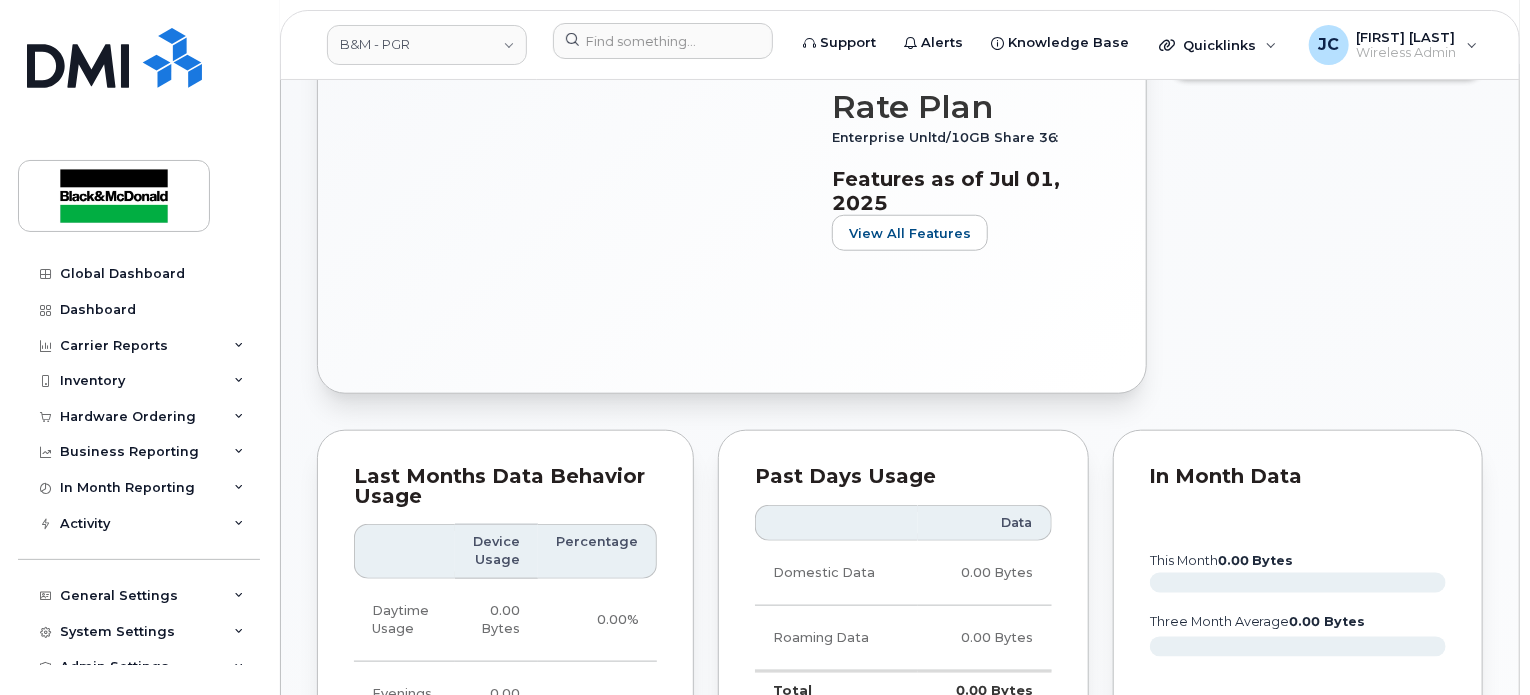 scroll, scrollTop: 0, scrollLeft: 0, axis: both 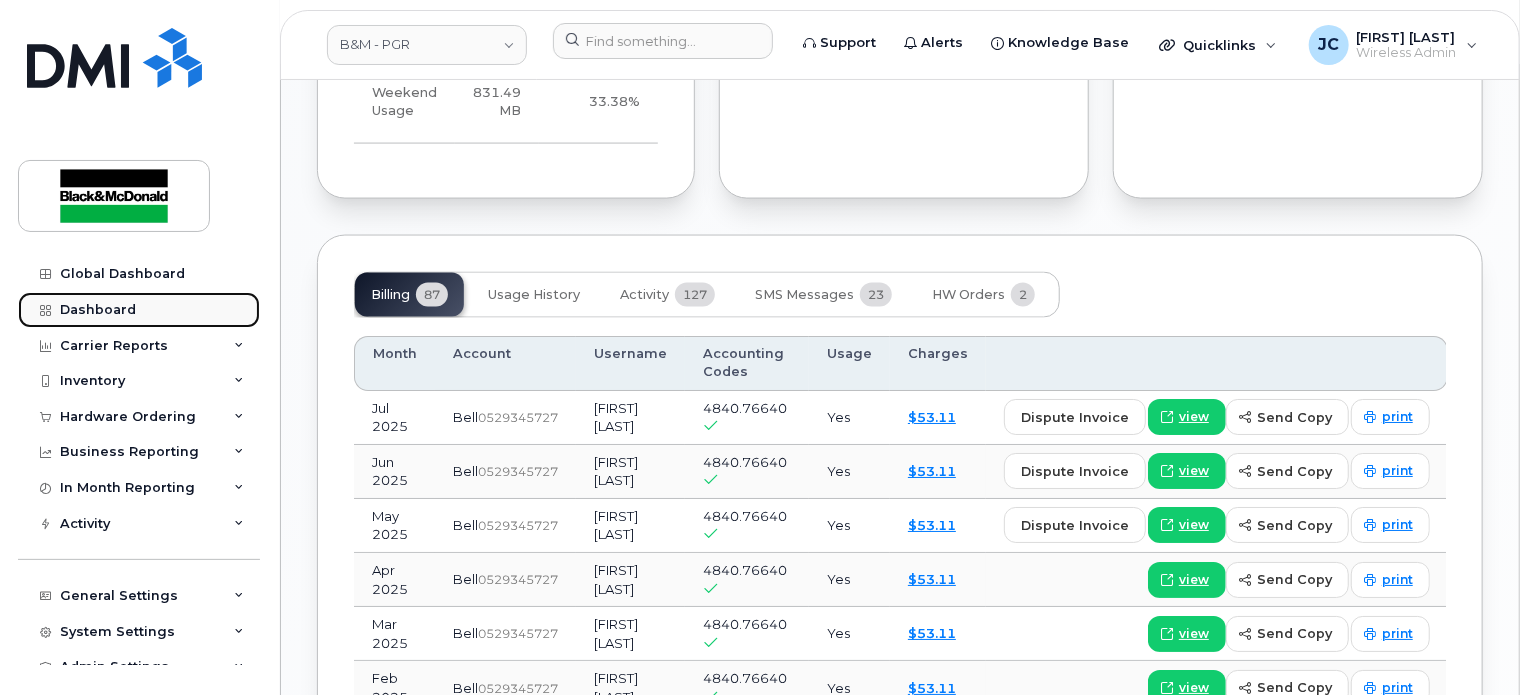 click on "Dashboard" at bounding box center [98, 310] 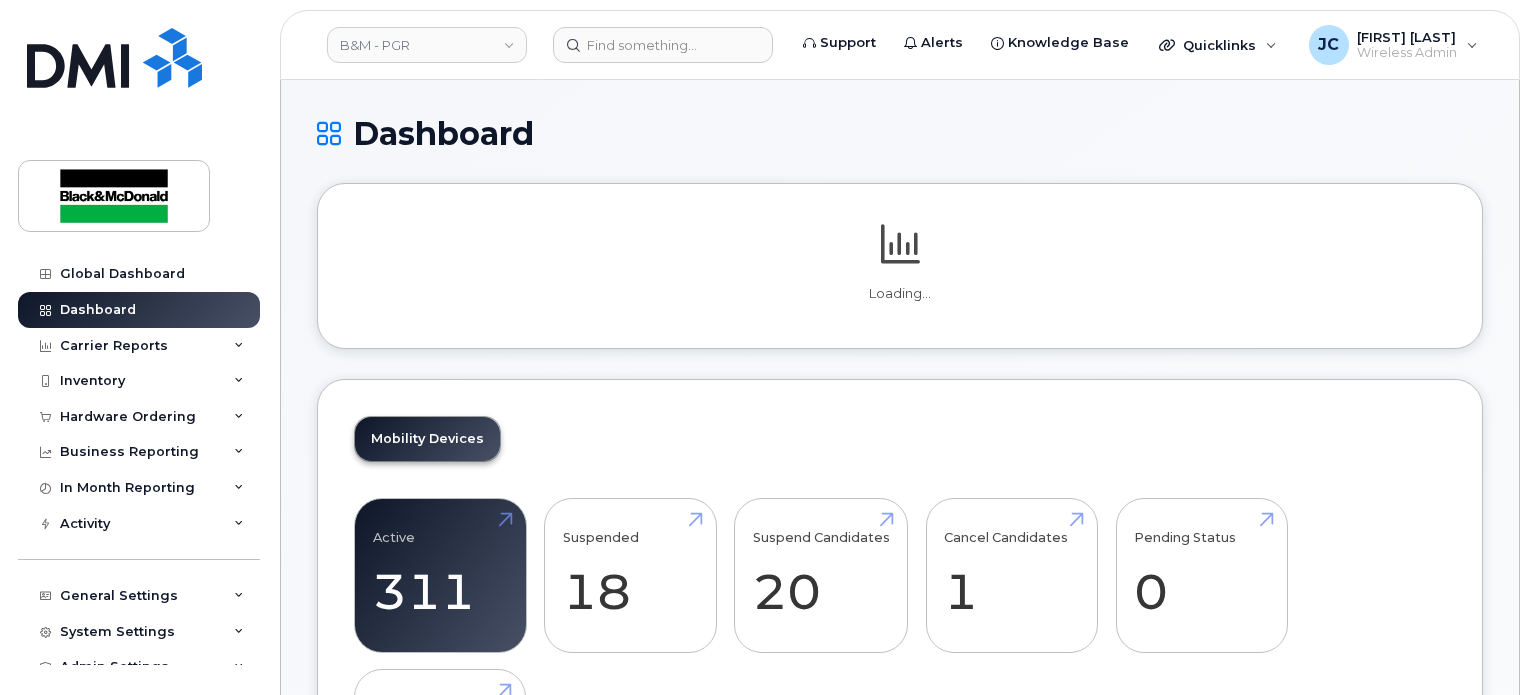 scroll, scrollTop: 0, scrollLeft: 0, axis: both 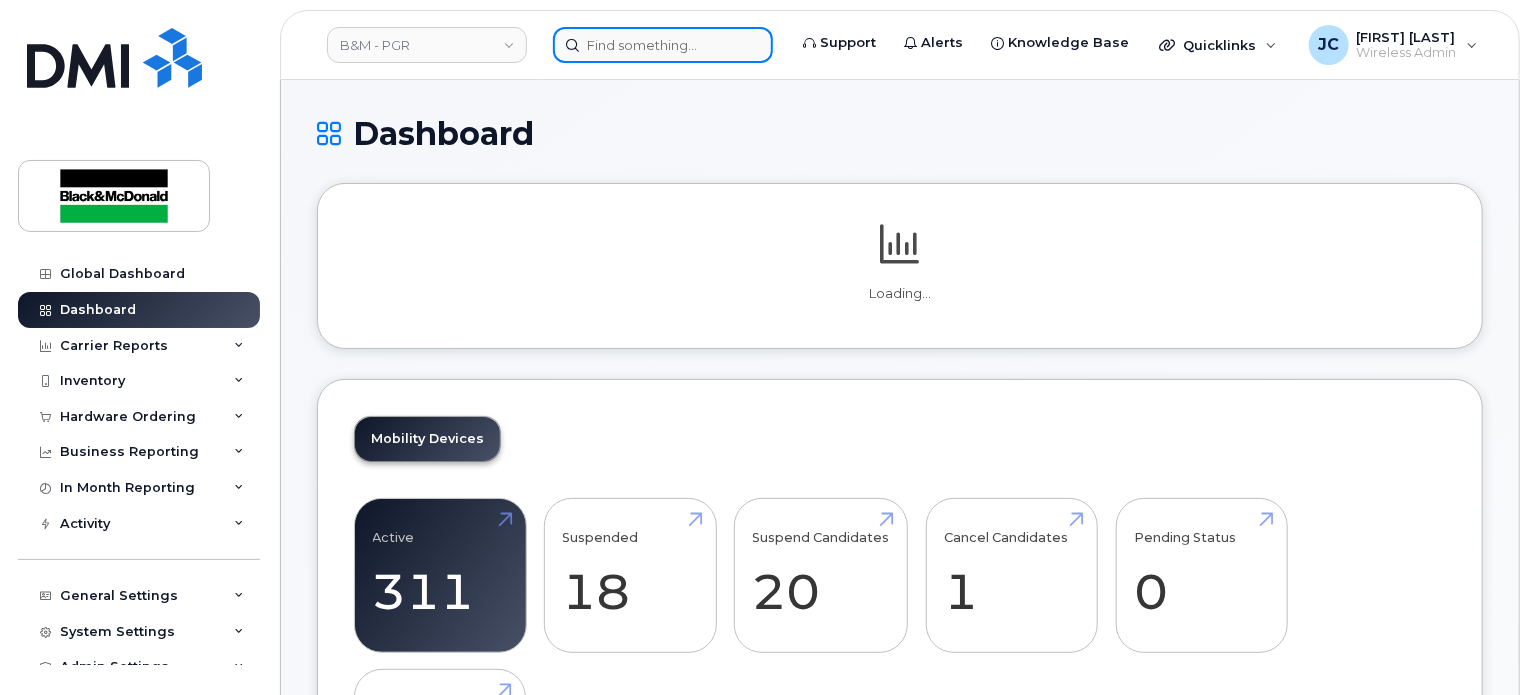 click at bounding box center (663, 45) 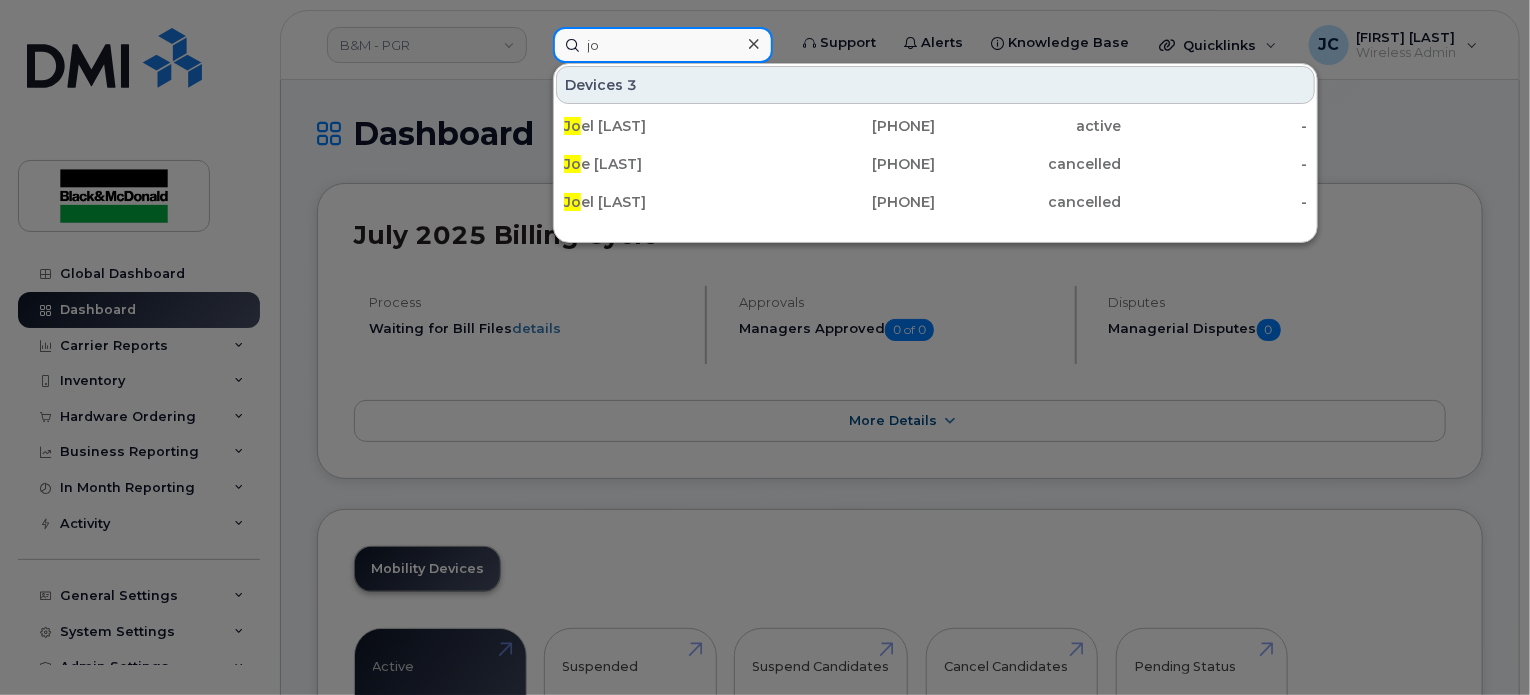 type on "j" 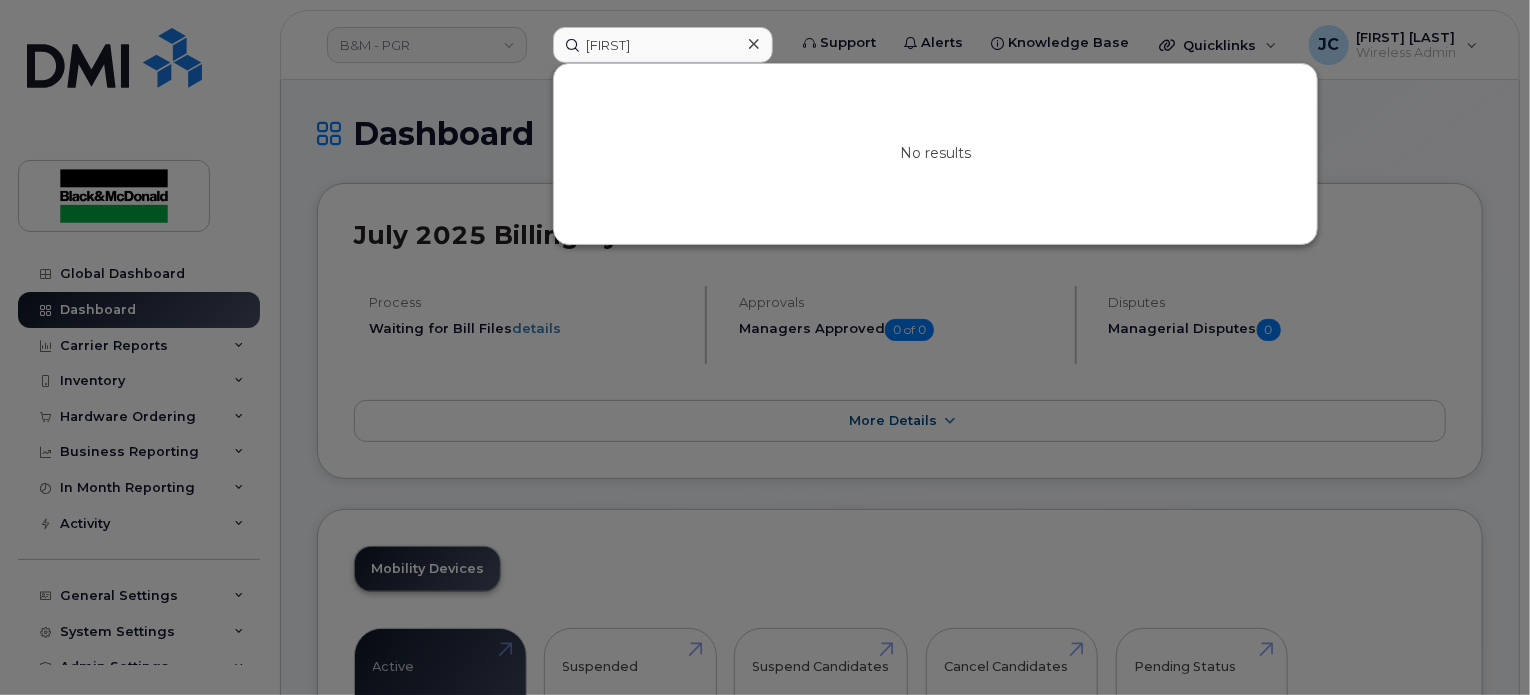 click at bounding box center (765, 347) 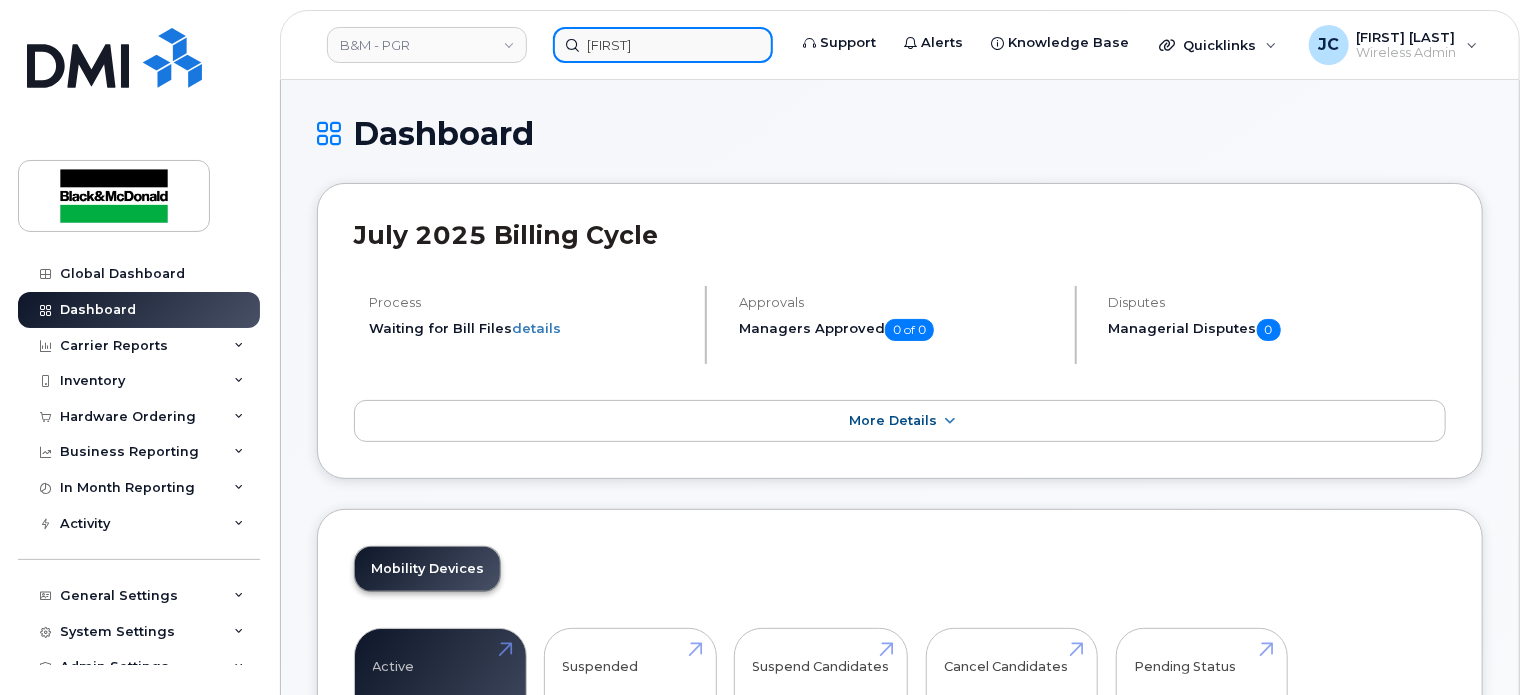 click on "Domin" at bounding box center [663, 45] 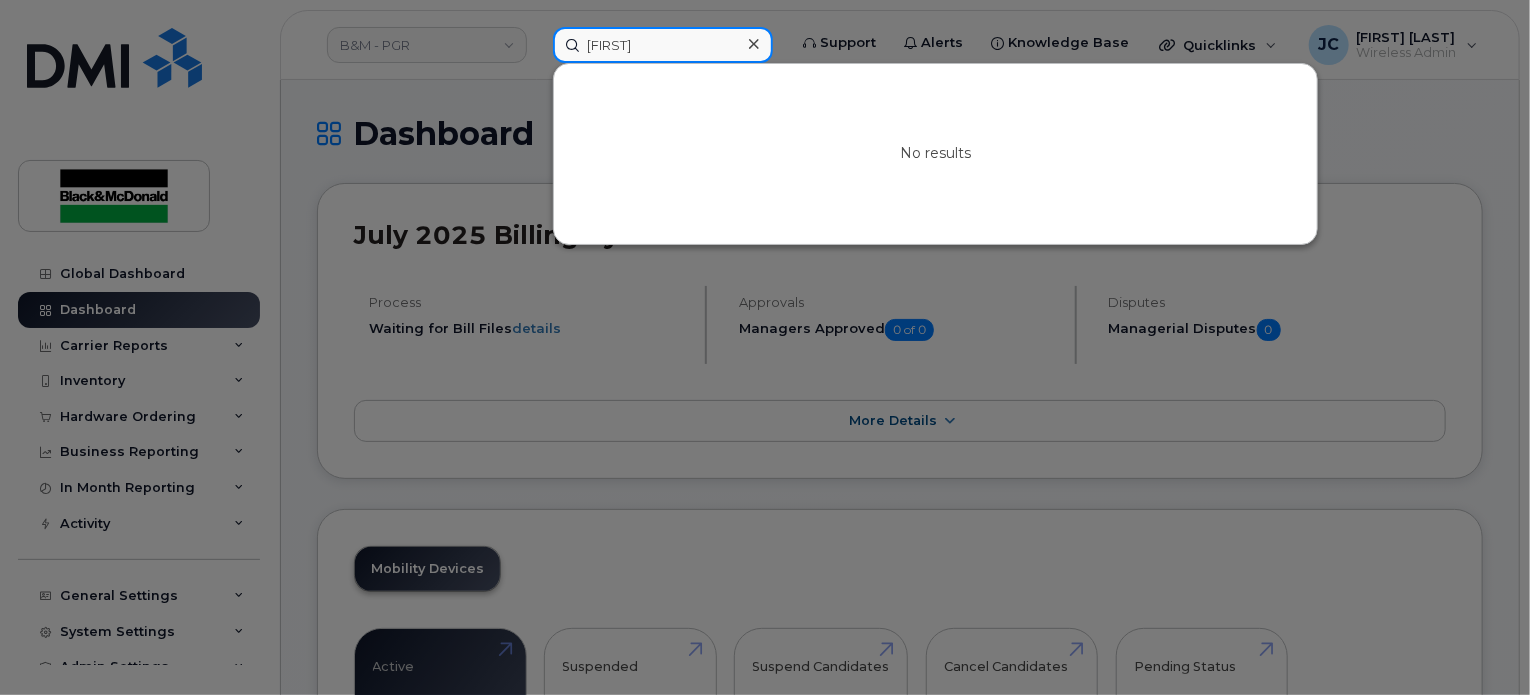 drag, startPoint x: 656, startPoint y: 43, endPoint x: 417, endPoint y: 40, distance: 239.01883 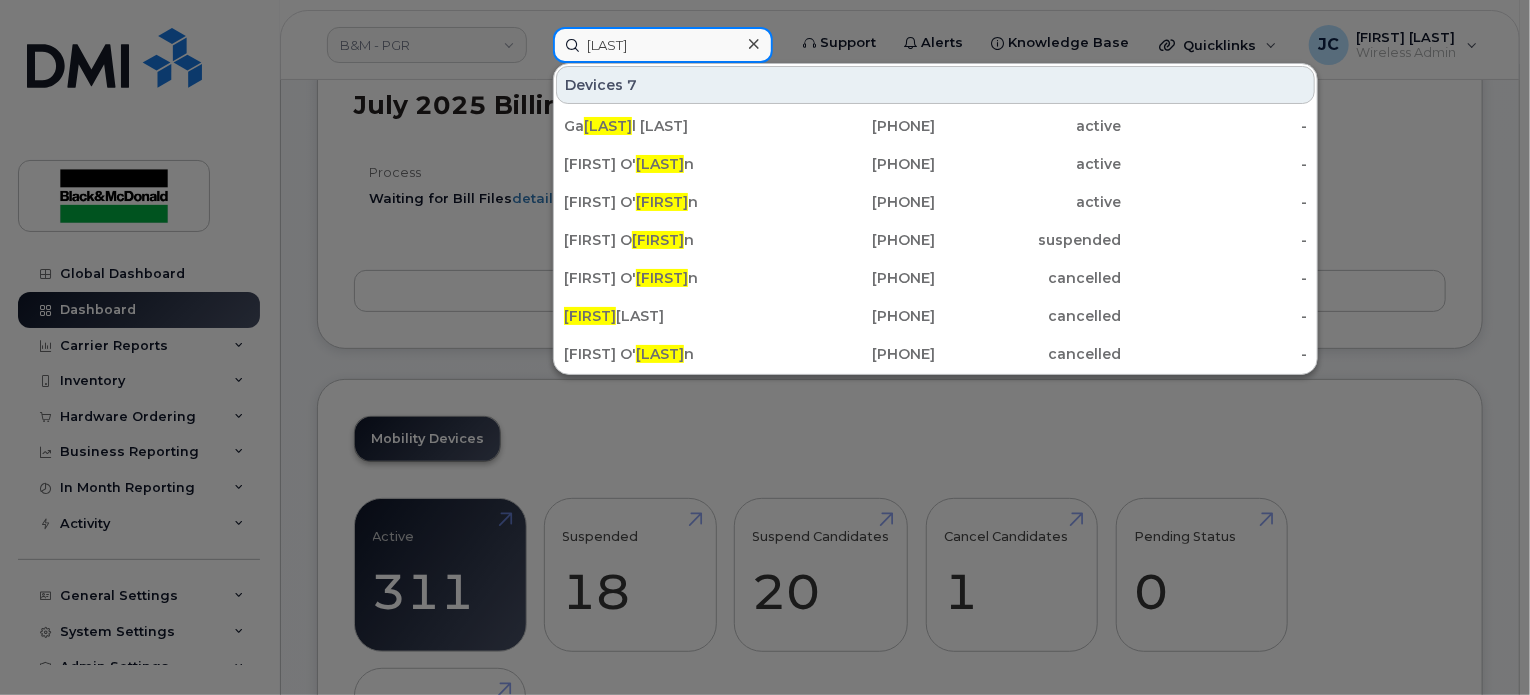 scroll, scrollTop: 166, scrollLeft: 0, axis: vertical 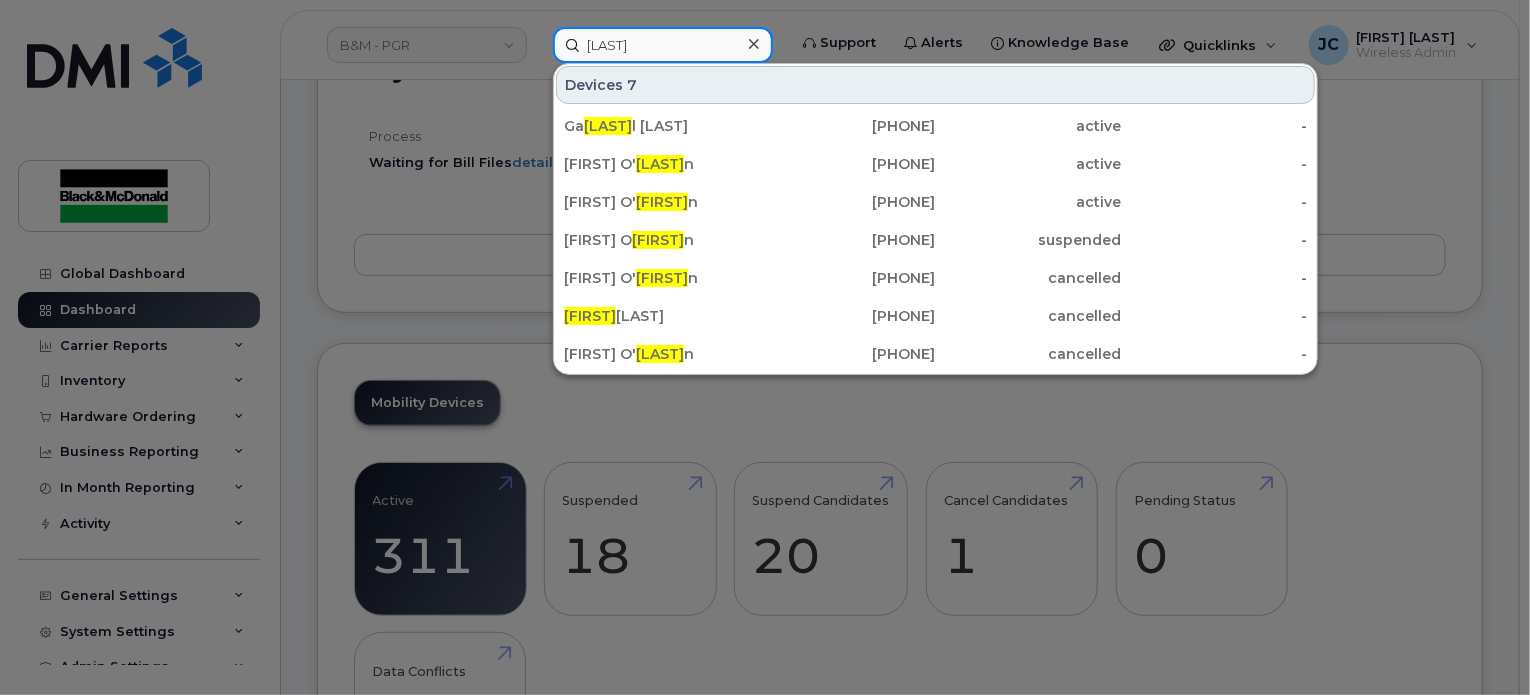drag, startPoint x: 620, startPoint y: 50, endPoint x: 441, endPoint y: 97, distance: 185.06755 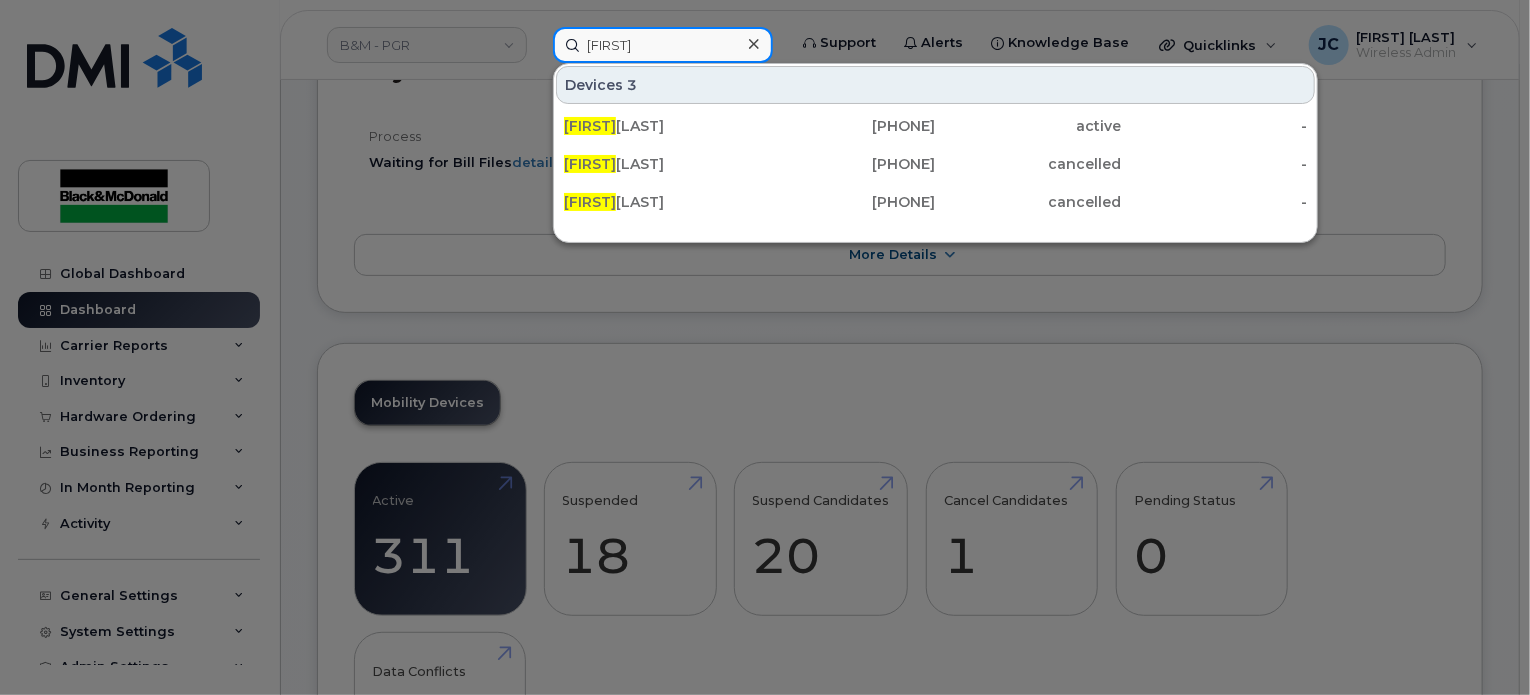 drag, startPoint x: 543, startPoint y: 61, endPoint x: 354, endPoint y: 80, distance: 189.95262 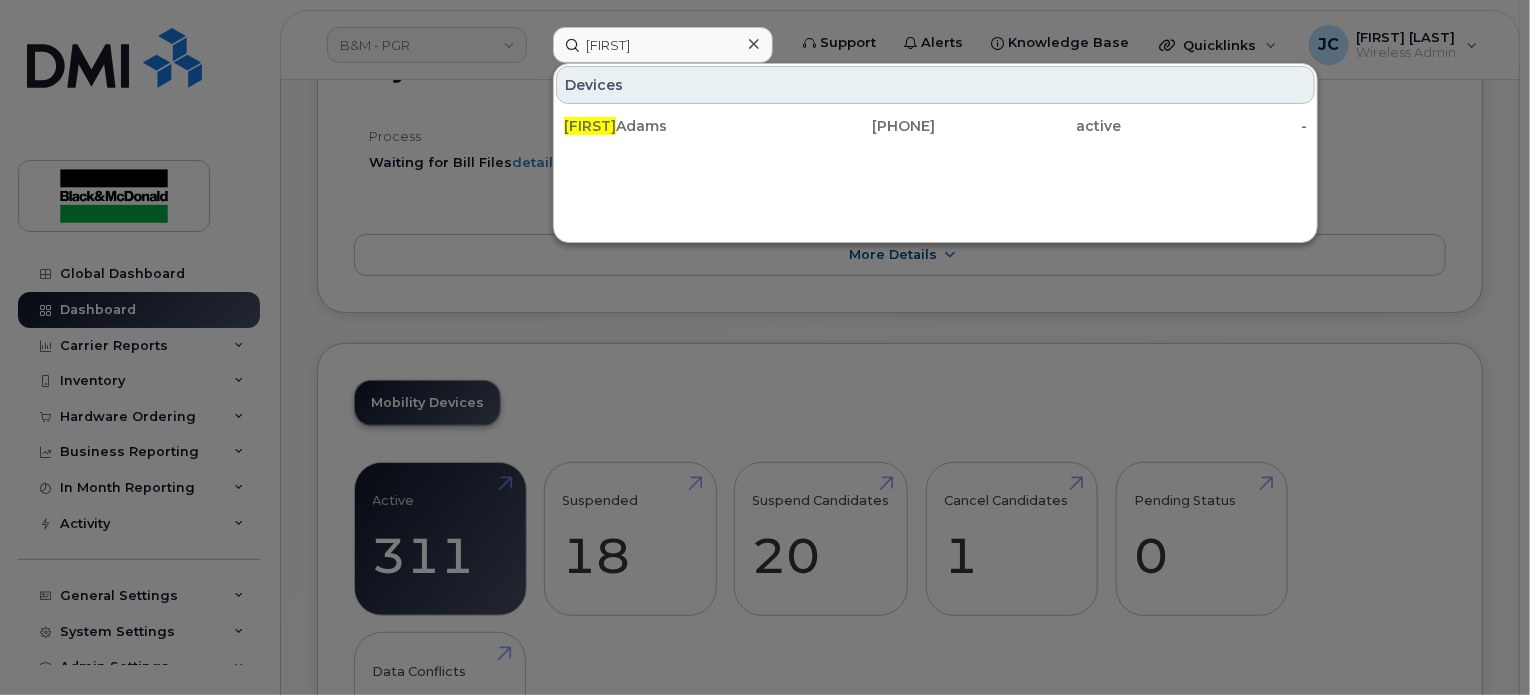 click at bounding box center (765, 347) 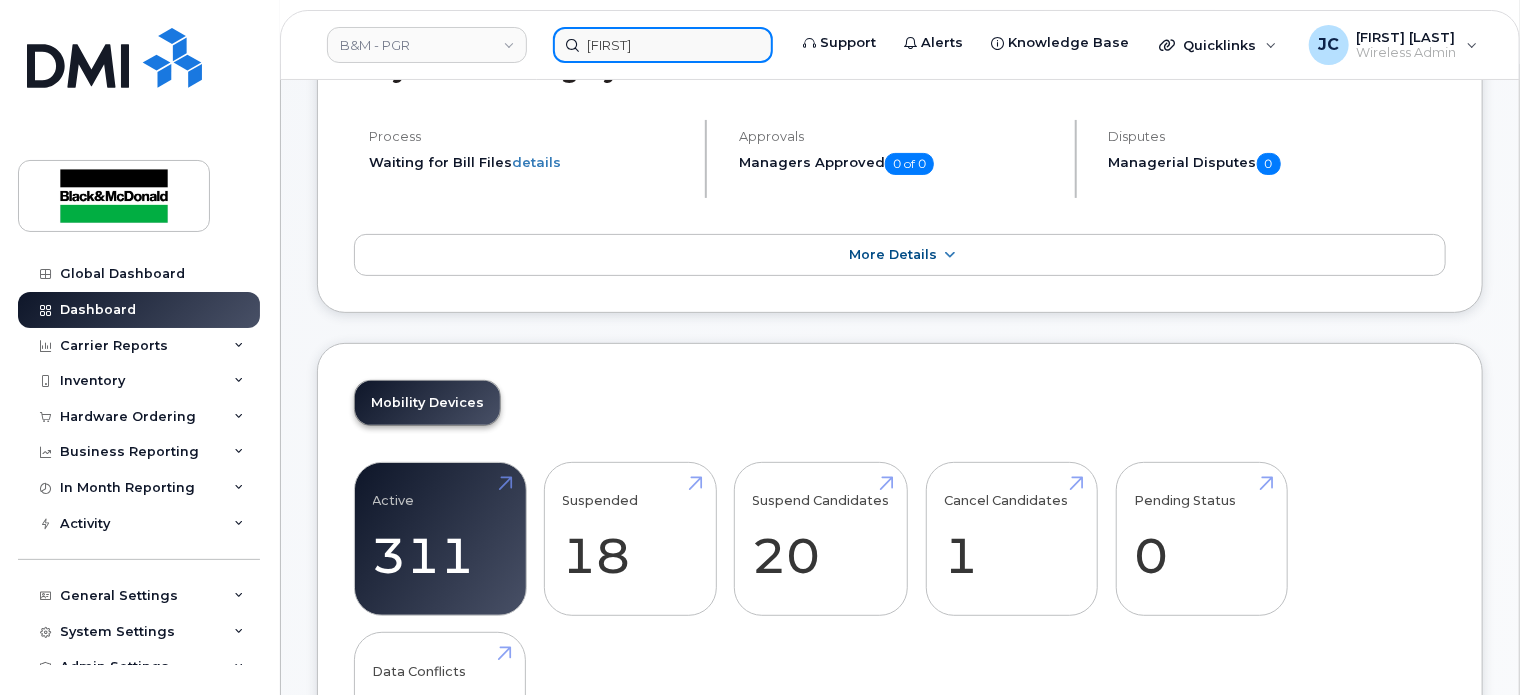 click on "brianna" at bounding box center [663, 45] 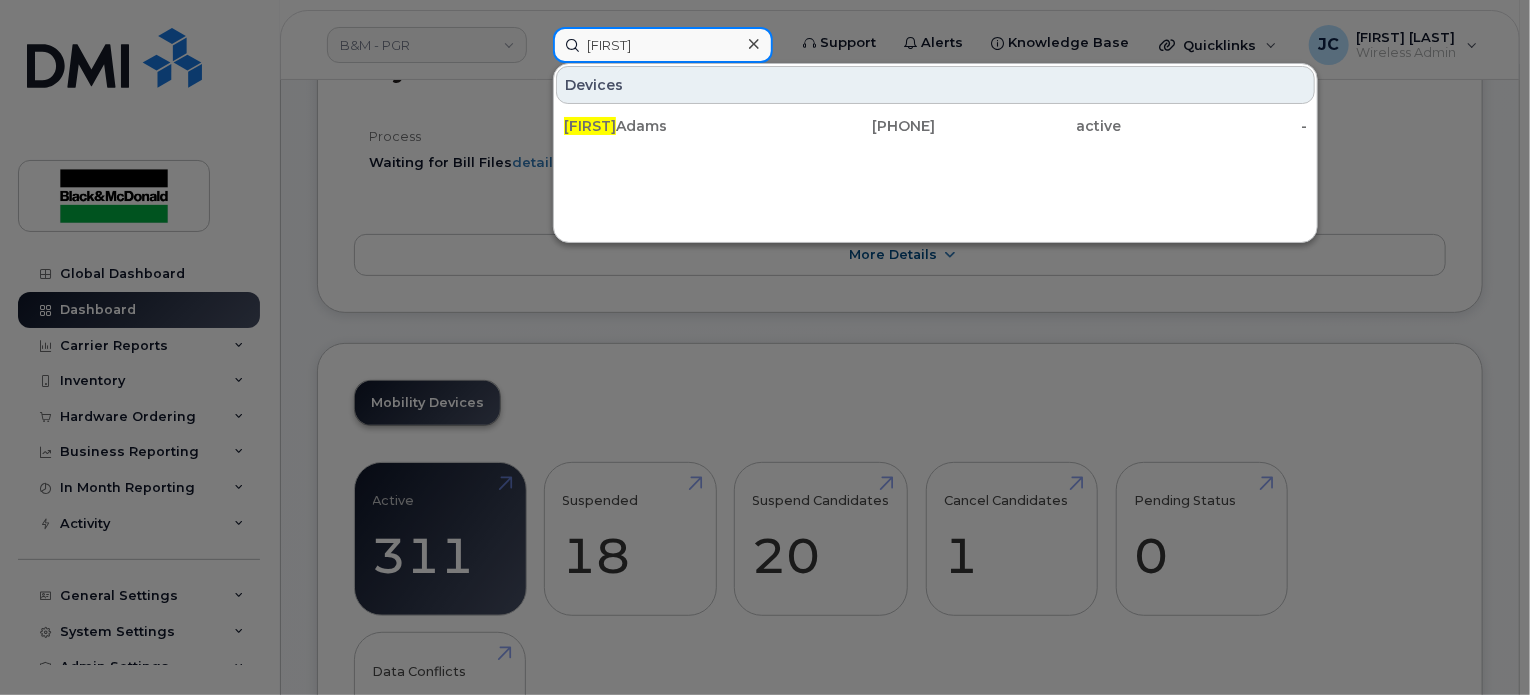 paste on "Mike Michalczewski <mmichalczewski@igsi.ca>" 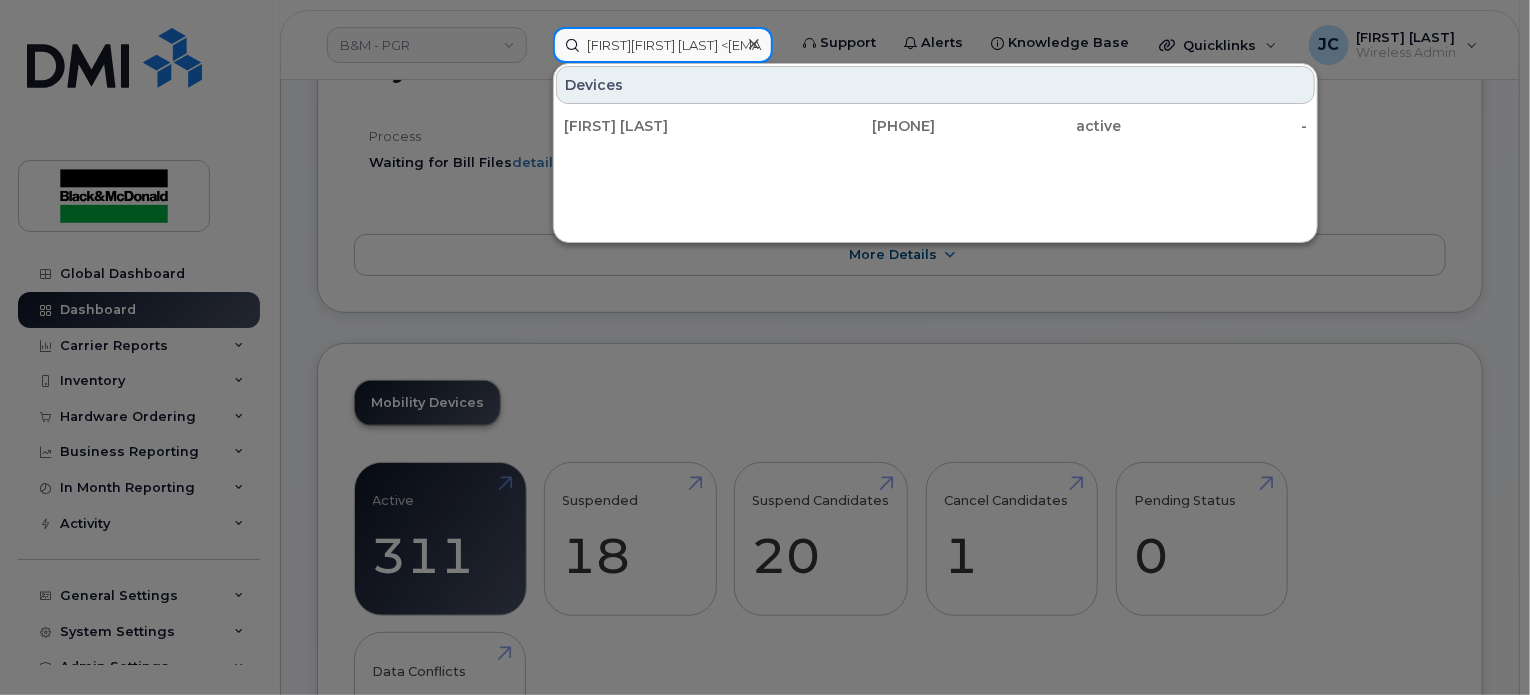 scroll, scrollTop: 0, scrollLeft: 139, axis: horizontal 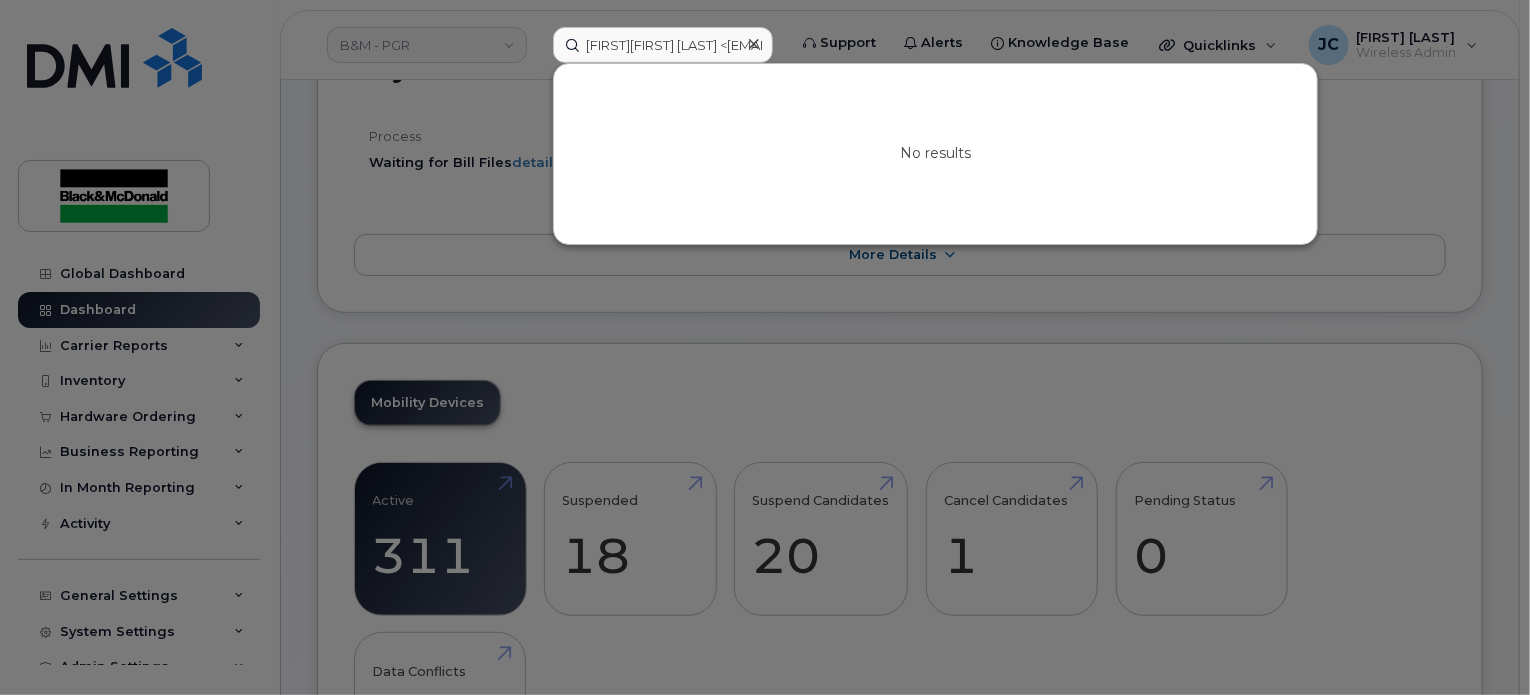 click at bounding box center (765, 347) 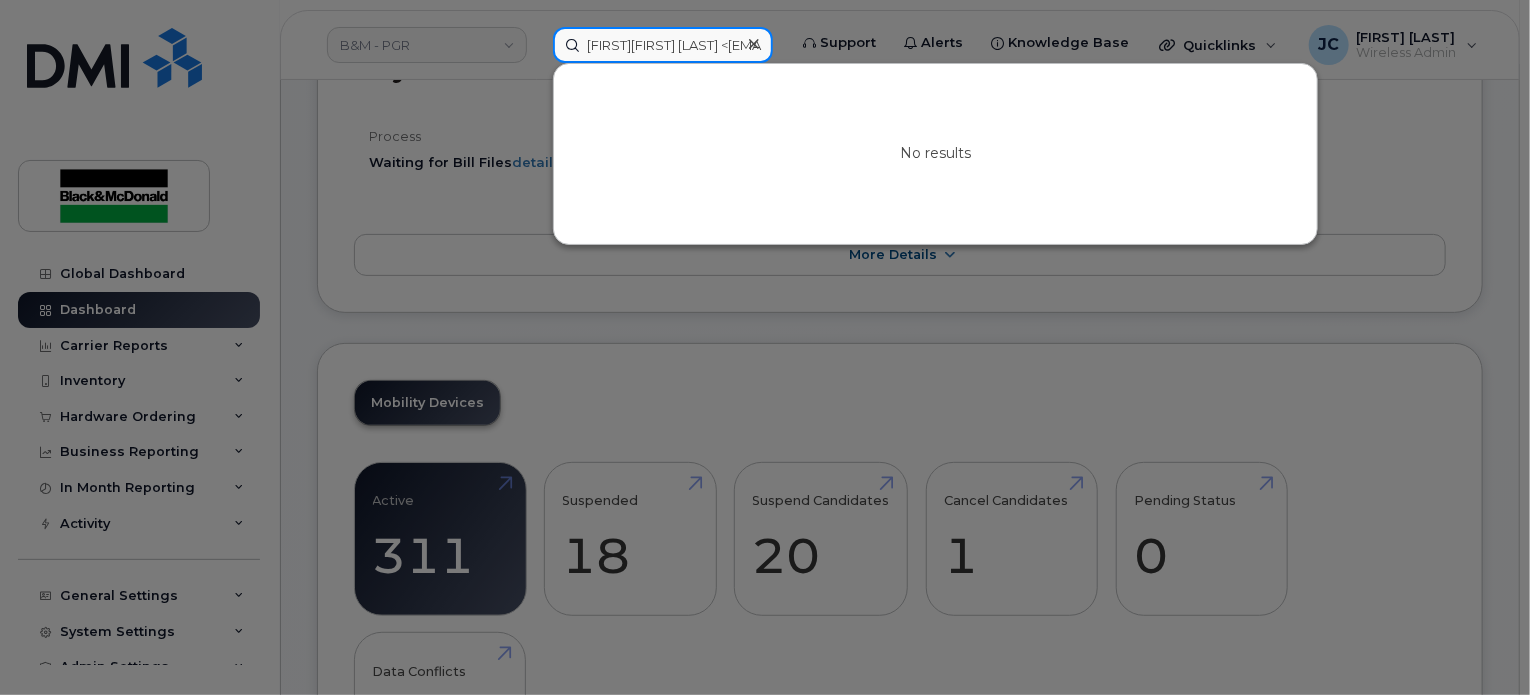 click on "briMike Michalczewski <mmichalczewski@igsi.ca>anna" at bounding box center [663, 45] 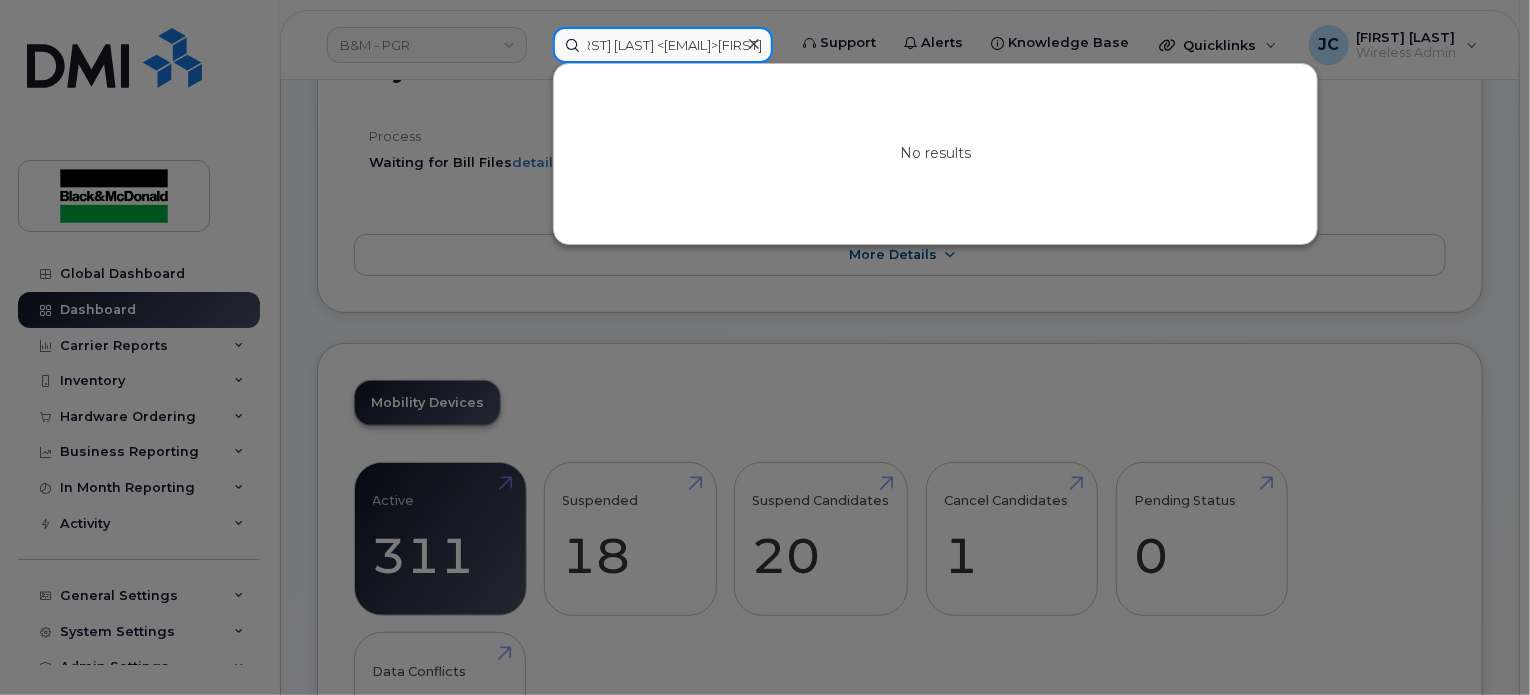 scroll, scrollTop: 0, scrollLeft: 153, axis: horizontal 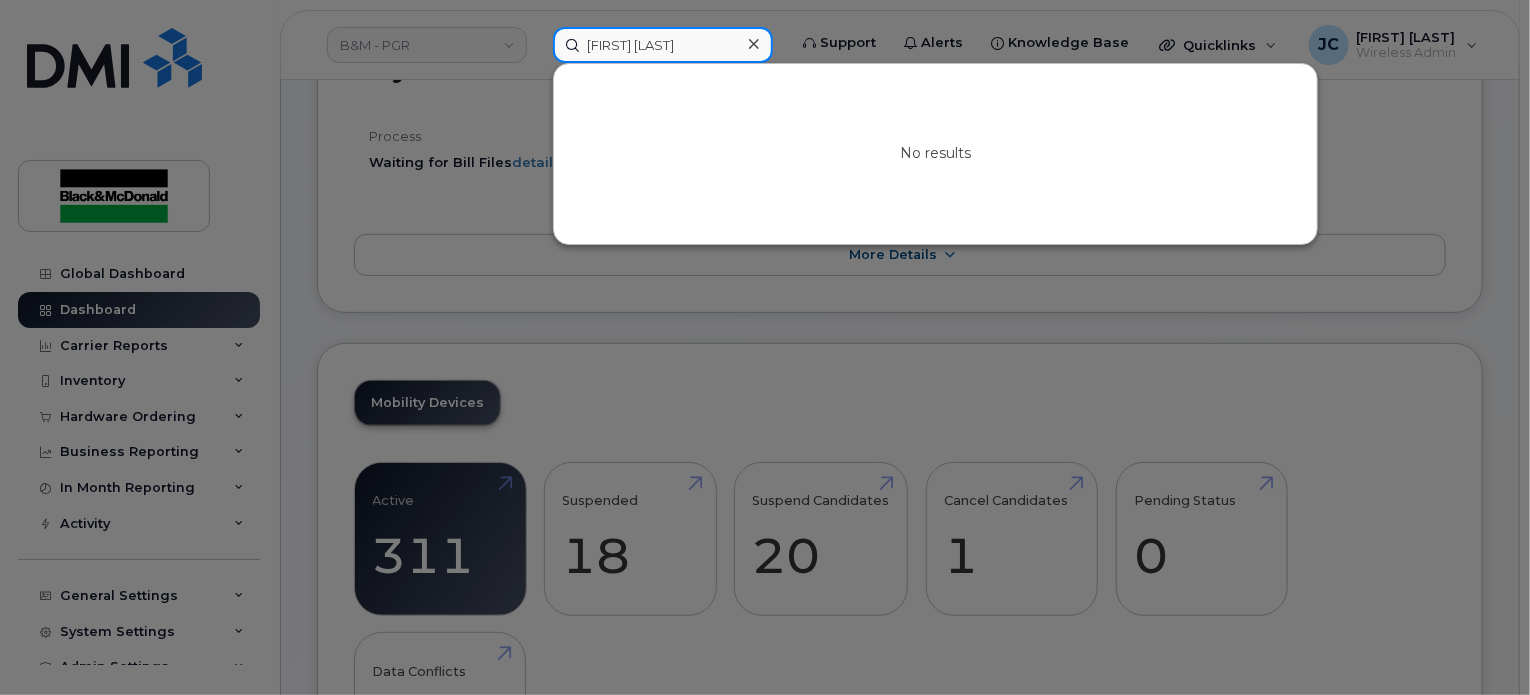 type on "Mike Michalczewski" 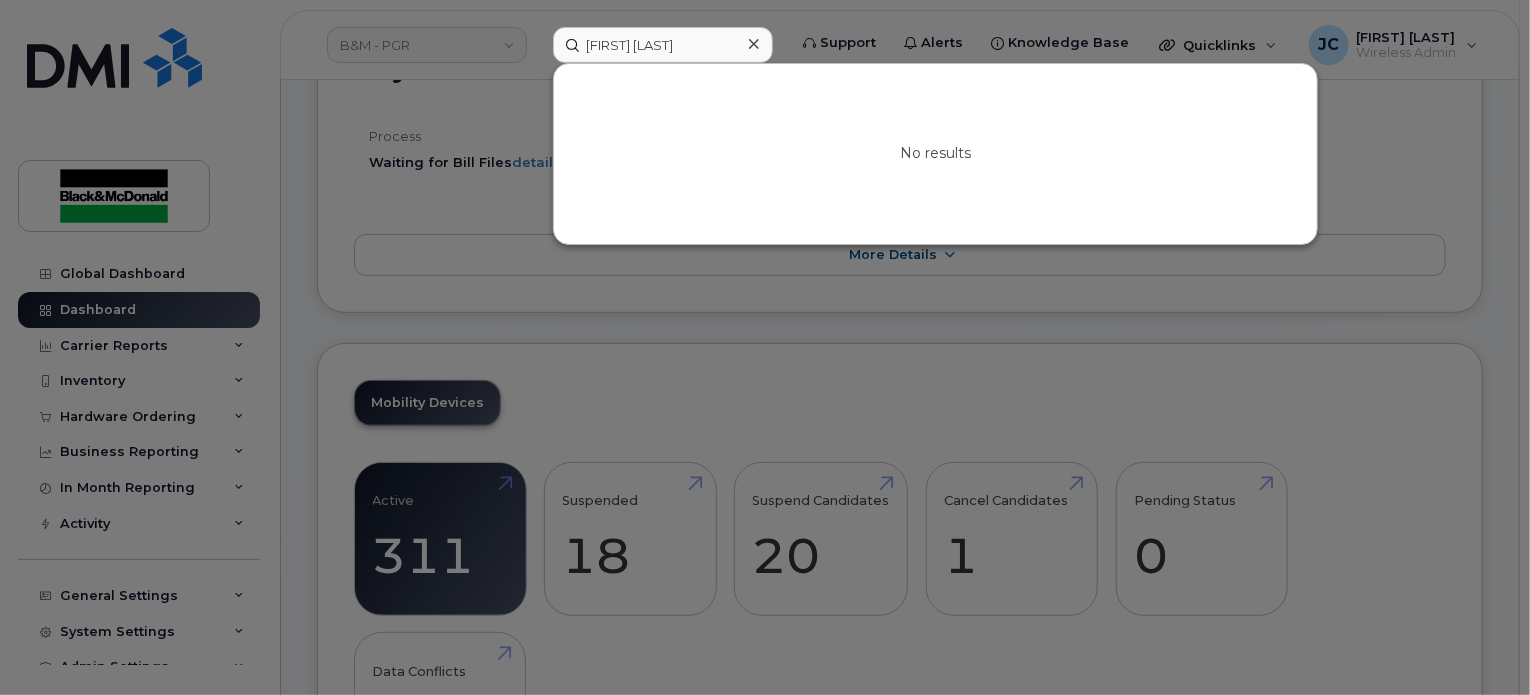 drag, startPoint x: 450, startPoint y: 90, endPoint x: 526, endPoint y: 69, distance: 78.84795 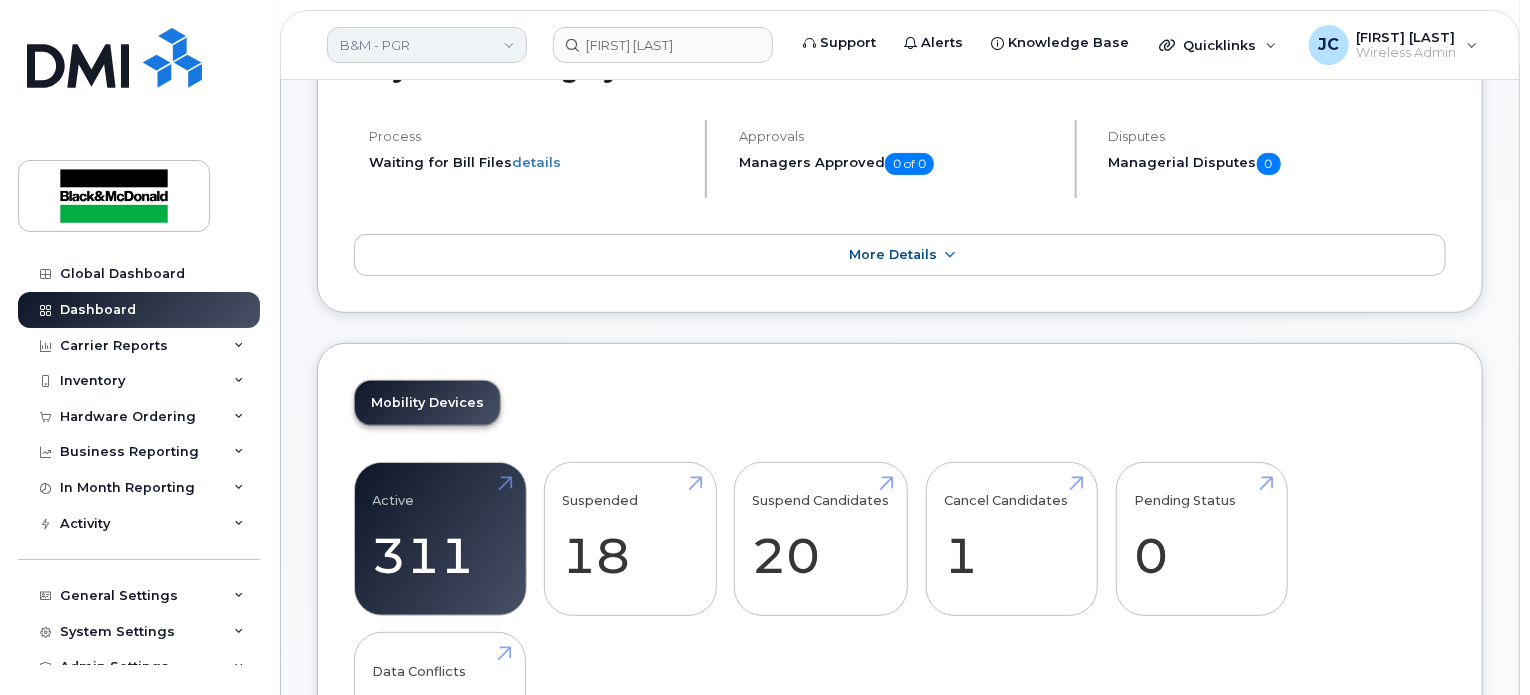 click on "B&M - PGR" at bounding box center [427, 45] 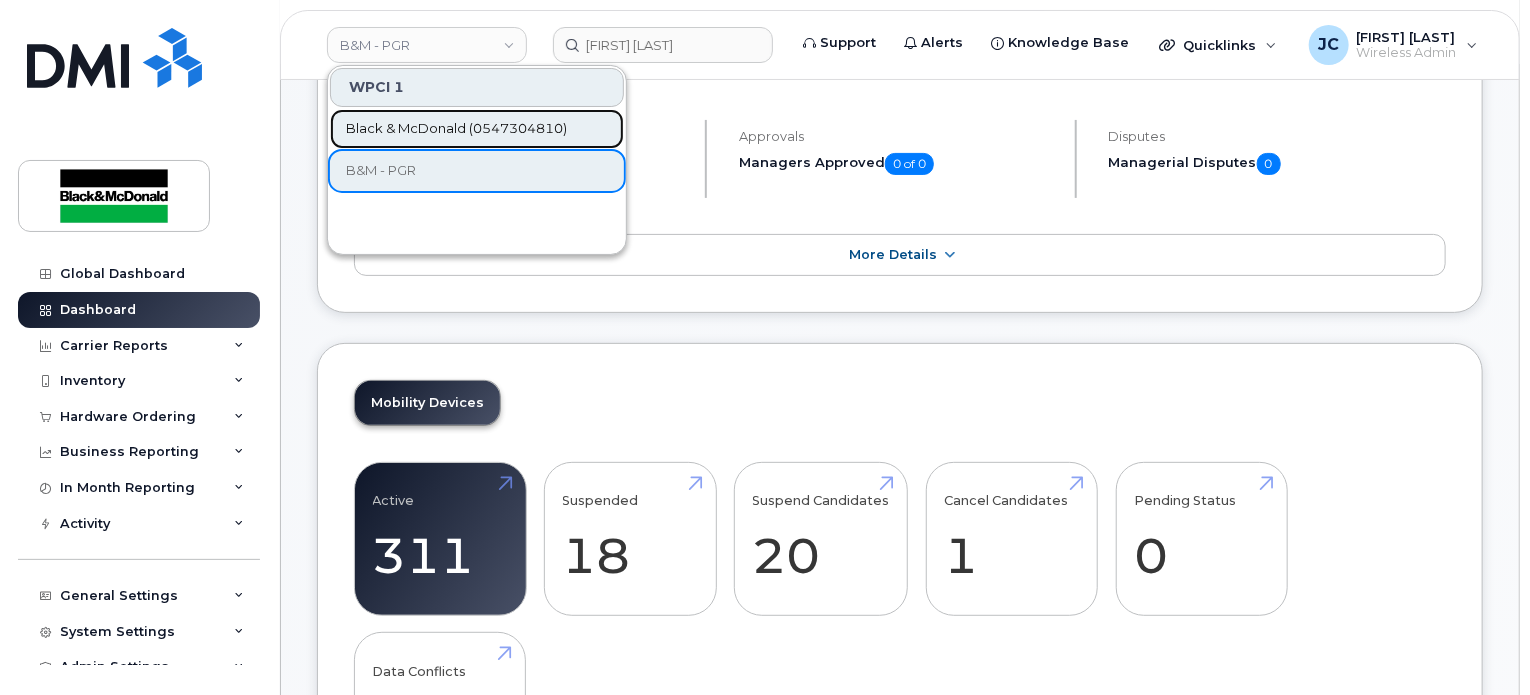 click on "Black & McDonald (0547304810)" at bounding box center (456, 129) 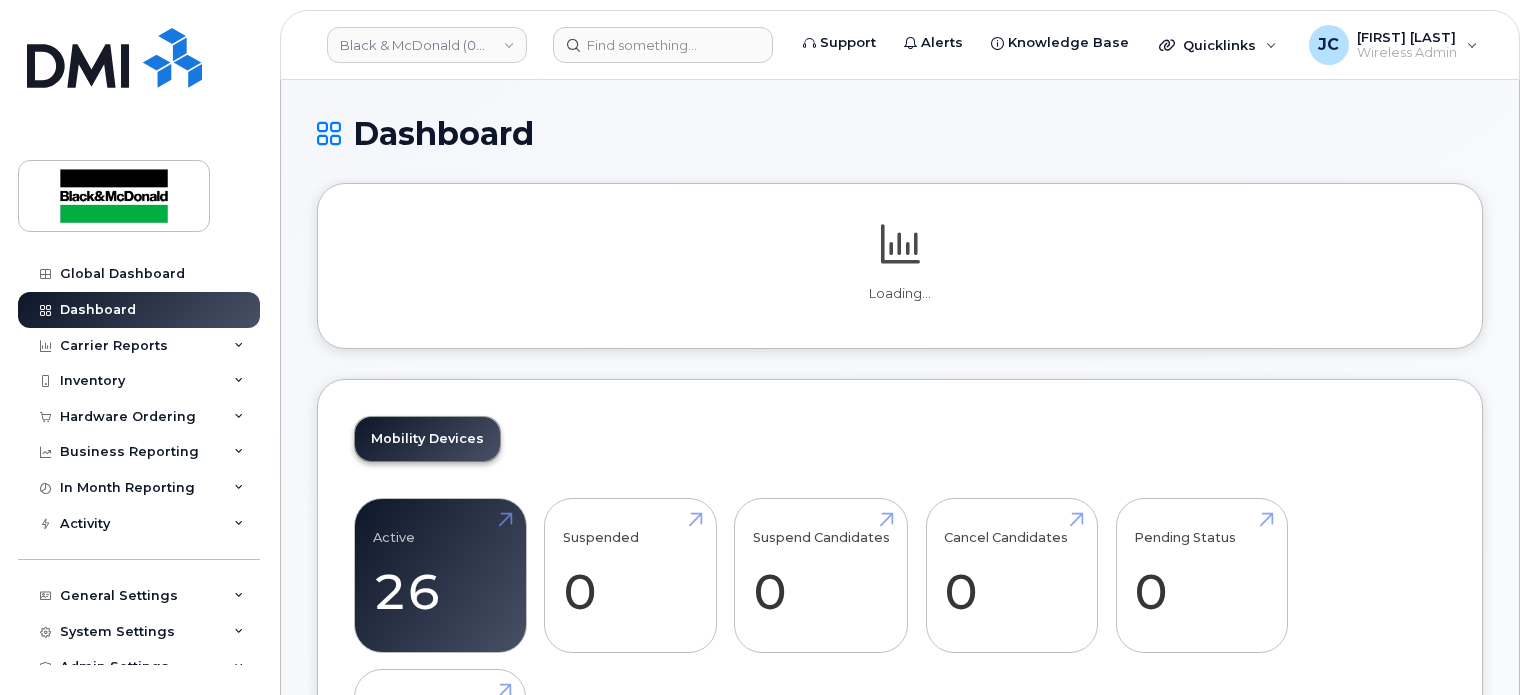 scroll, scrollTop: 0, scrollLeft: 0, axis: both 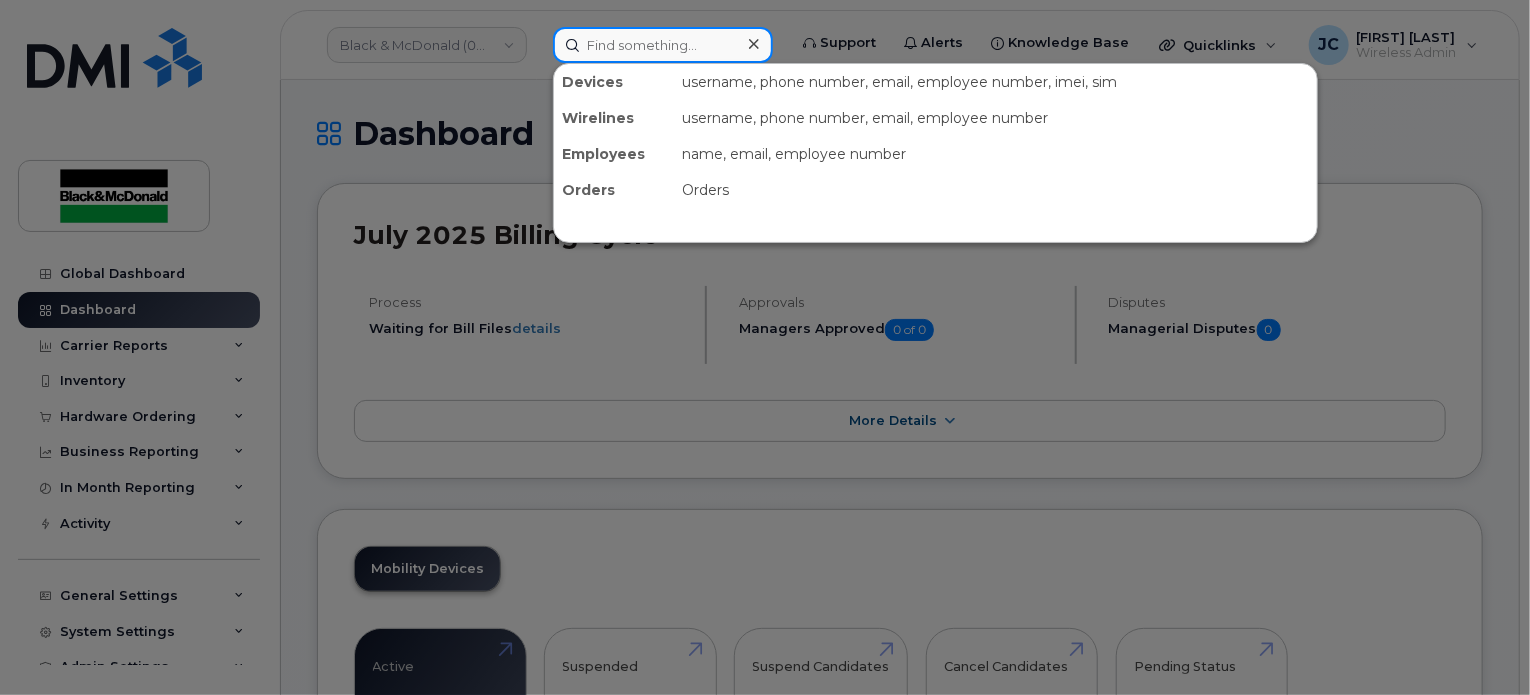 click at bounding box center (663, 45) 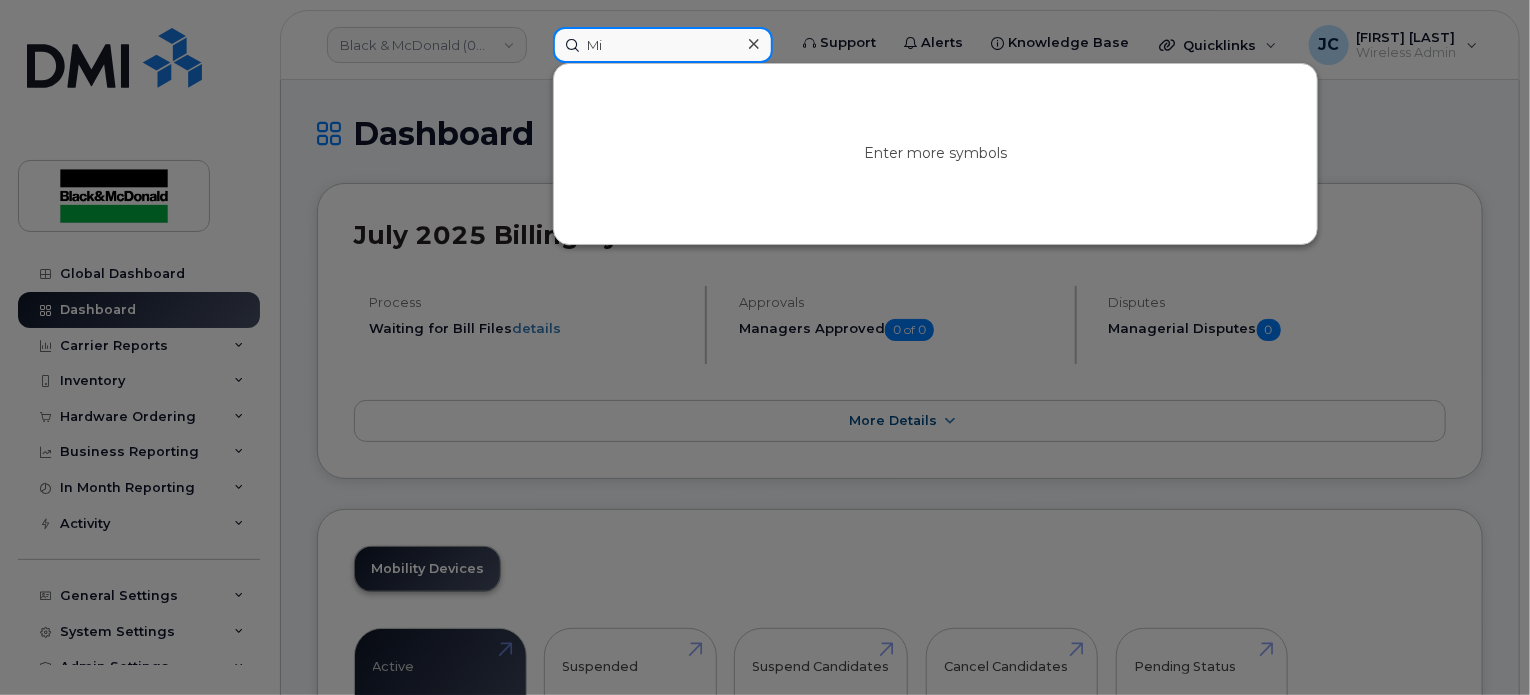 type on "Mic" 